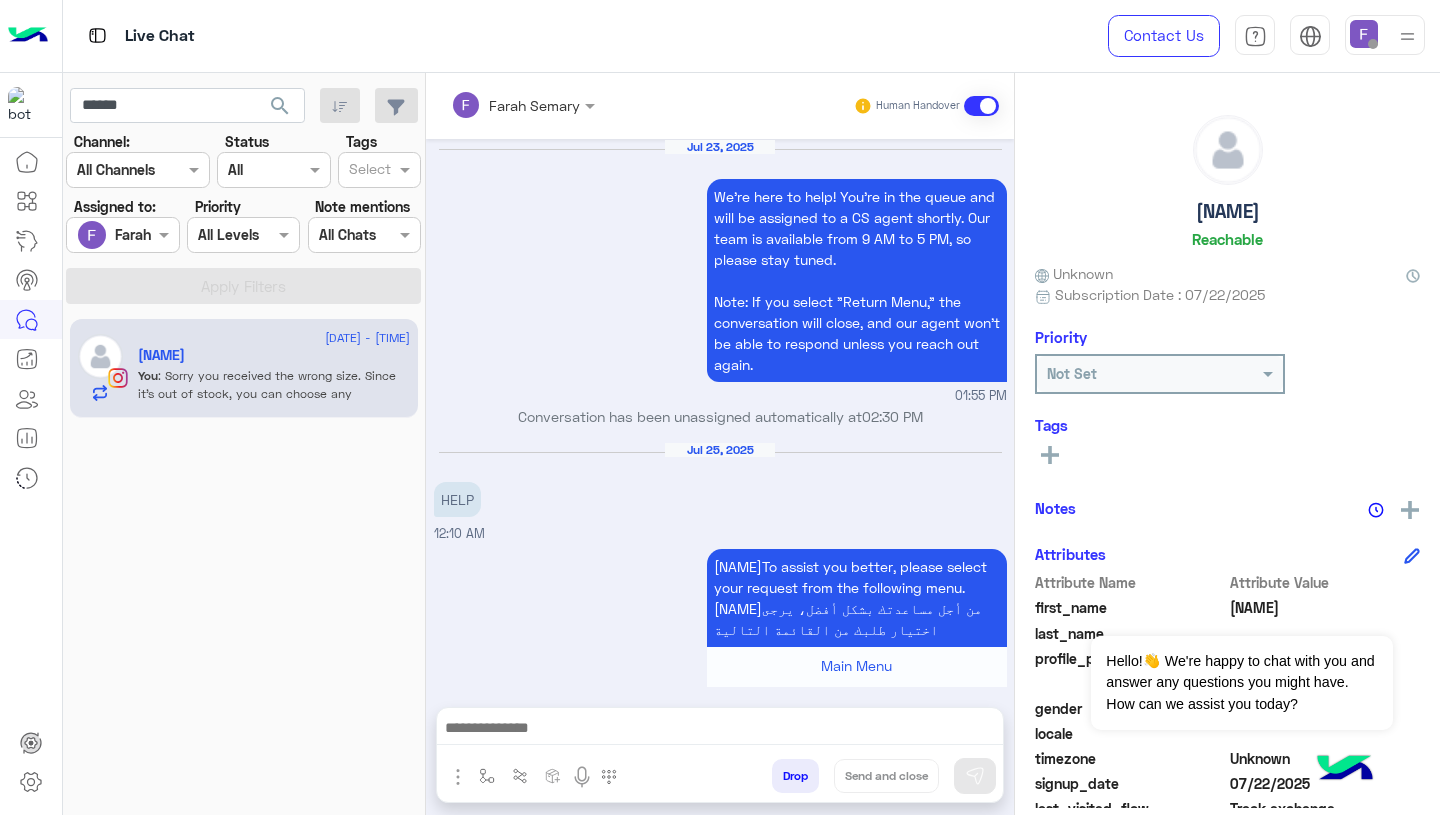 scroll, scrollTop: 0, scrollLeft: 0, axis: both 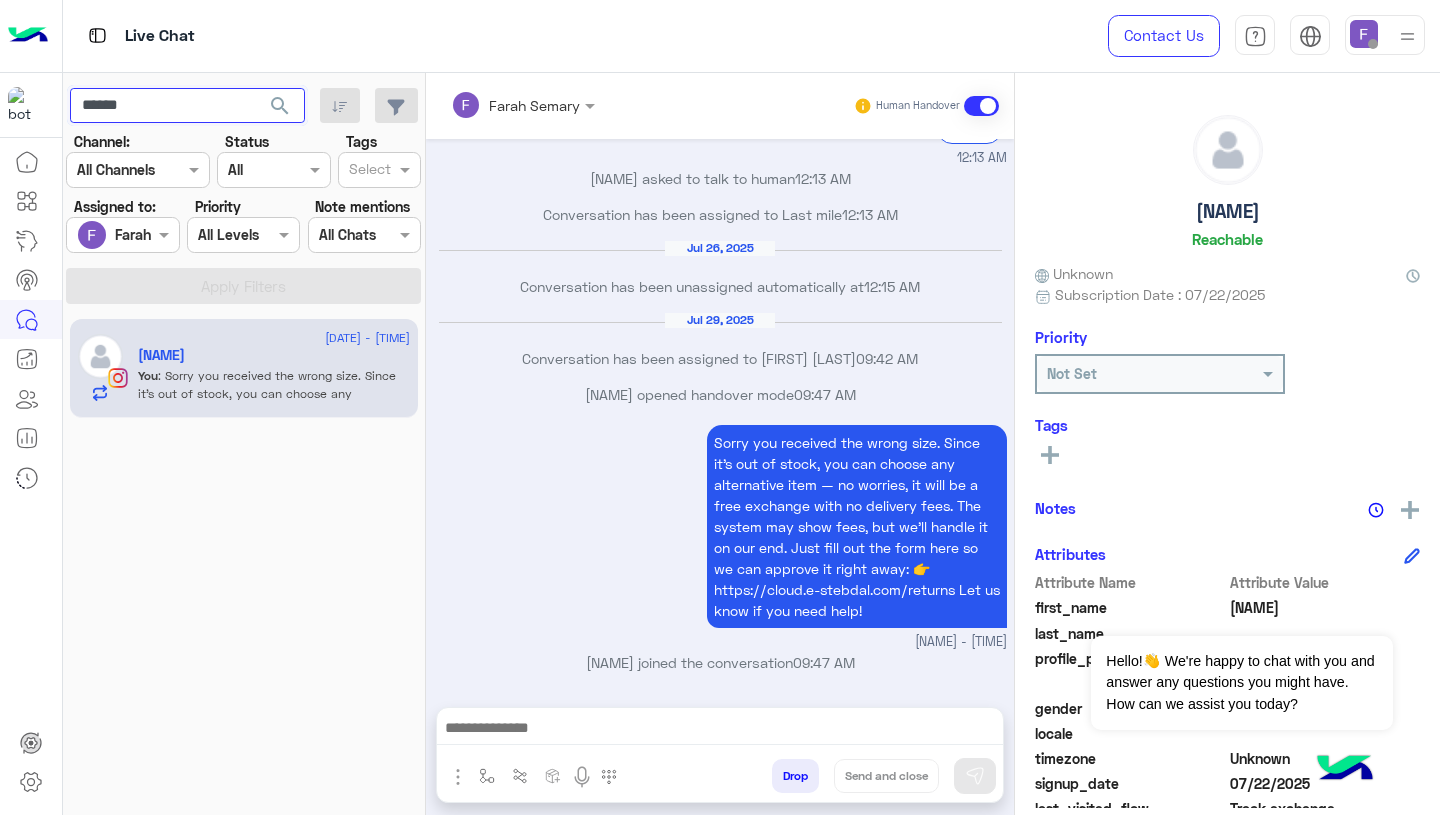 click on "******" at bounding box center (187, 106) 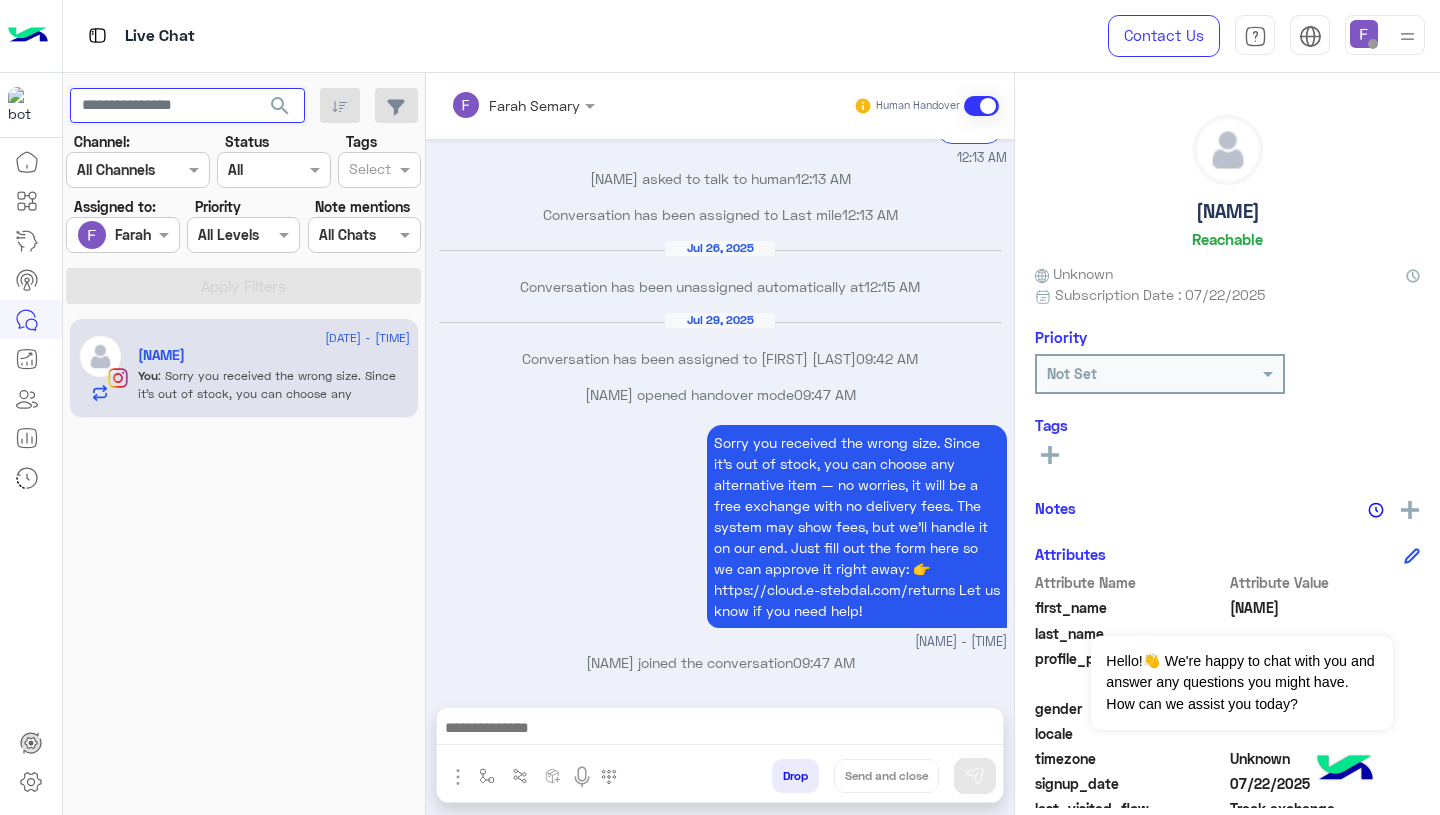 type 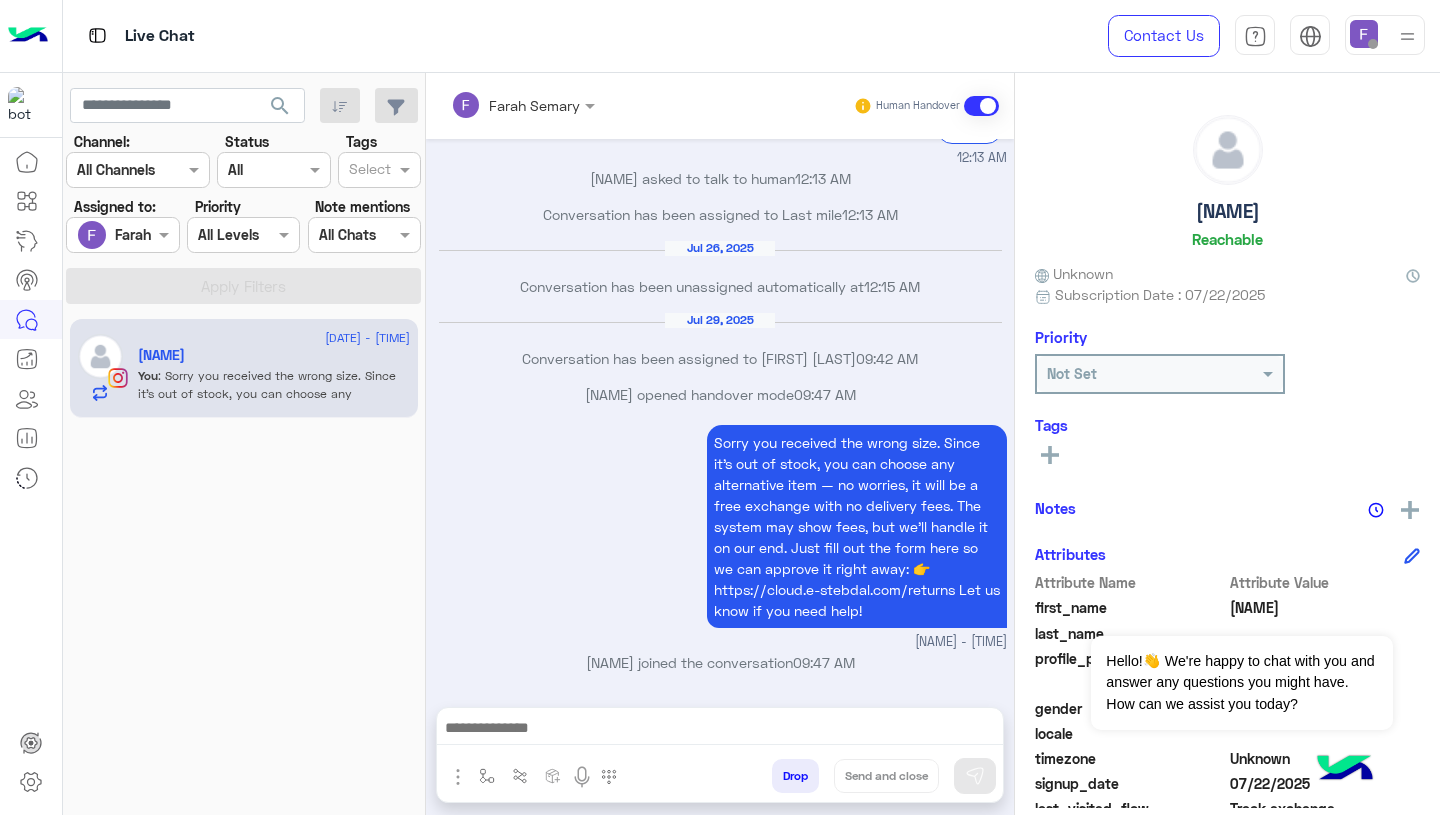 click on "search" 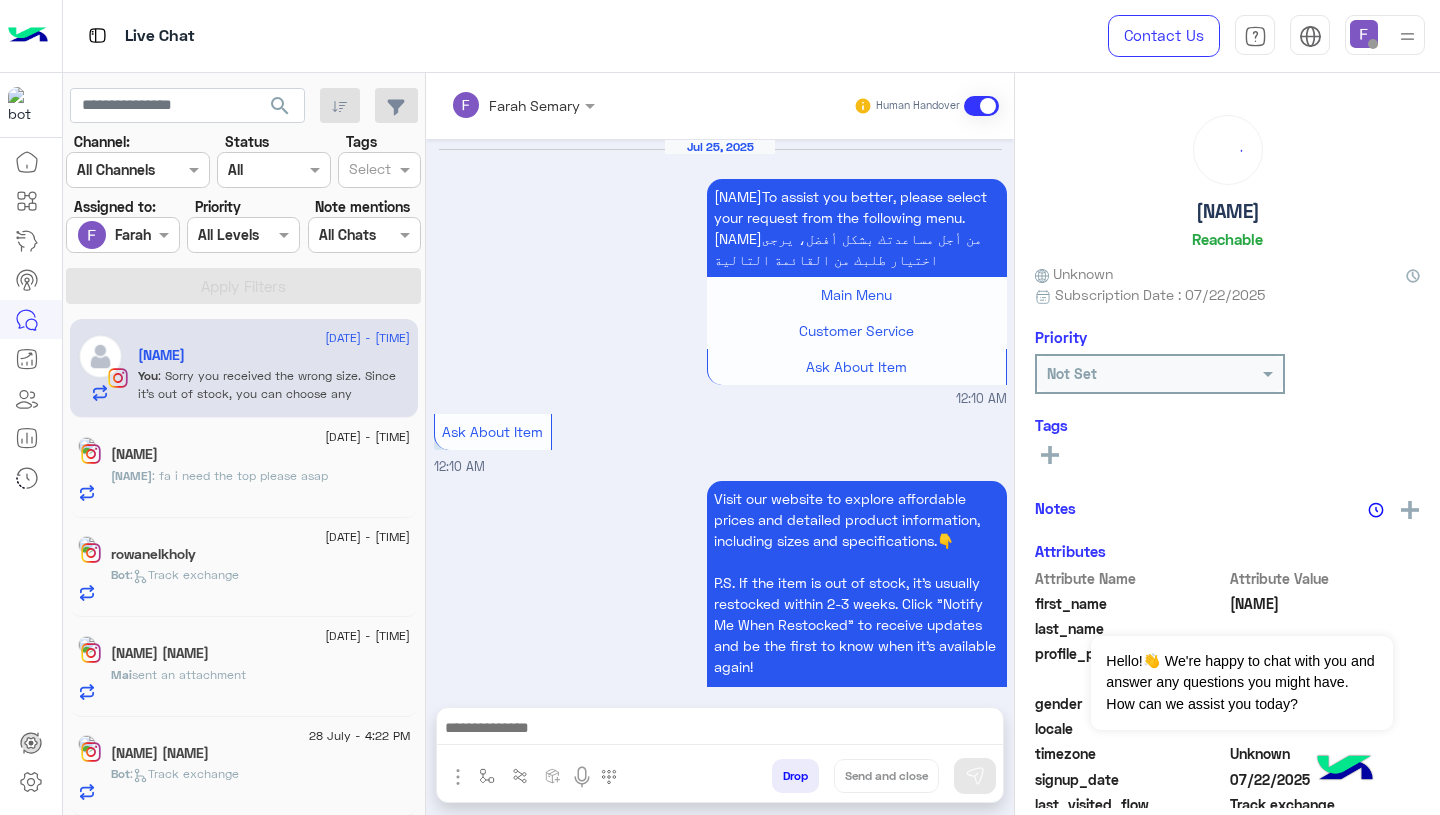 scroll, scrollTop: 2052, scrollLeft: 0, axis: vertical 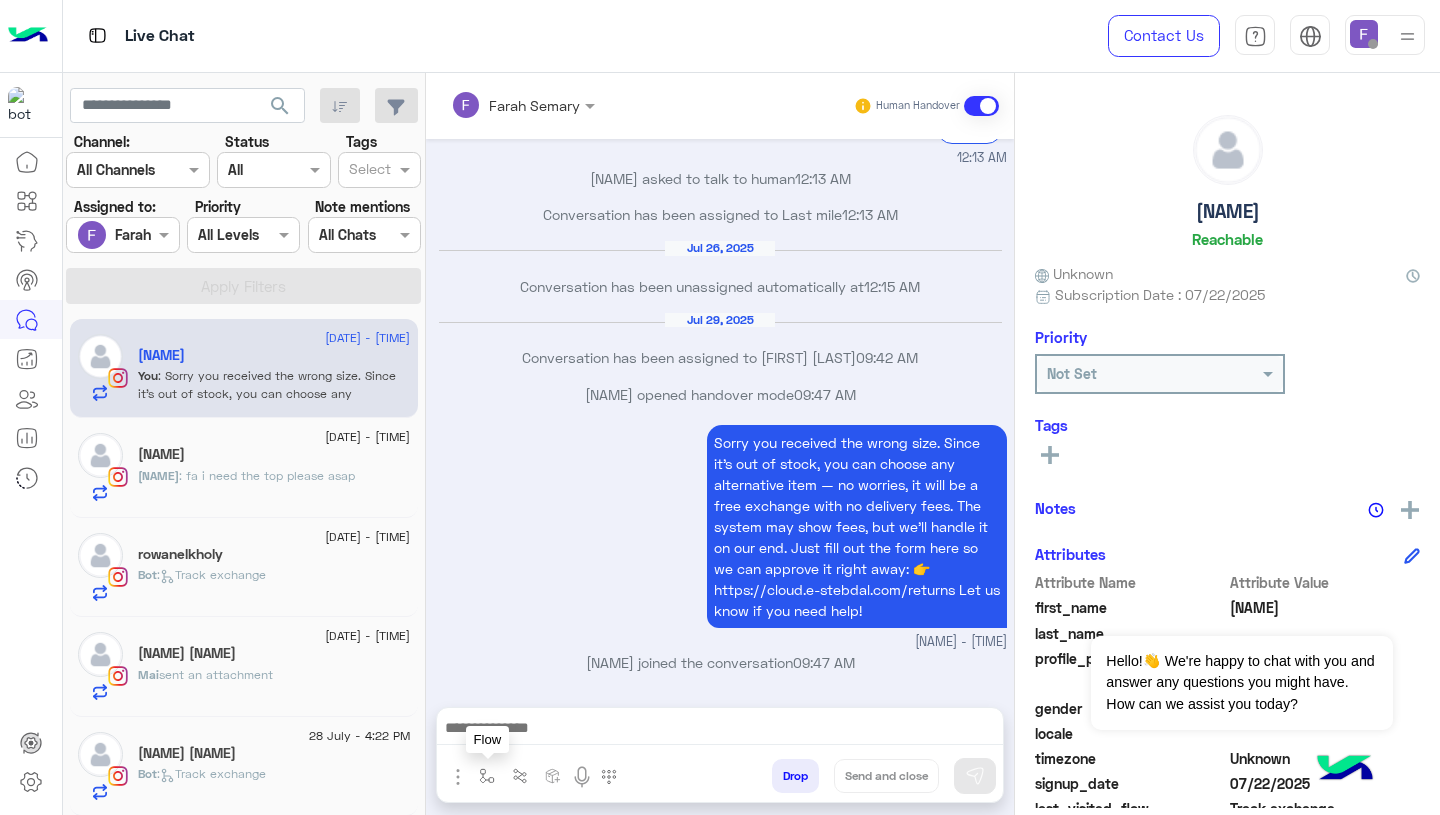 click at bounding box center (487, 776) 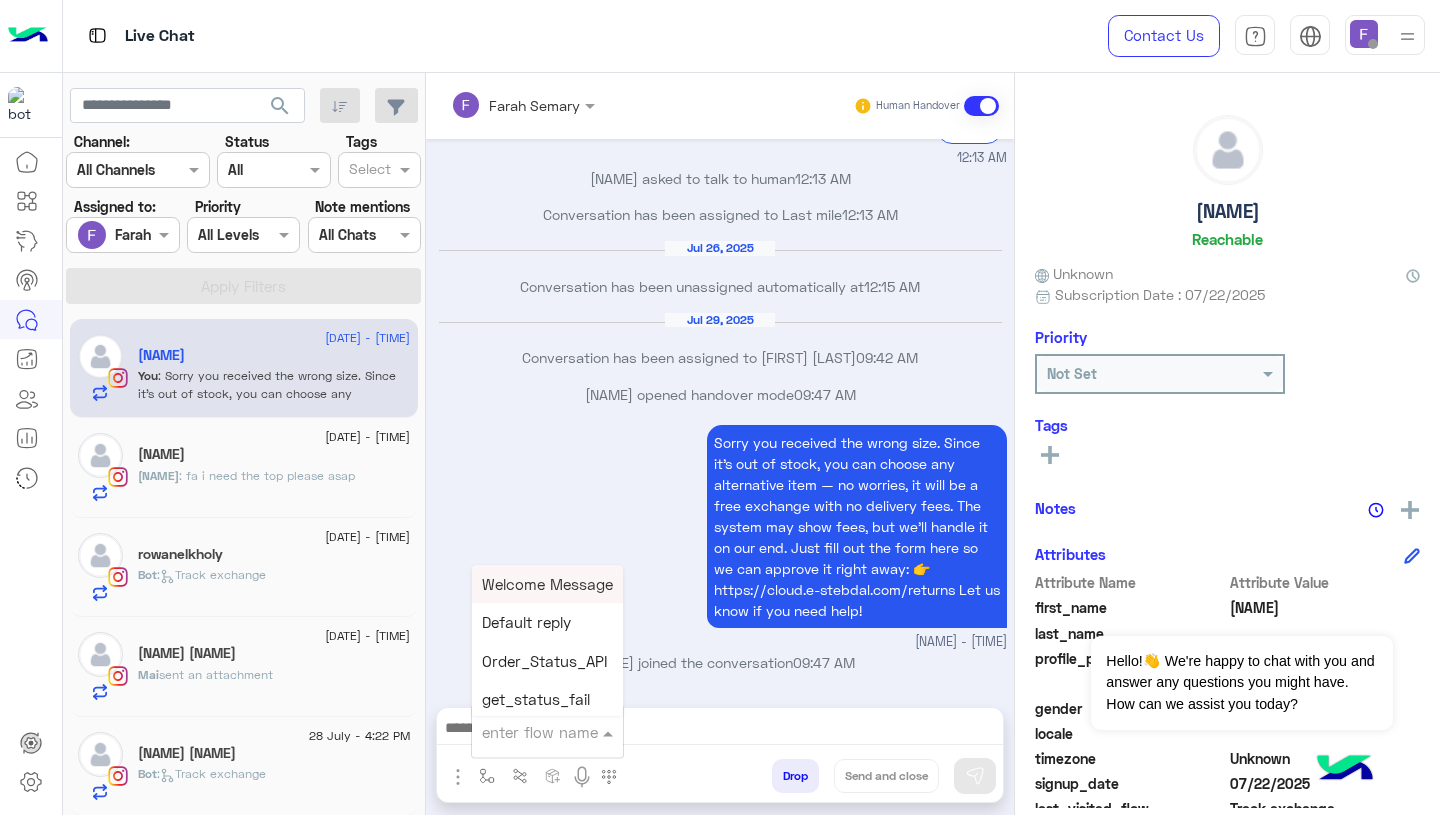 click at bounding box center [523, 732] 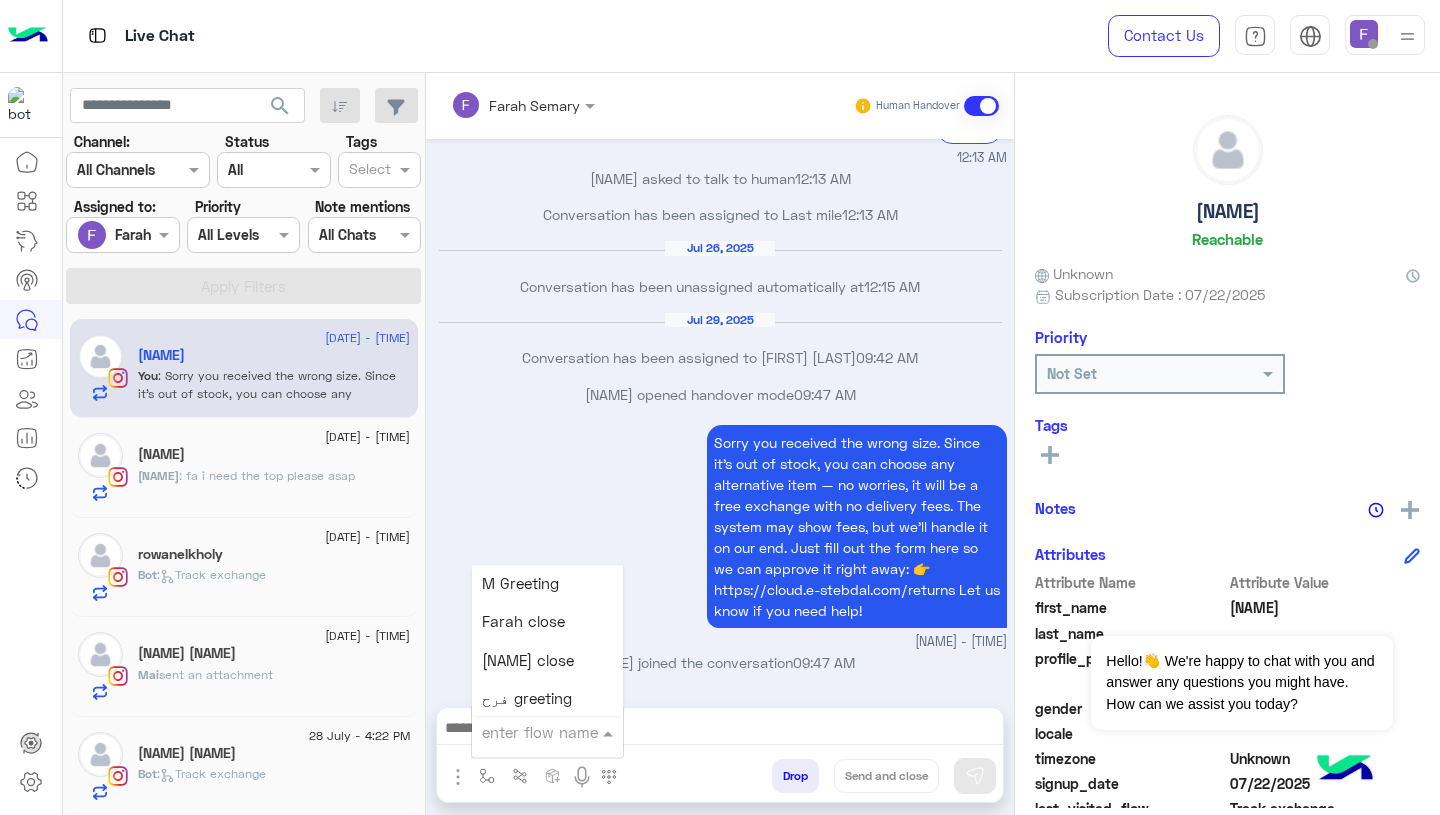 scroll, scrollTop: 2539, scrollLeft: 0, axis: vertical 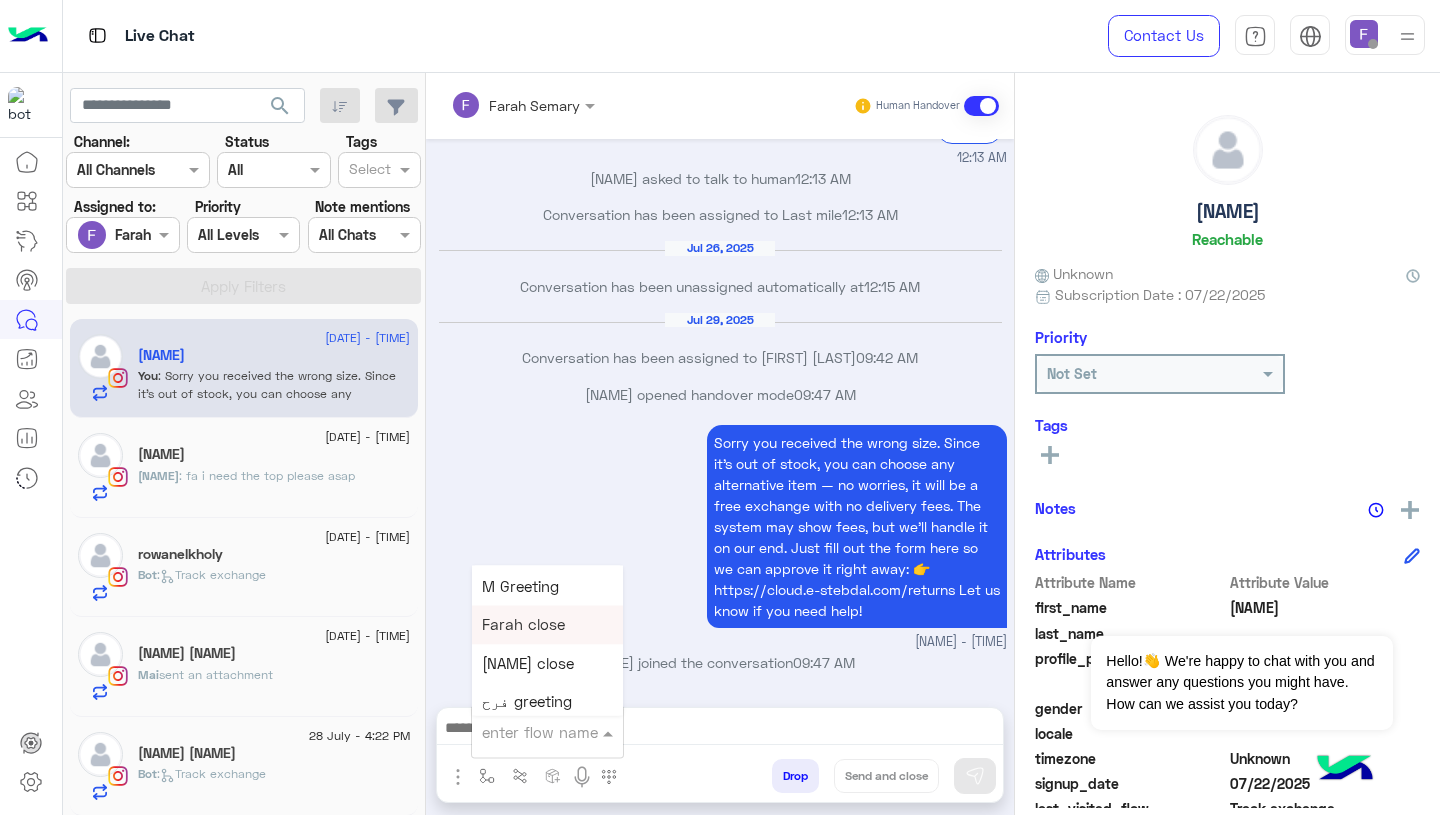 click on "Farah close" at bounding box center [523, 625] 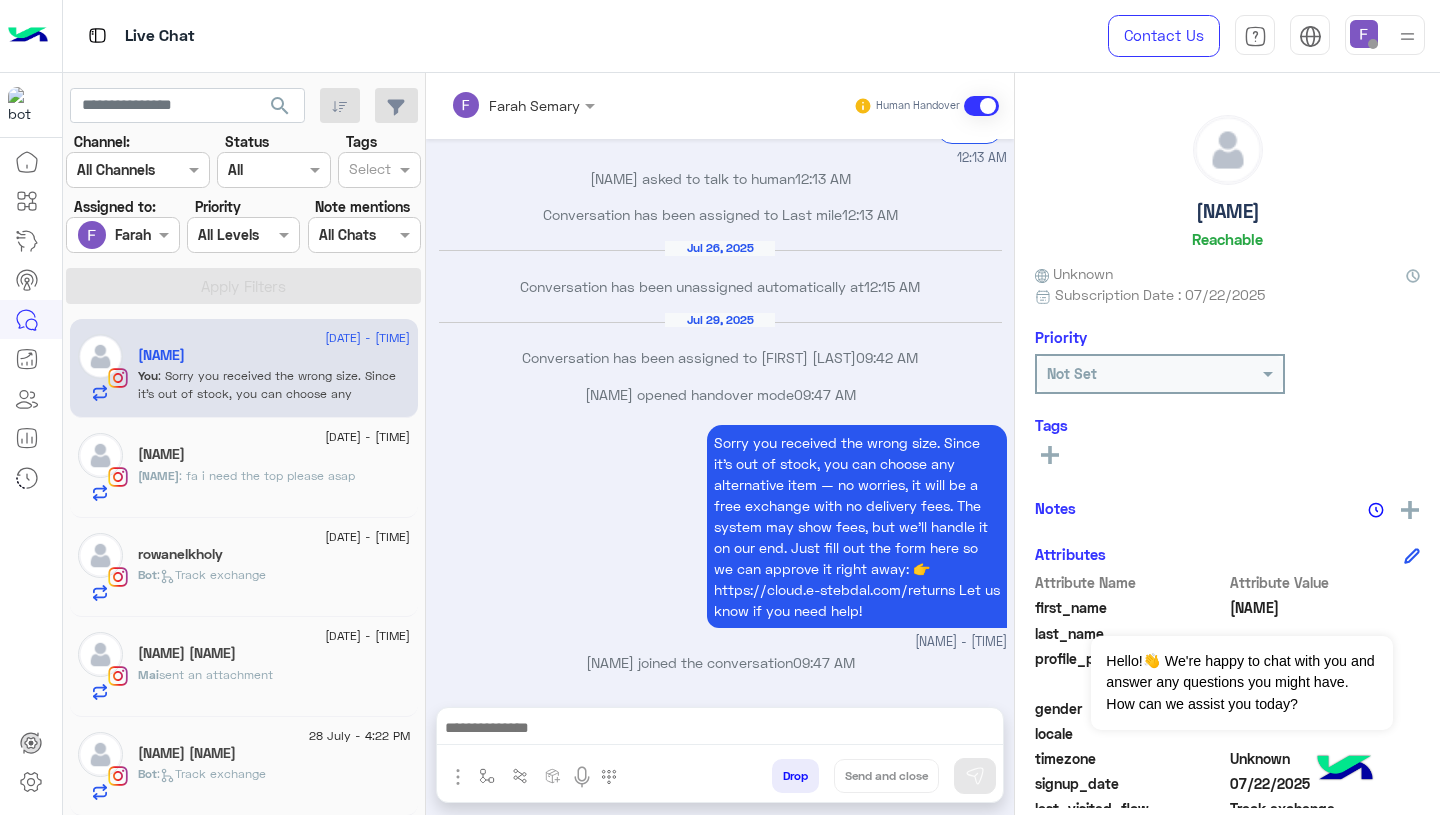 type on "**********" 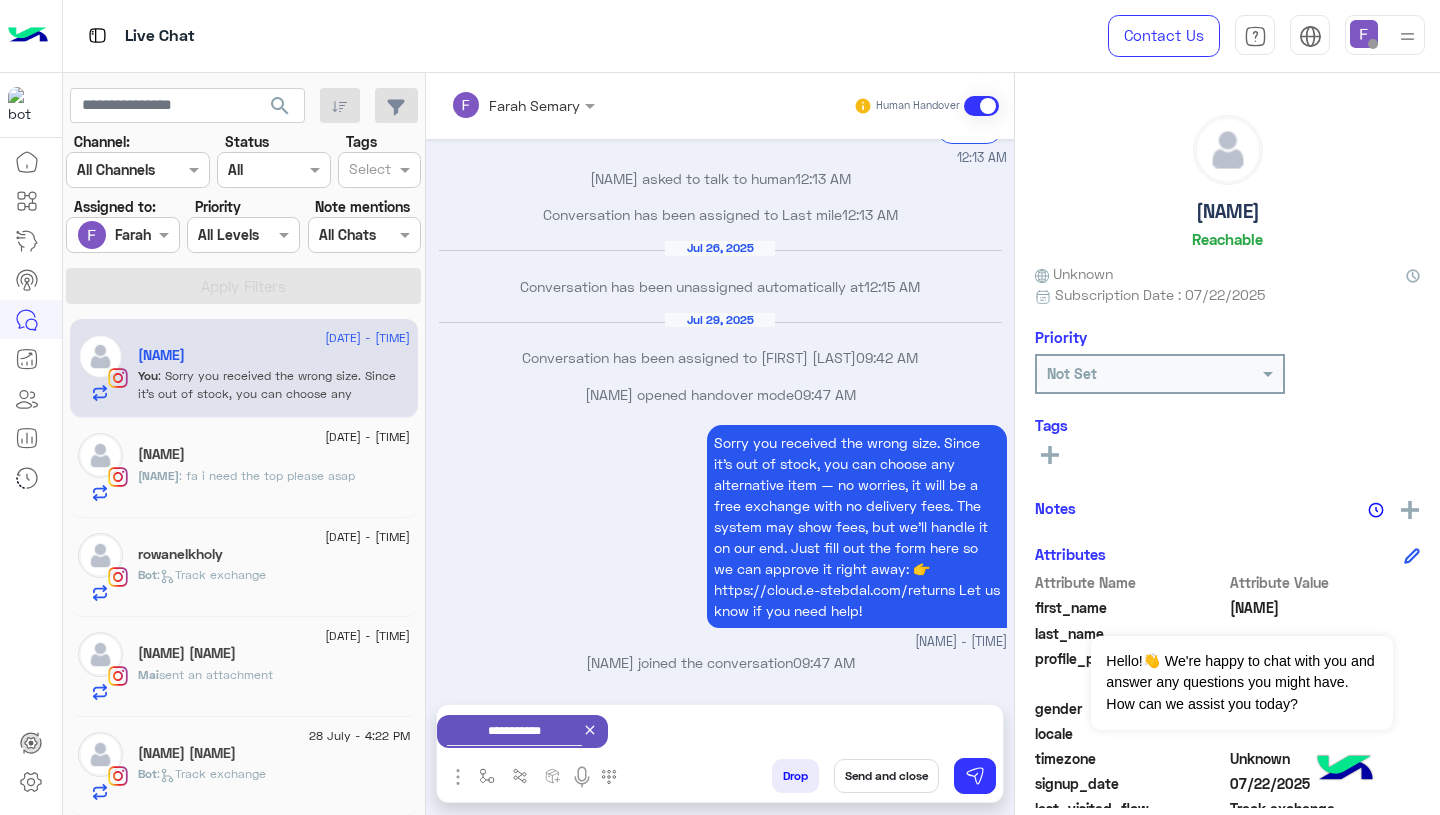 click on "Send and close" at bounding box center [886, 776] 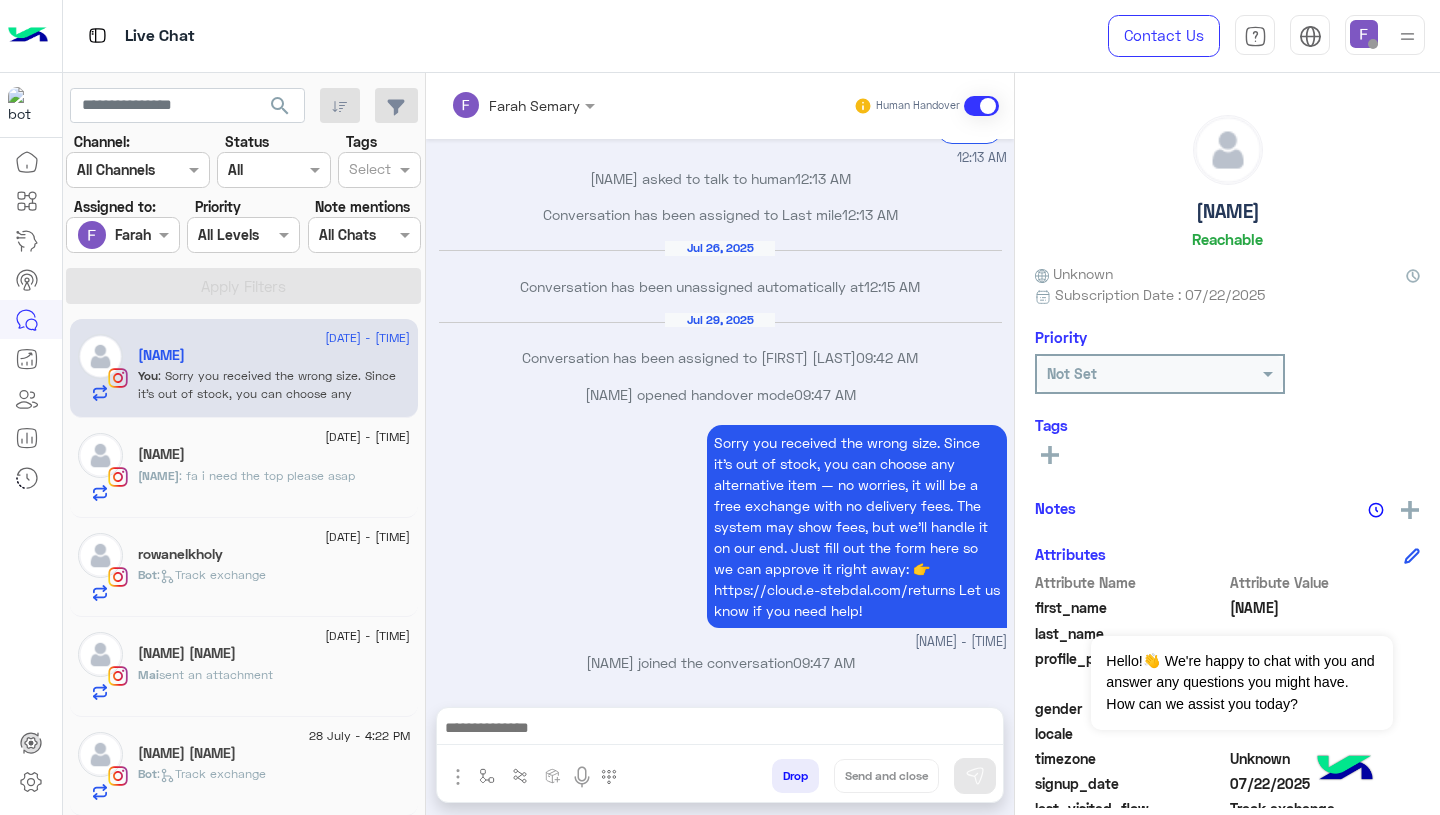 scroll, scrollTop: 2088, scrollLeft: 0, axis: vertical 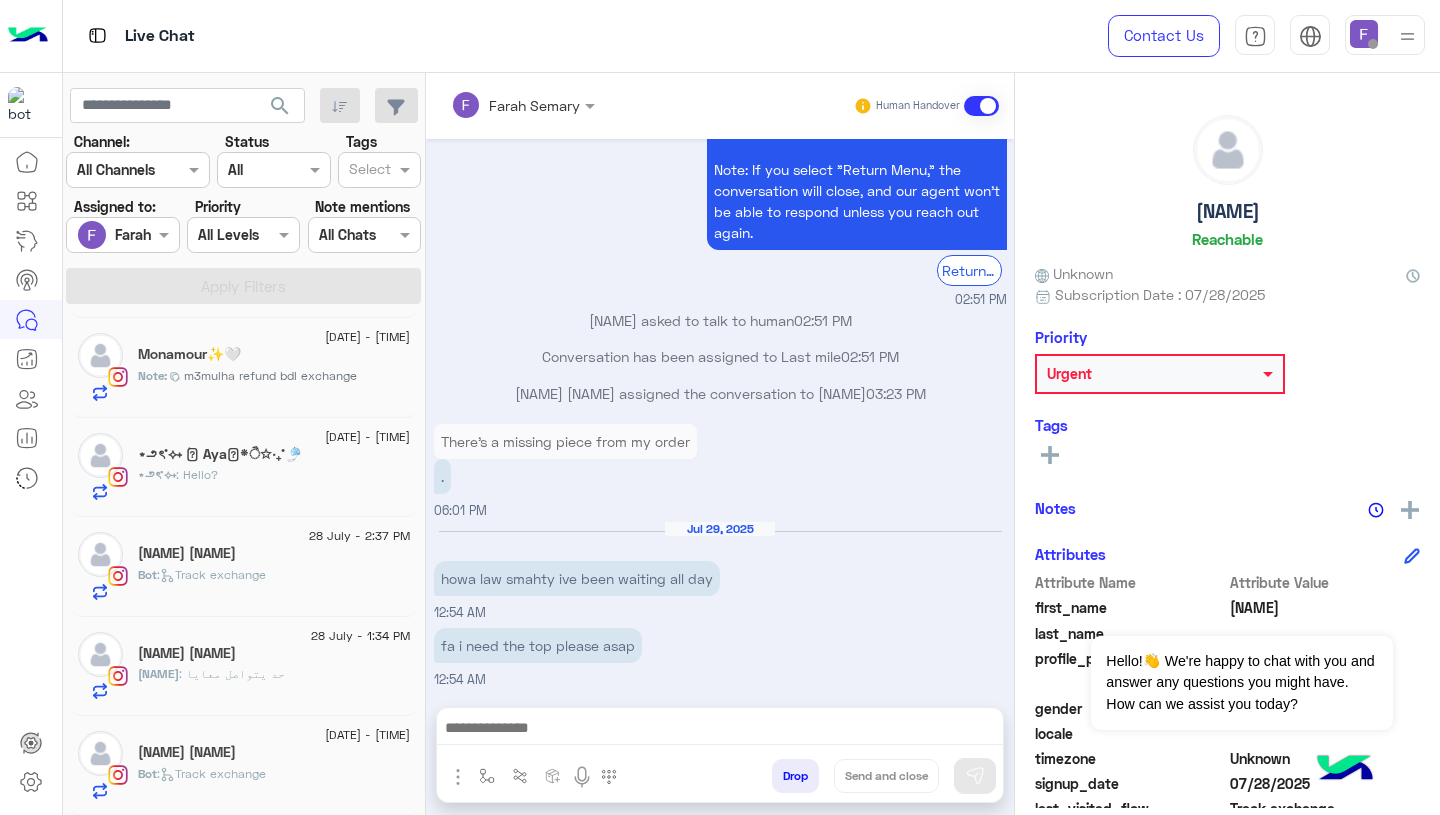 click on "Bot :   Track exchange" 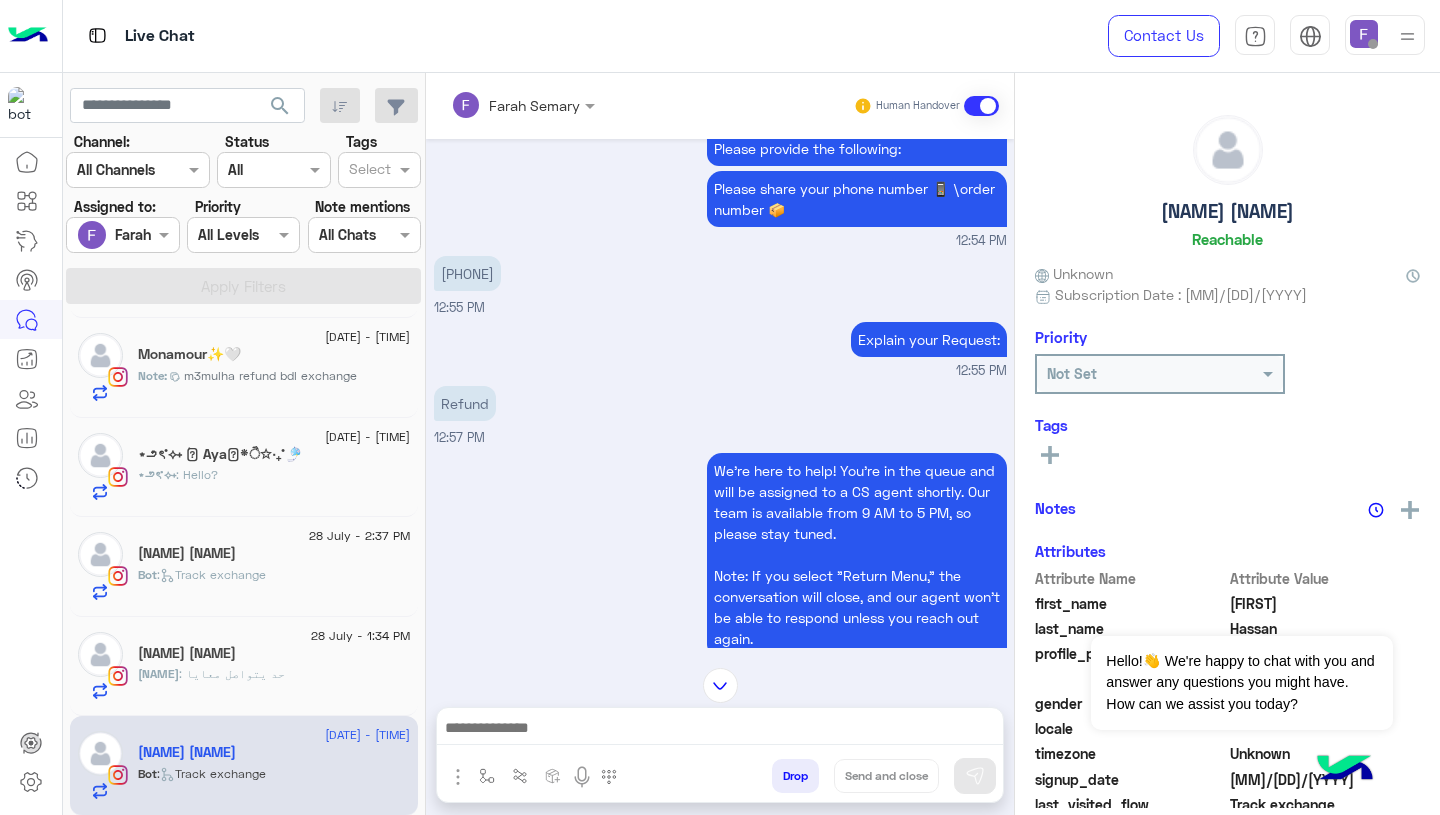 scroll, scrollTop: 2202, scrollLeft: 0, axis: vertical 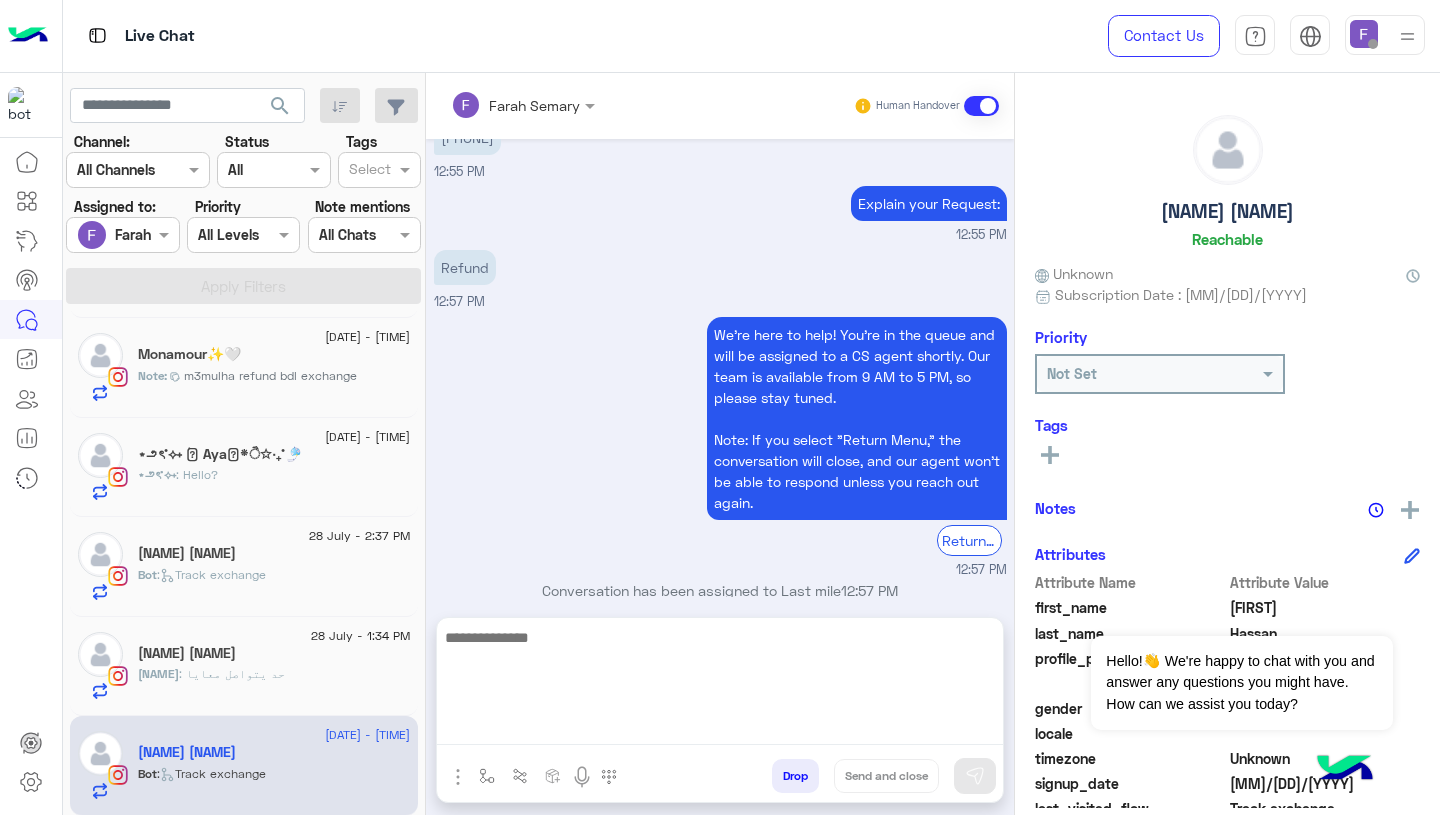 click at bounding box center (720, 685) 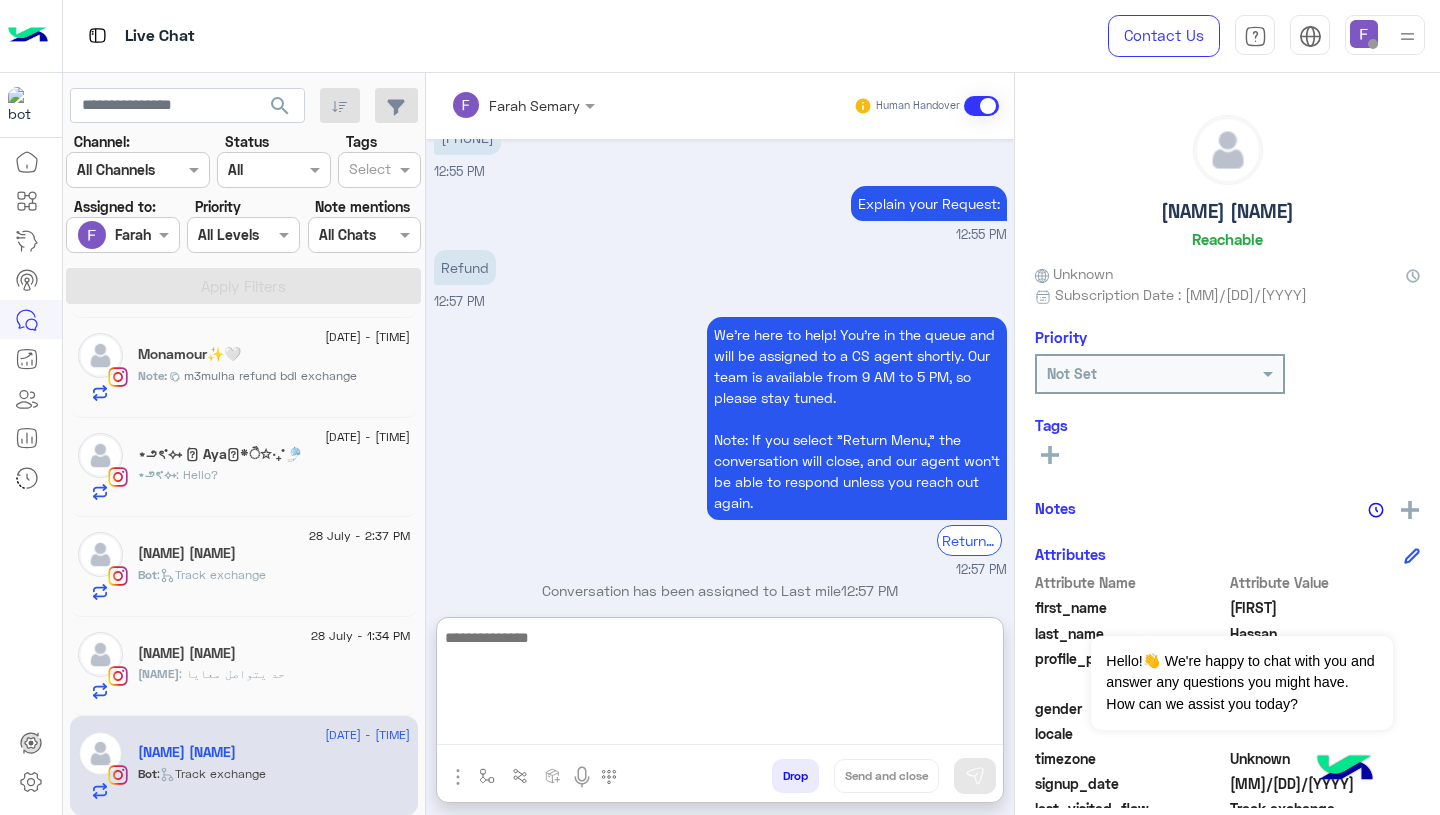 paste on "**********" 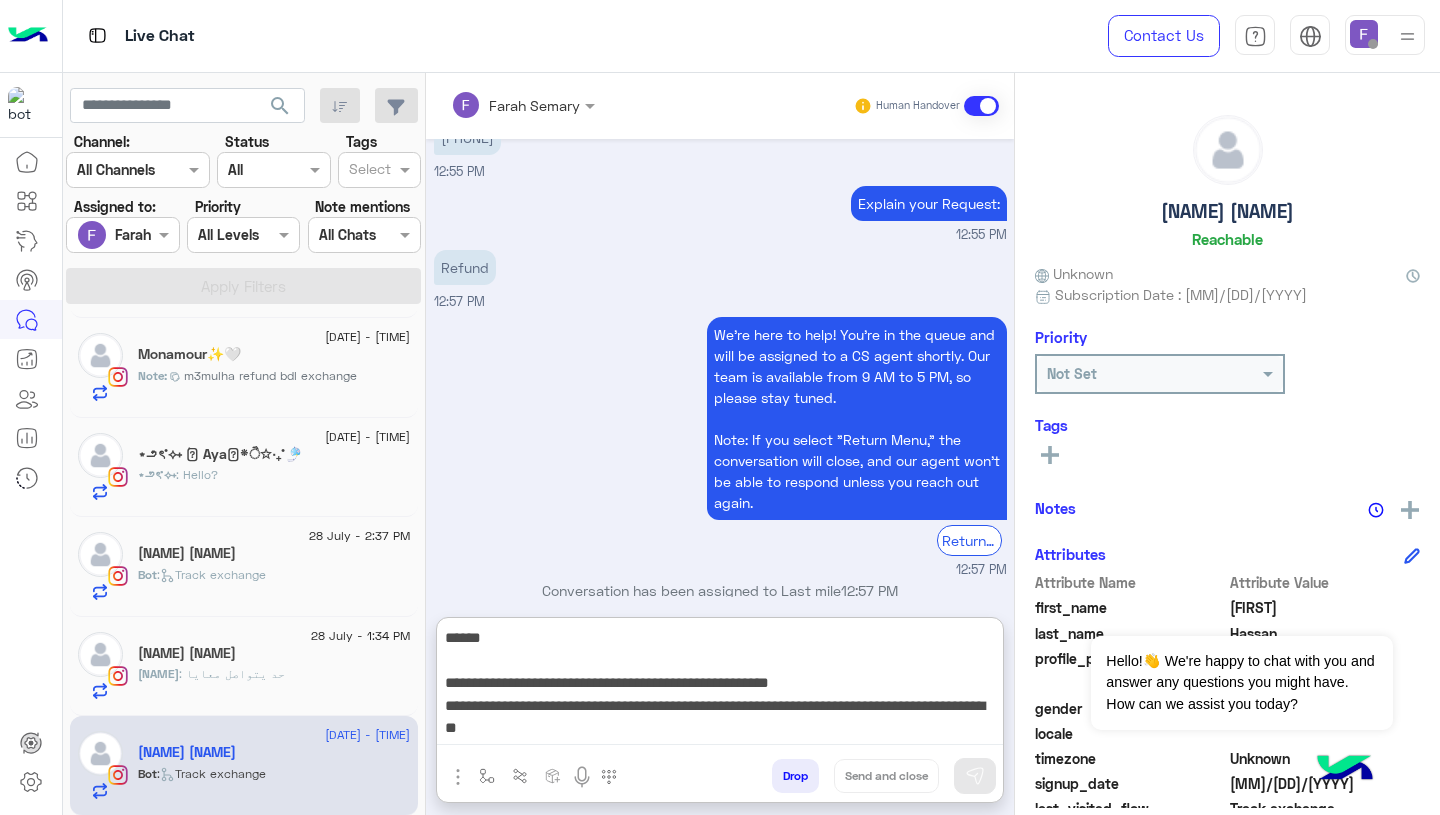 scroll, scrollTop: 173, scrollLeft: 0, axis: vertical 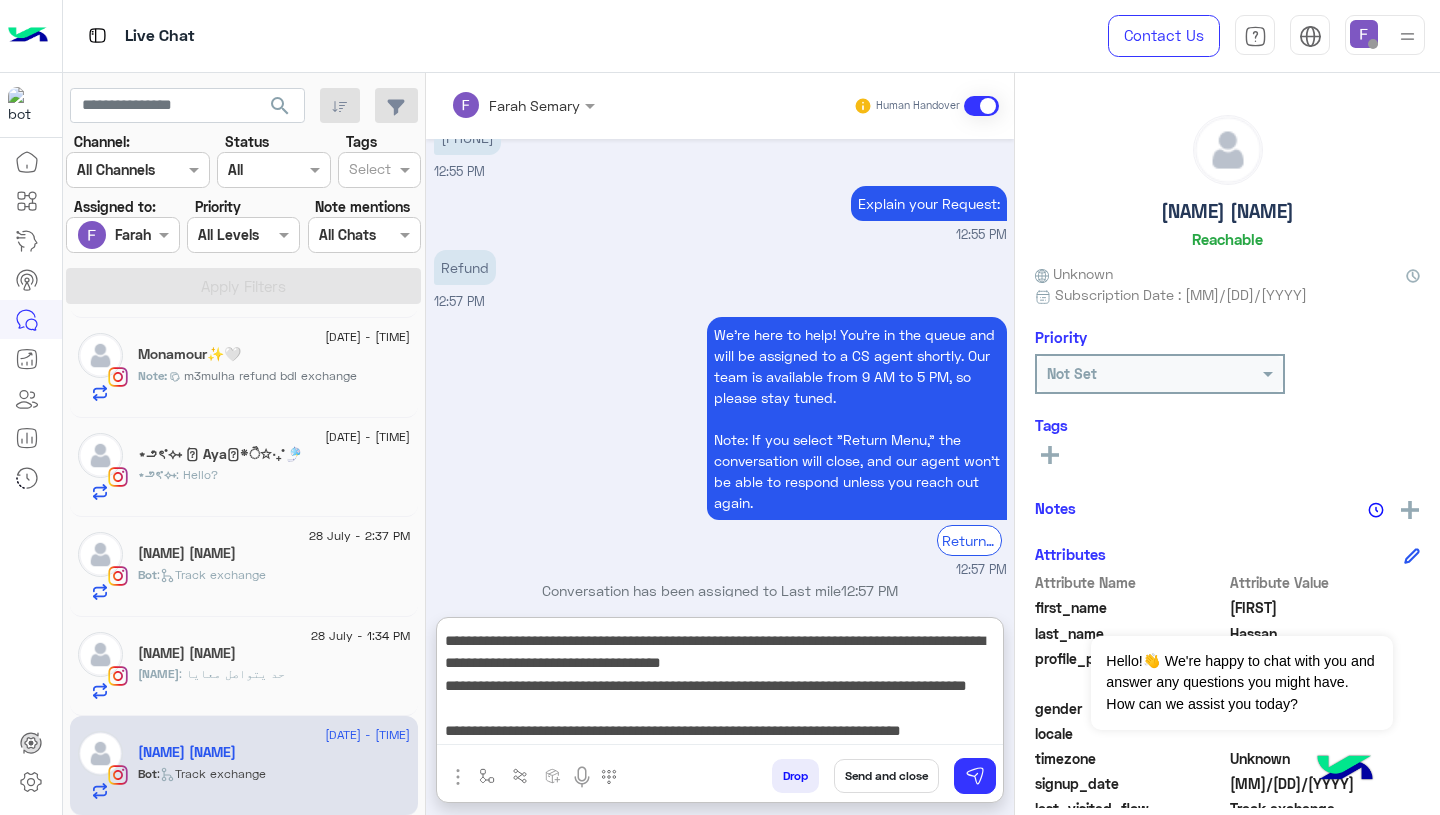 type on "**********" 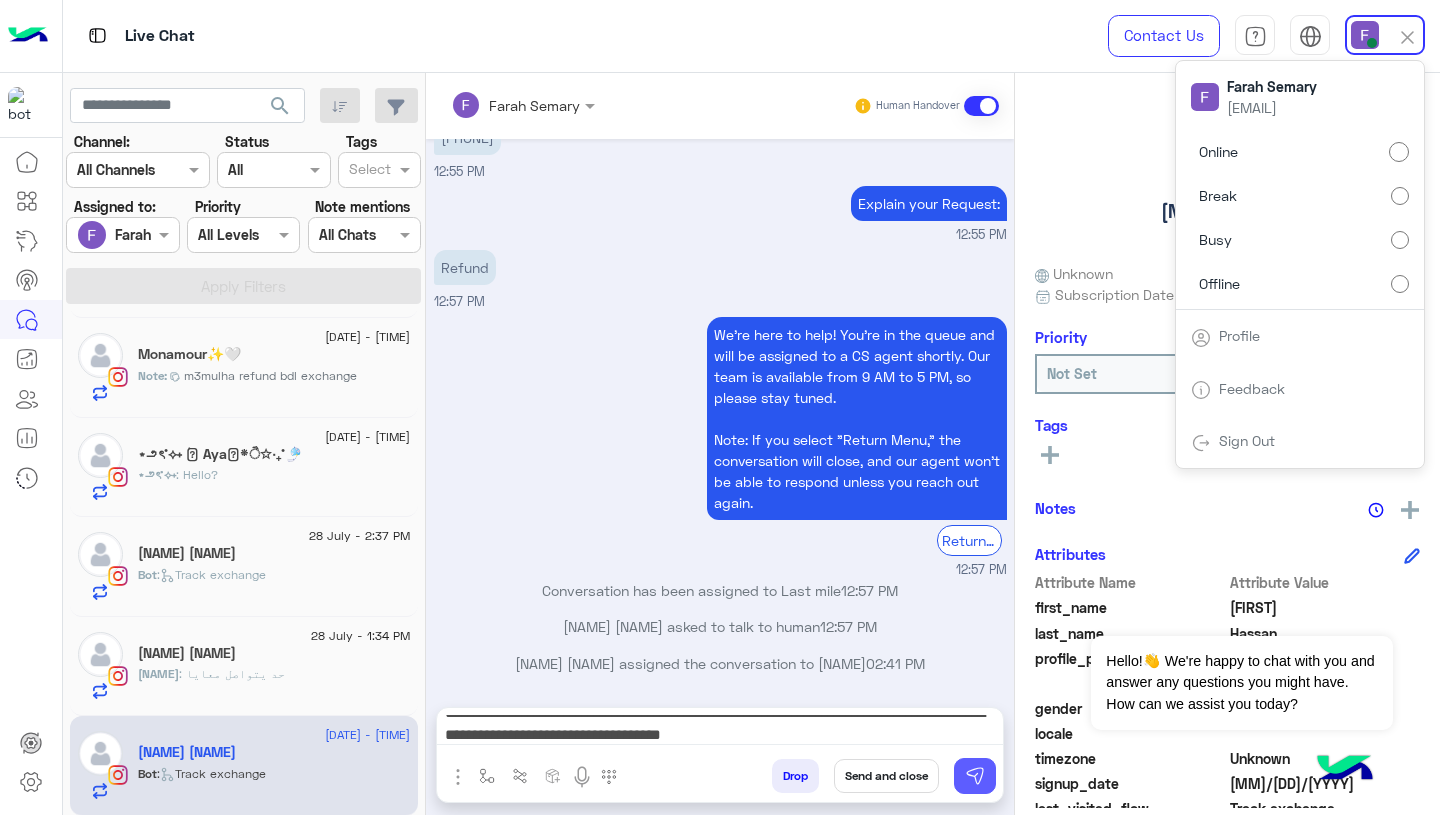click at bounding box center (975, 776) 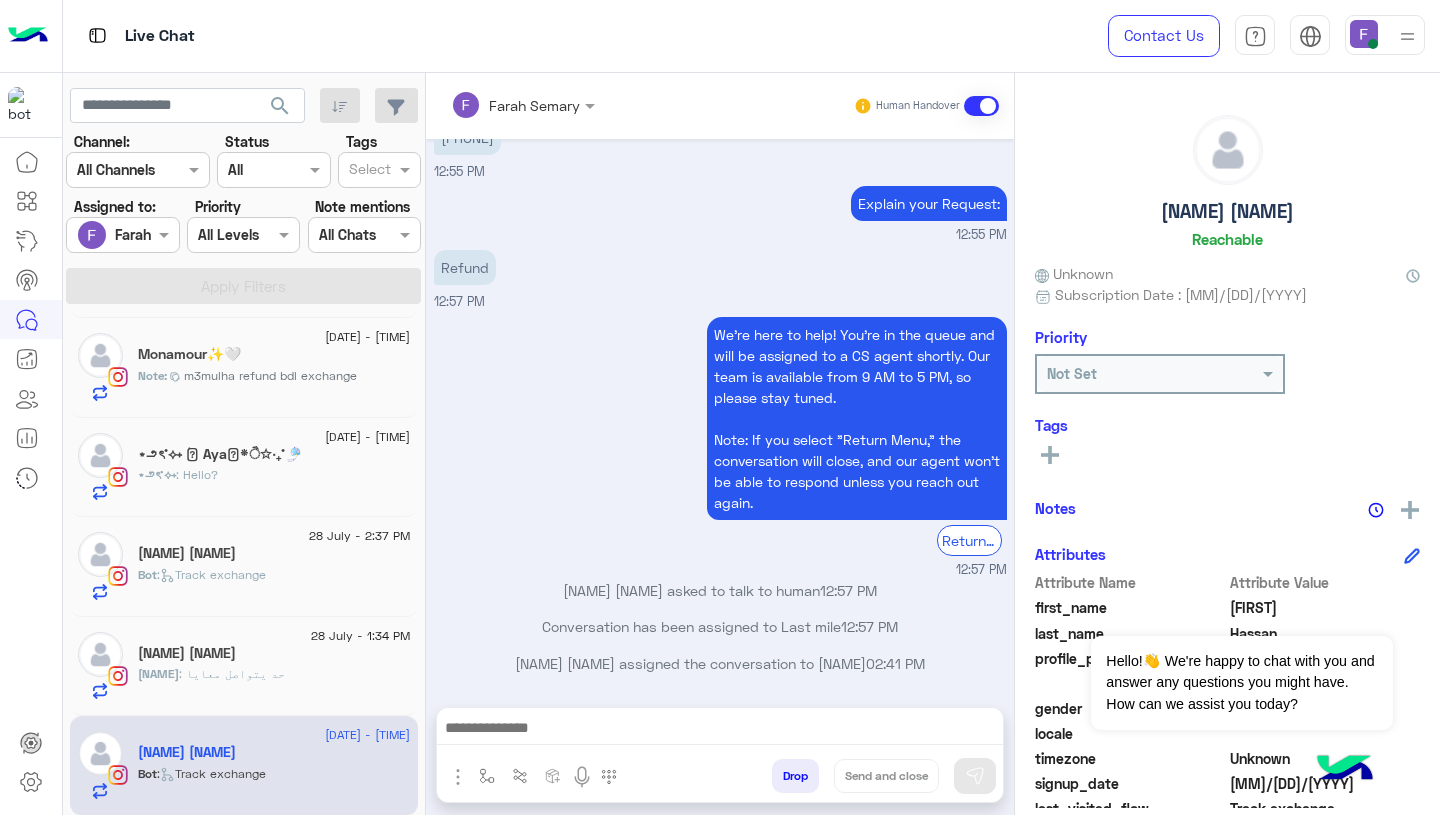 scroll, scrollTop: 0, scrollLeft: 0, axis: both 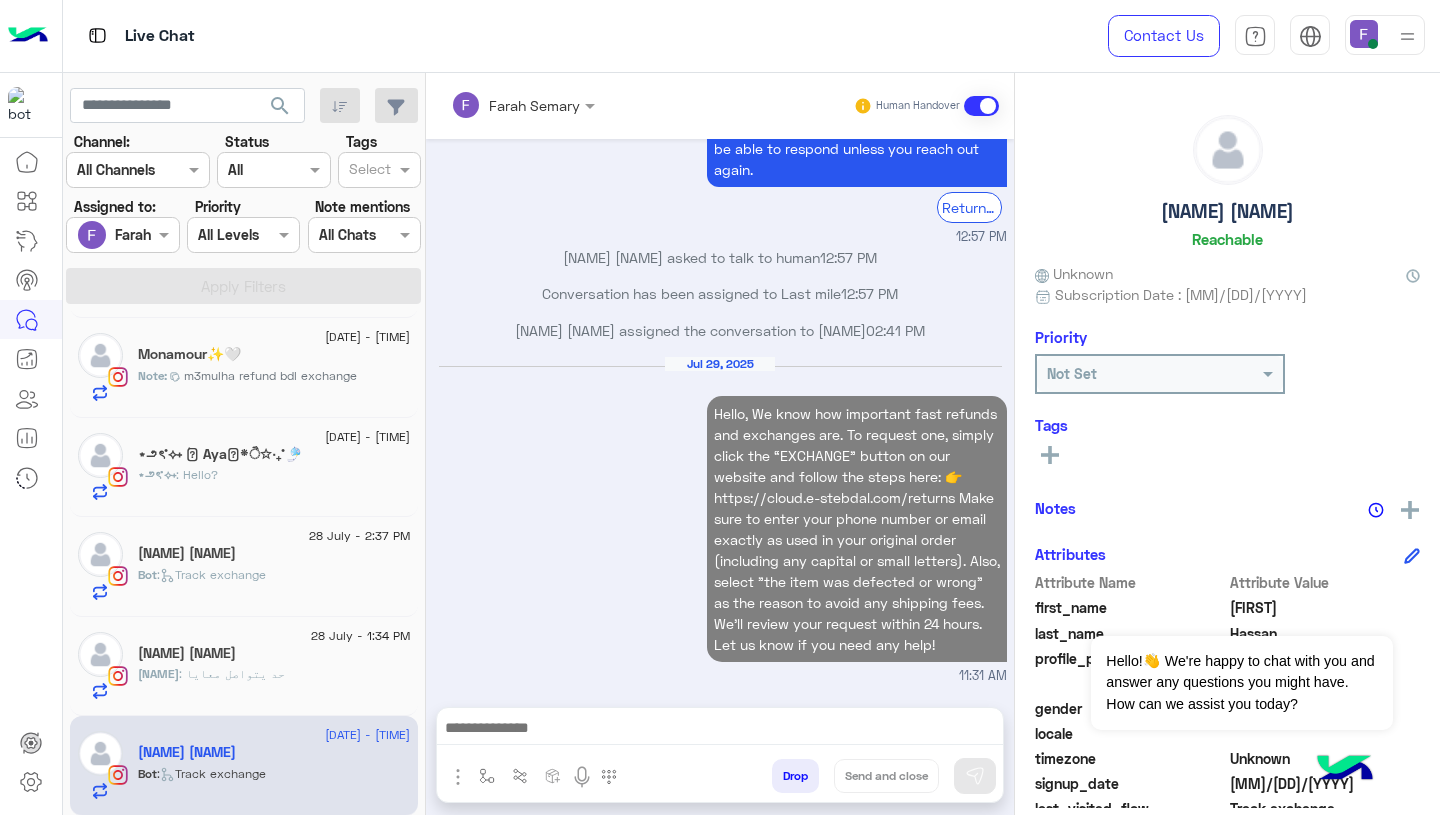 click on "[MONTH] [DD], [YYYY]  Hello,
We know how important fast refunds and exchanges are.
To request one, simply click the “EXCHANGE” button on our website and follow the steps here:
👉 https://cloud.e-stebdal.com/returns
Make sure to enter your phone number or email exactly as used in your original order (including any capital or small letters).
Also, select "the item was defected or wrong" as the reason to avoid any shipping fees.
We’ll review your request within 24 hours. Let us know if you need any help!      [TIME]" at bounding box center (720, 521) 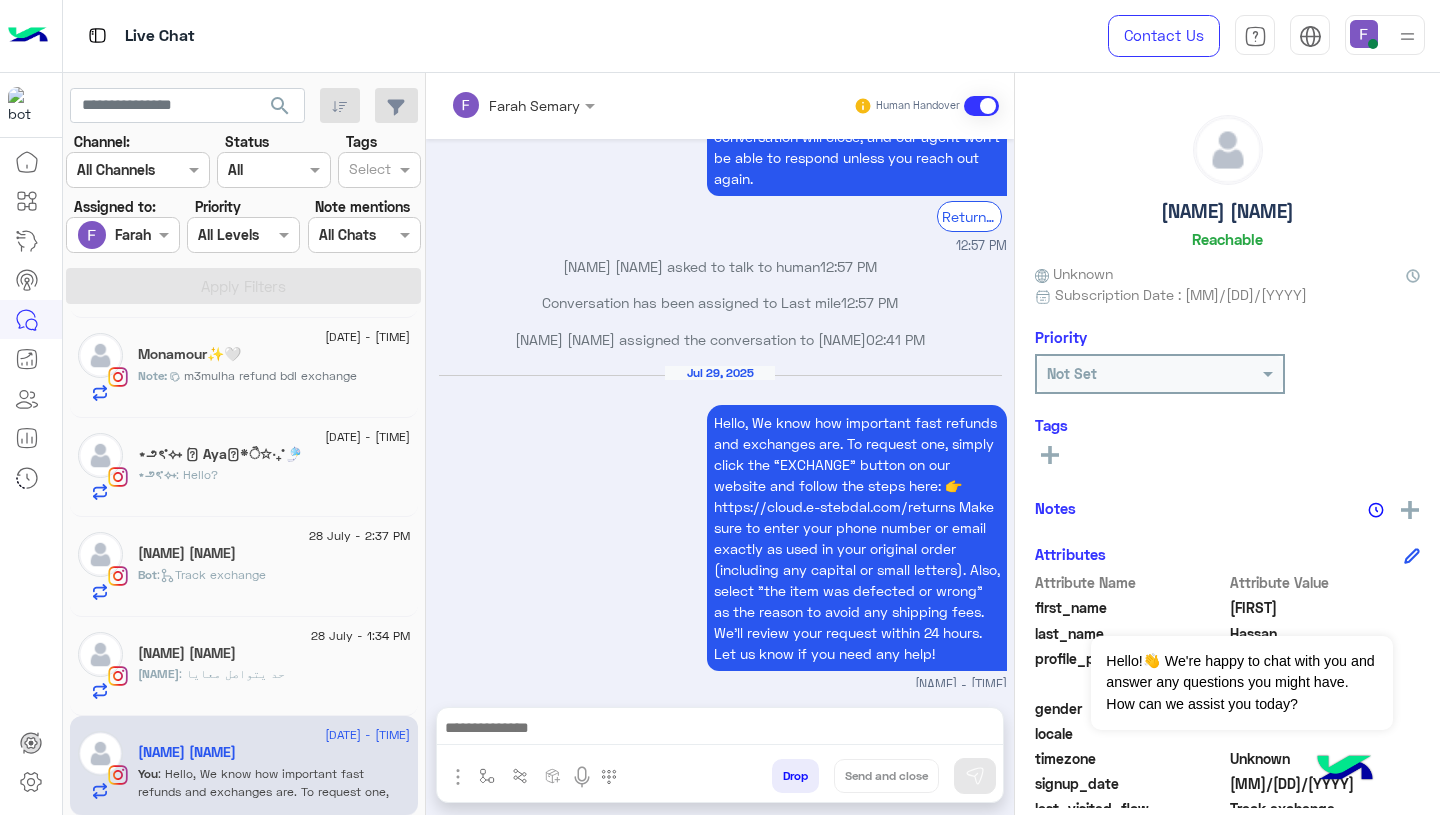 scroll, scrollTop: 2589, scrollLeft: 0, axis: vertical 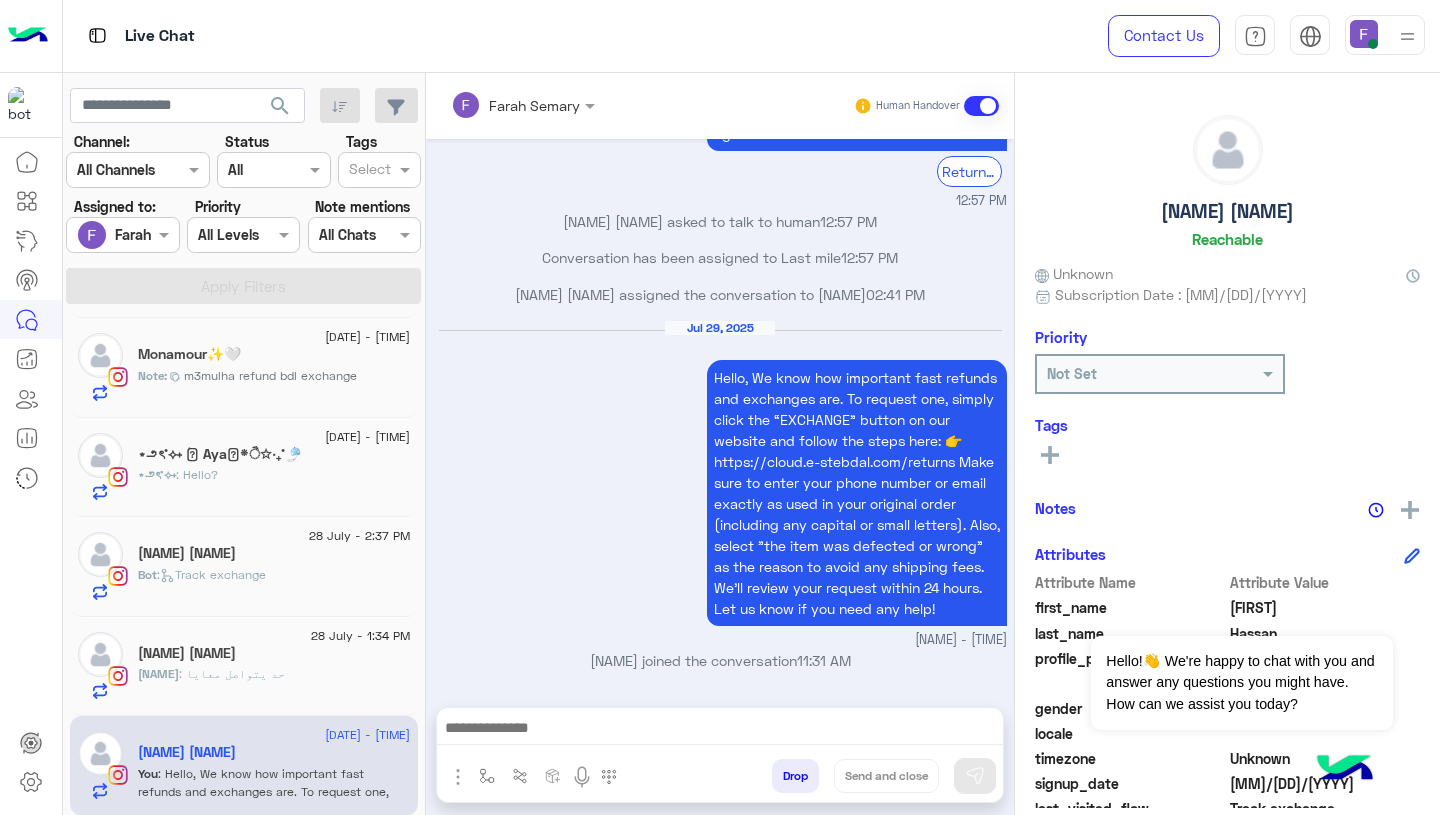 click on "[NAME] : حد يتواصل معايا" 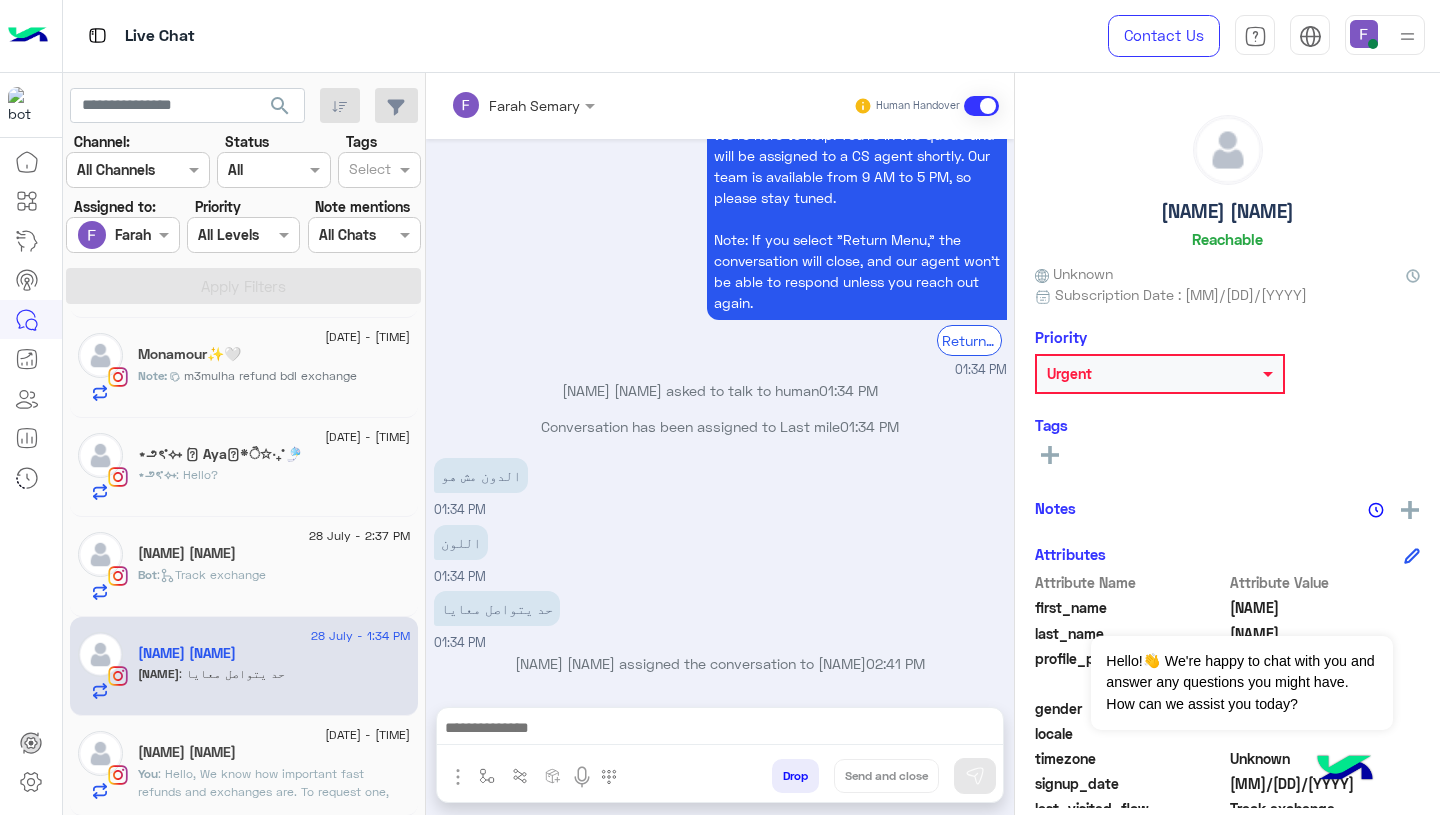 scroll, scrollTop: 2085, scrollLeft: 0, axis: vertical 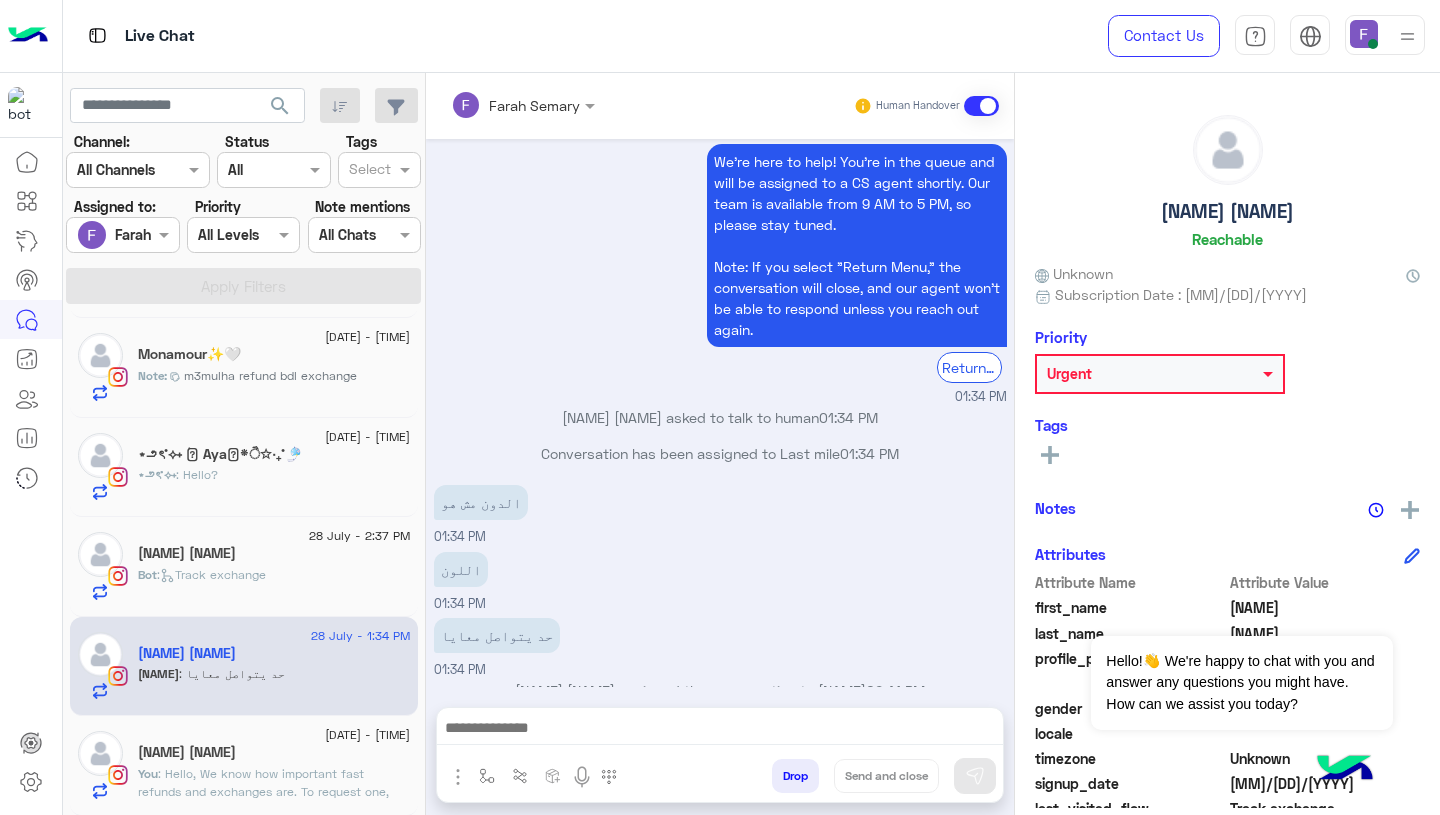 click on "الدون مش هو" at bounding box center (481, 502) 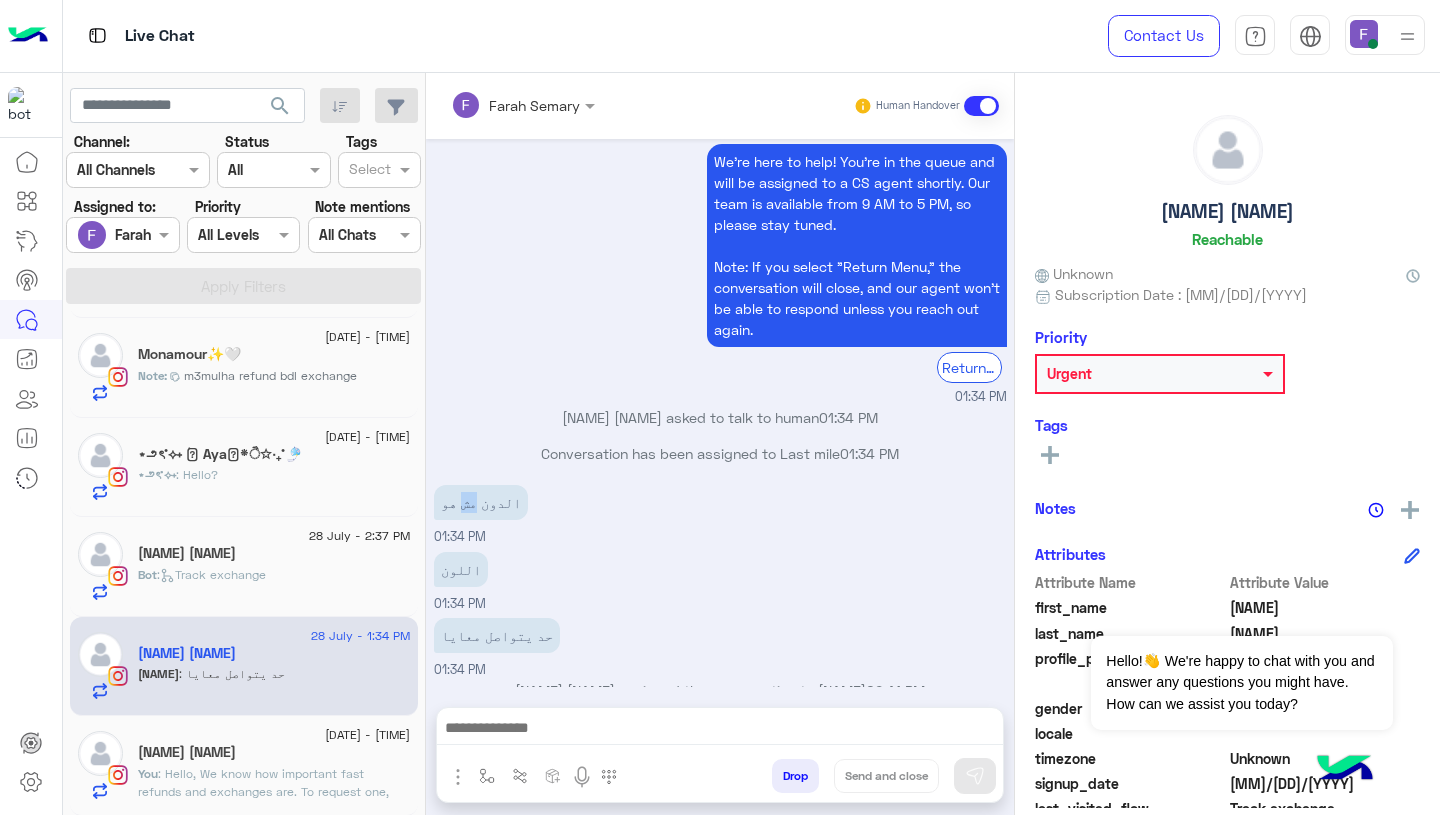 click on "الدون مش هو" at bounding box center [481, 502] 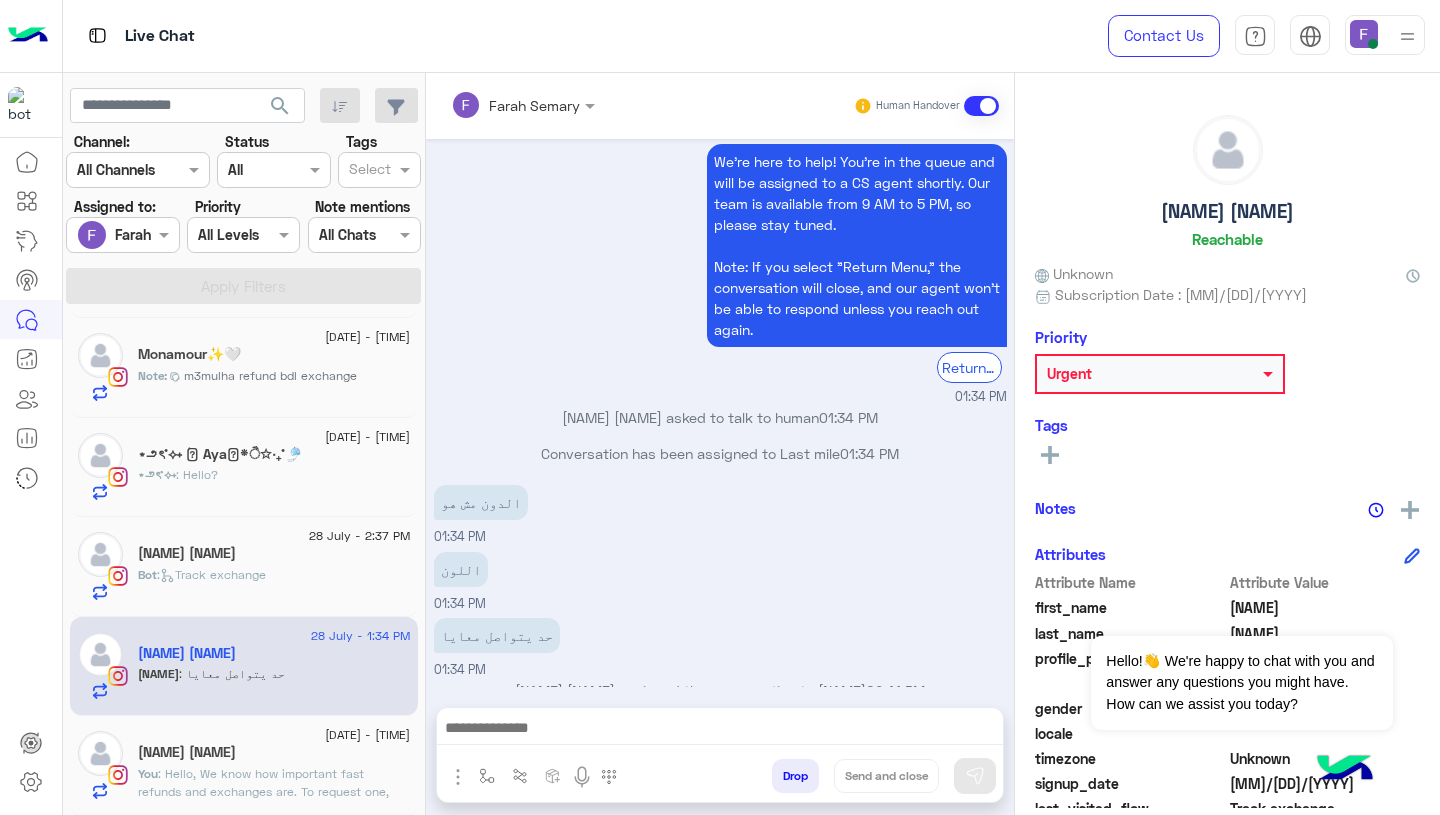 click on "الدون مش هو" at bounding box center [481, 502] 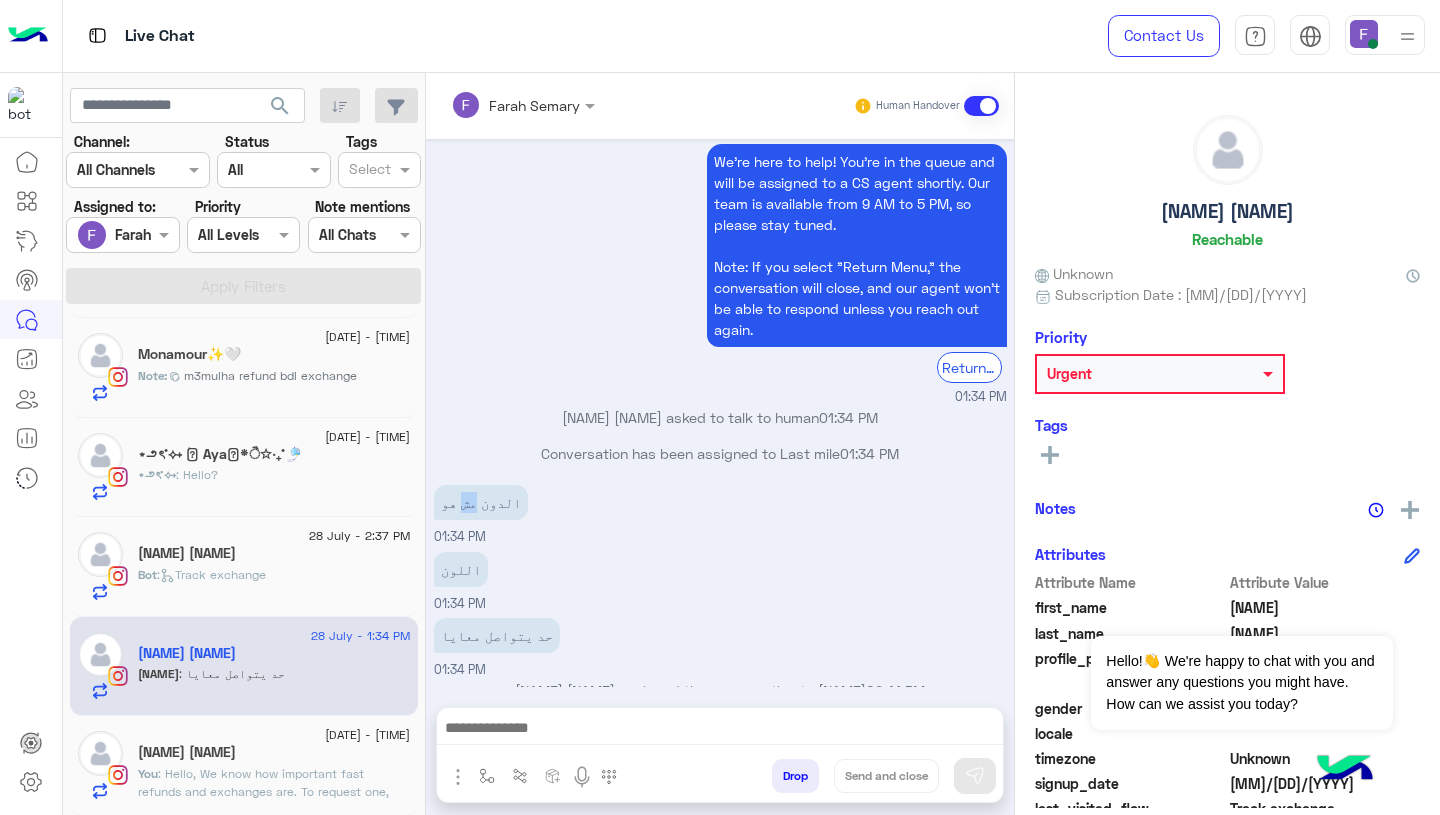 click on "الدون مش هو" at bounding box center (481, 502) 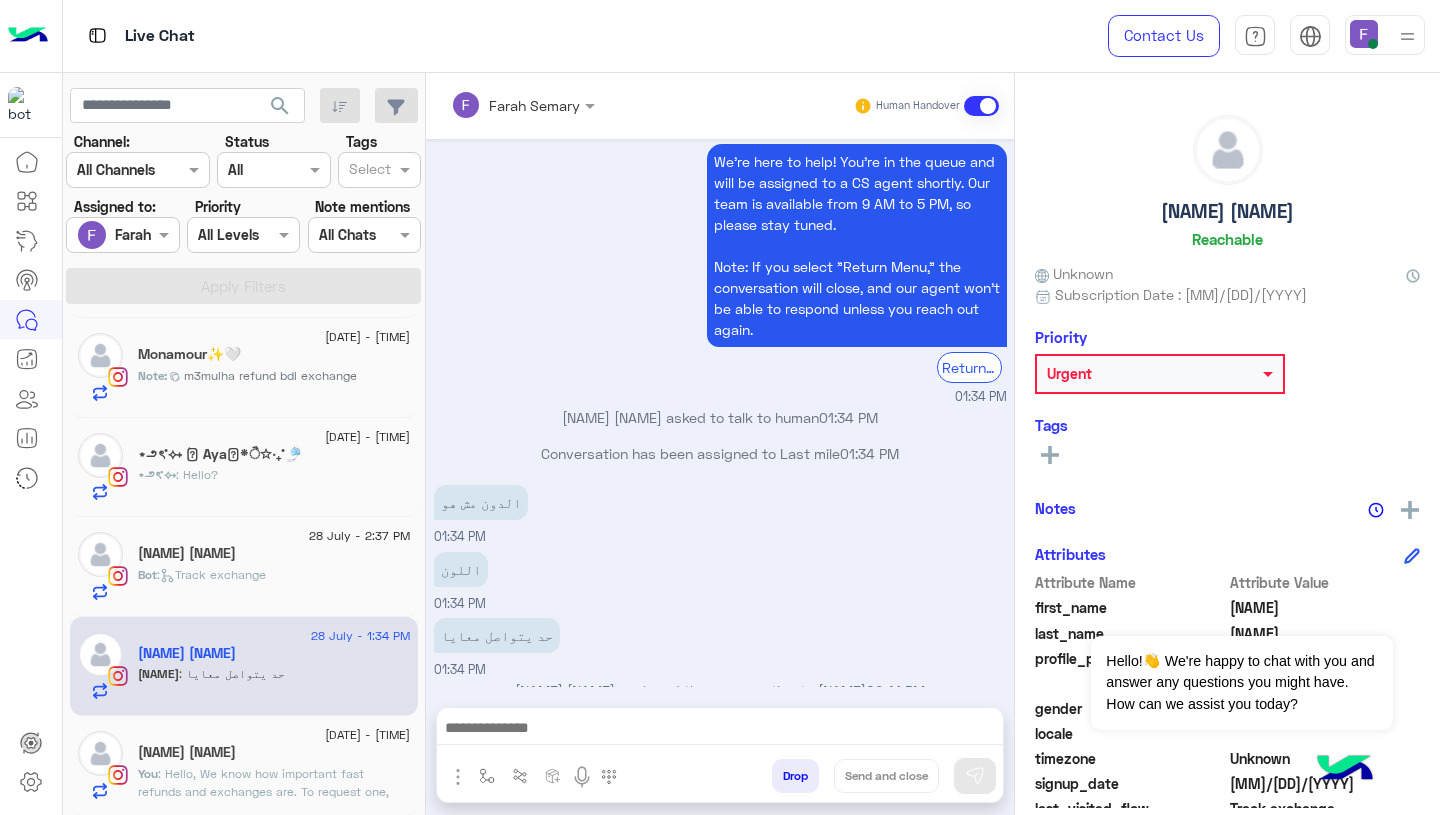 click on "الدون مش هو" at bounding box center [481, 502] 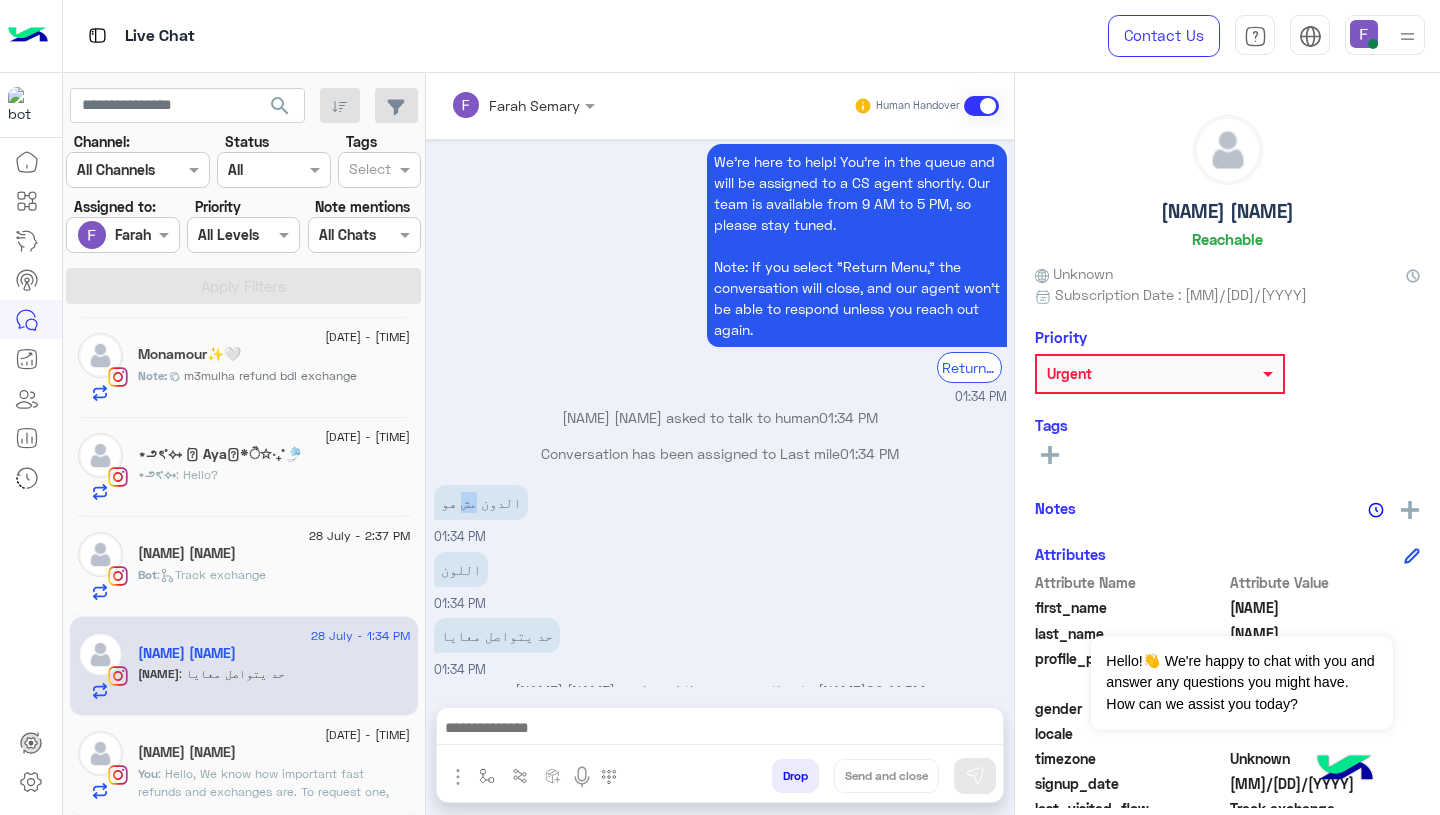 click on "الدون مش هو" at bounding box center (481, 502) 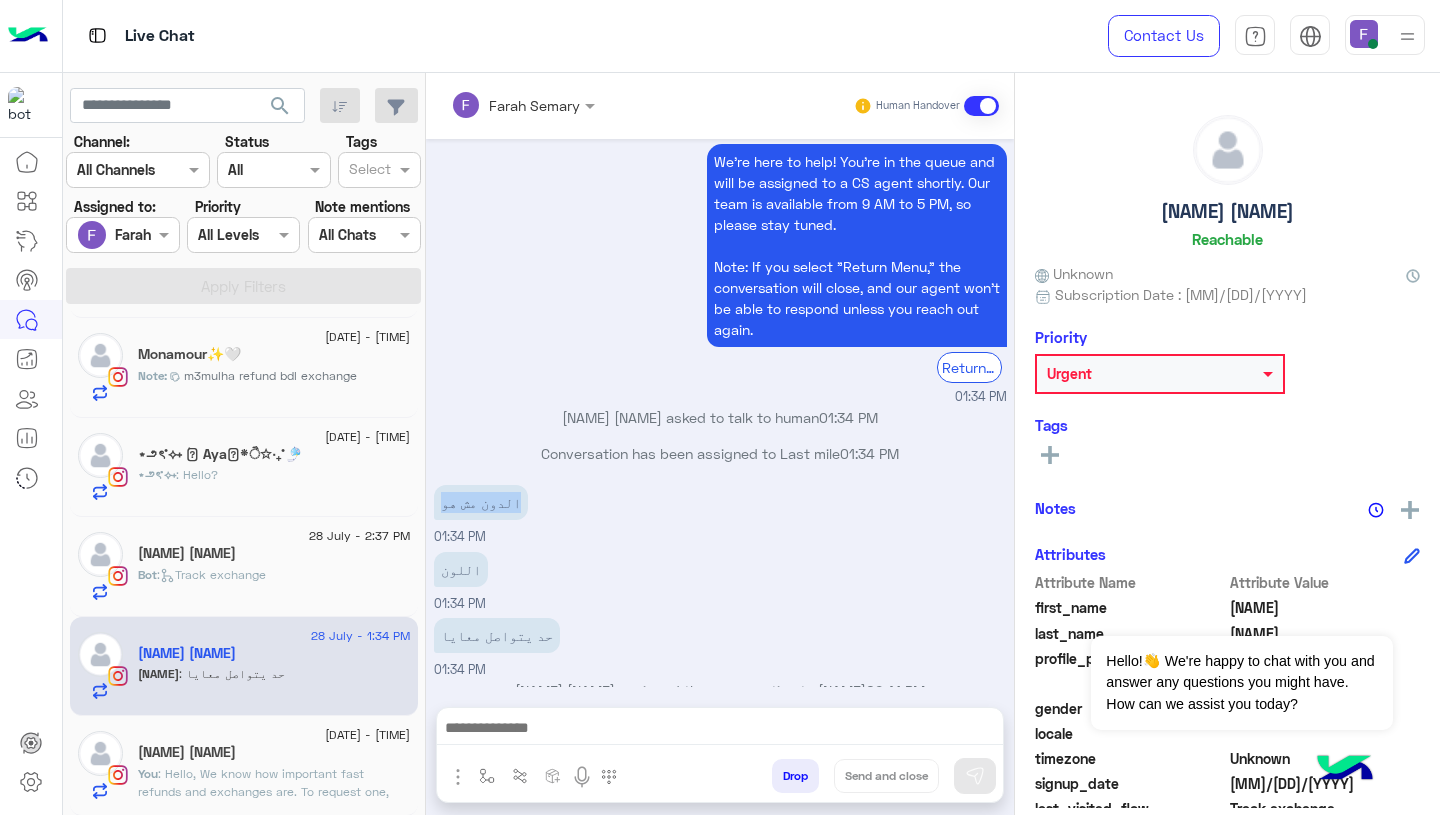 click on "We're here to help! You’re in the queue and will be assigned to a CS agent shortly. Our team is available from 9 AM to 5 PM, so please stay tuned. Note: If you select "Return Menu," the conversation will close, and our agent won’t be able to respond unless you reach out again.  Return to main menu     01:34 PM" at bounding box center [720, 273] 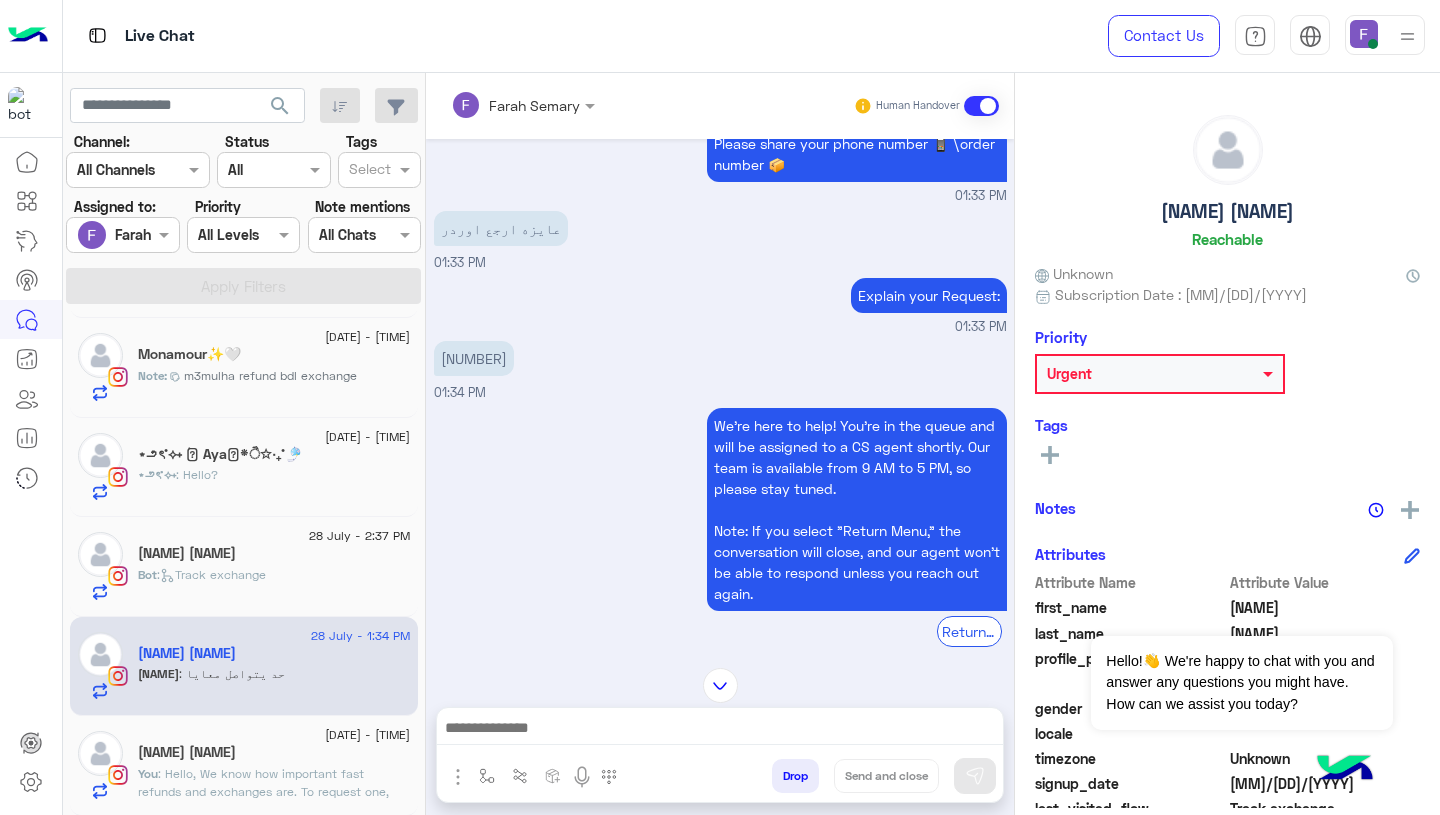 scroll, scrollTop: 1809, scrollLeft: 0, axis: vertical 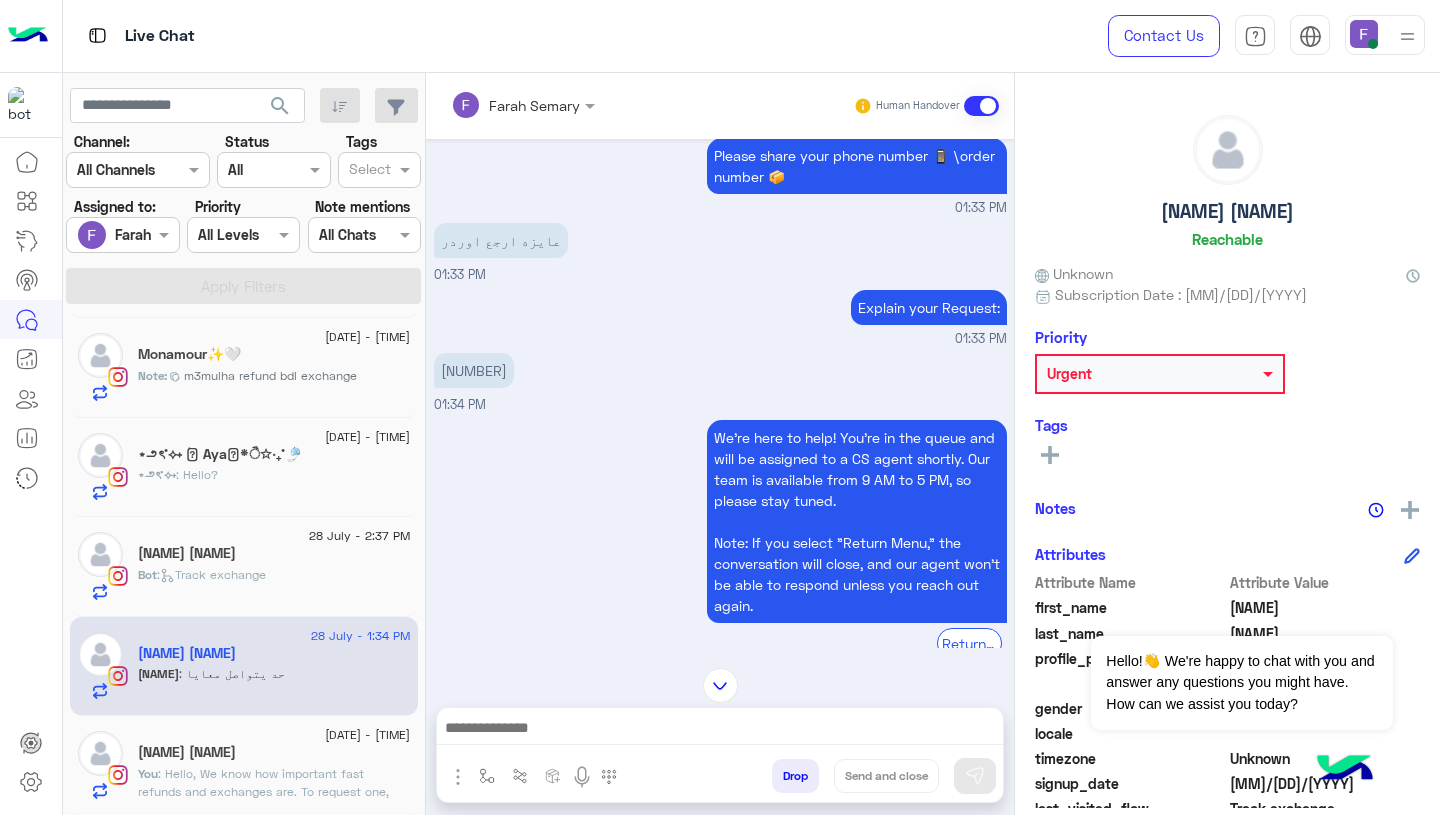 click on "عايزه ارجع اوردر" at bounding box center (501, 240) 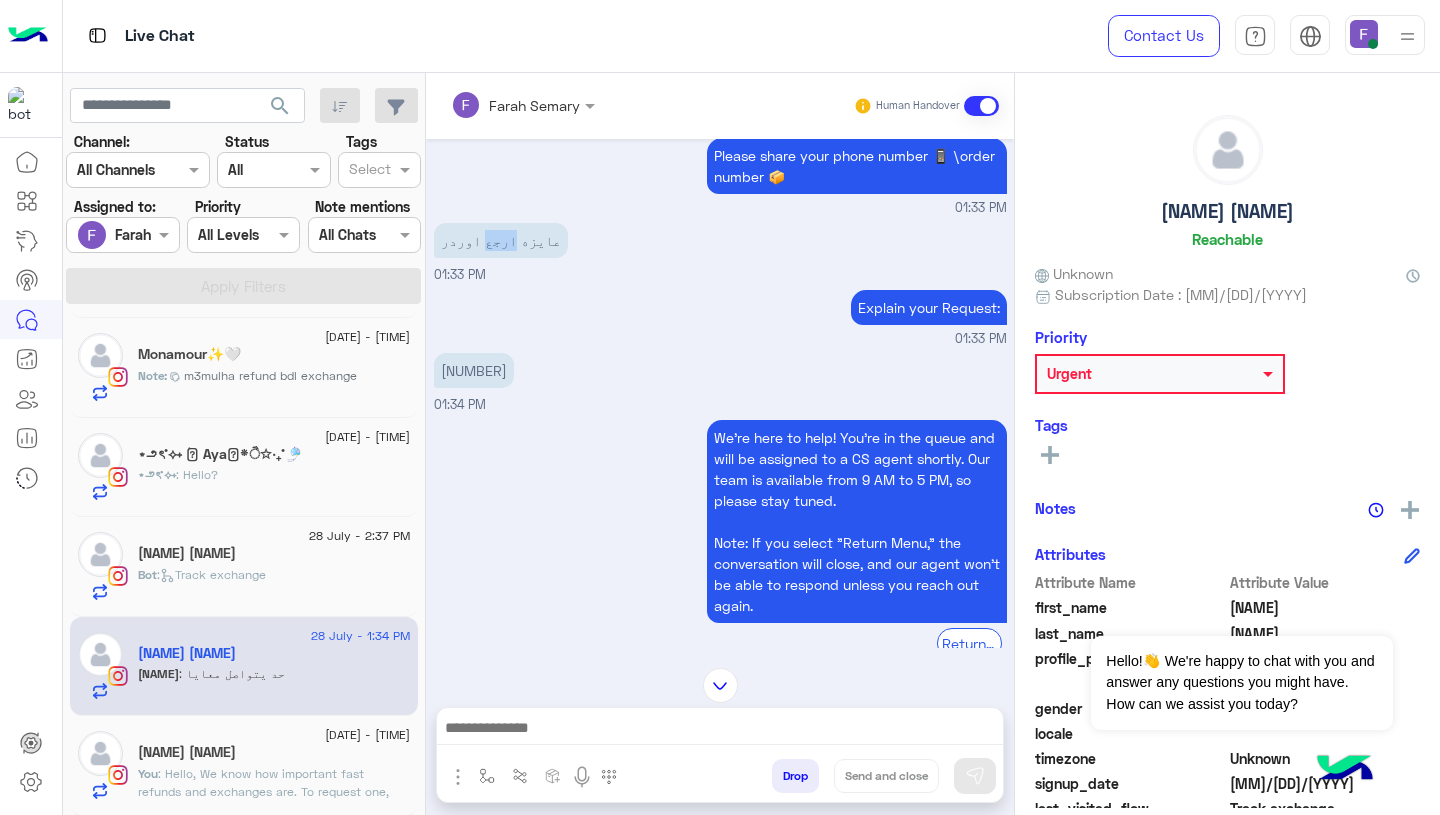 click on "عايزه ارجع اوردر" at bounding box center (501, 240) 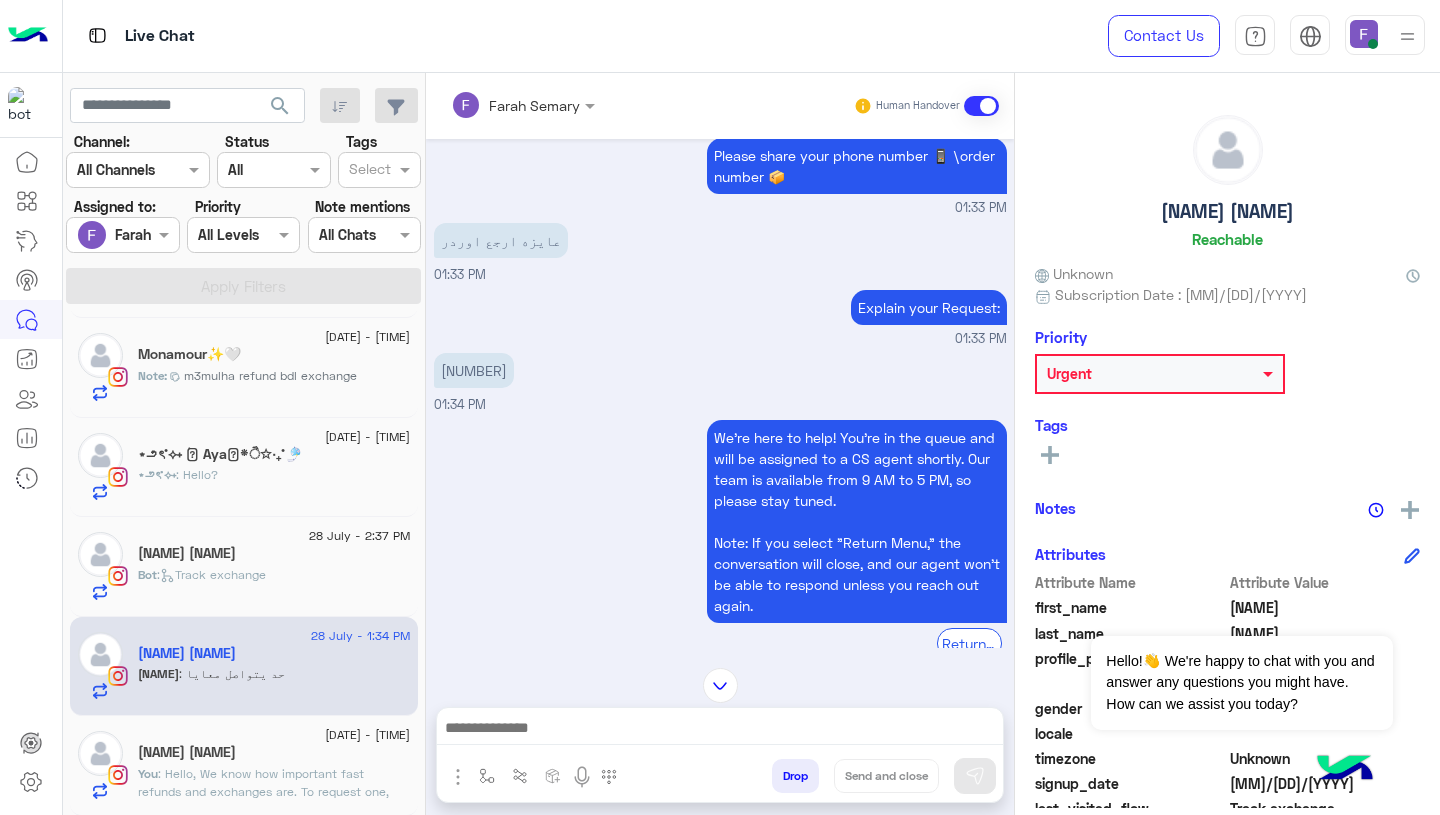 click on "عايزه ارجع اوردر" at bounding box center [501, 240] 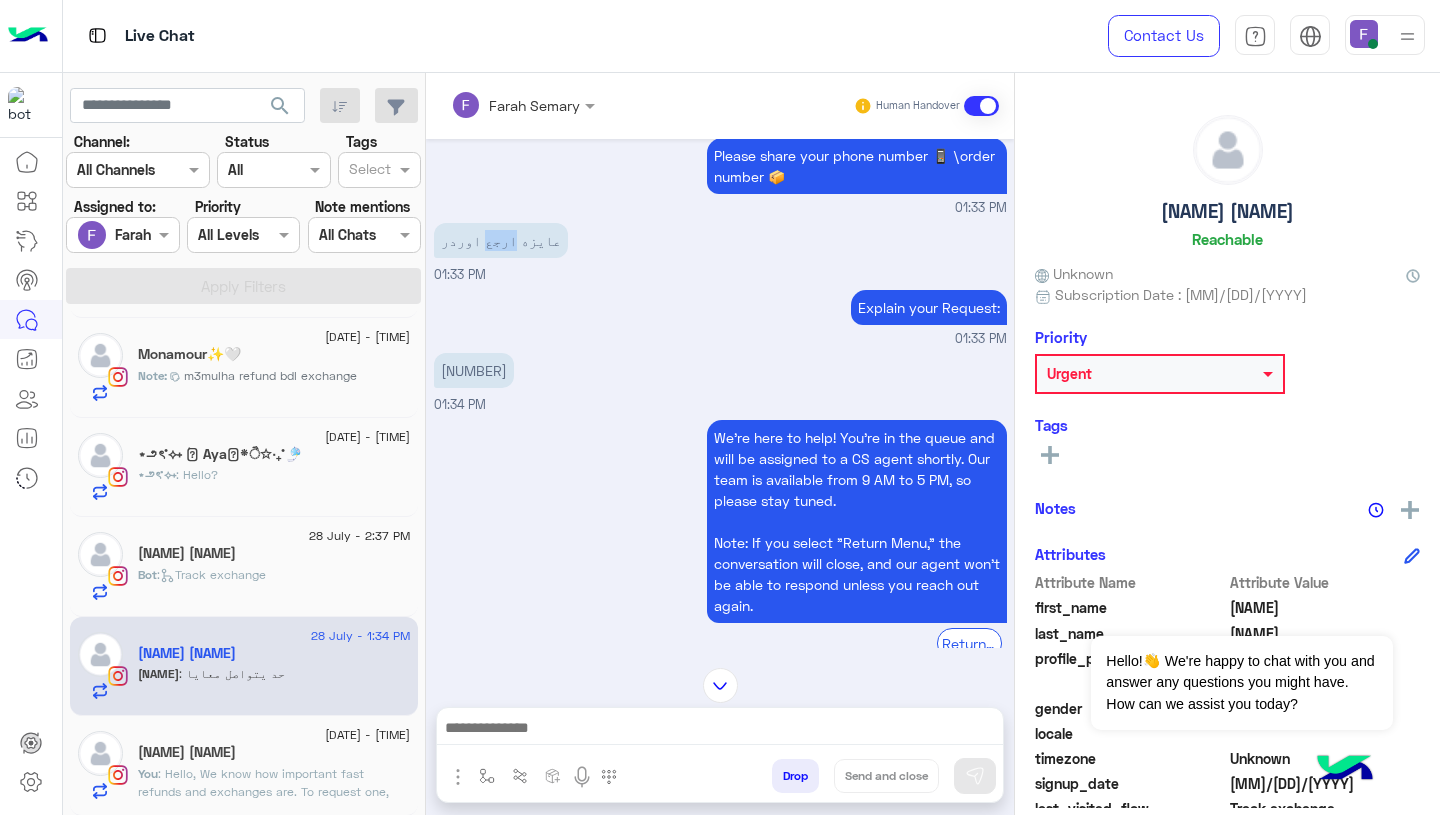 click on "عايزه ارجع اوردر" at bounding box center [501, 240] 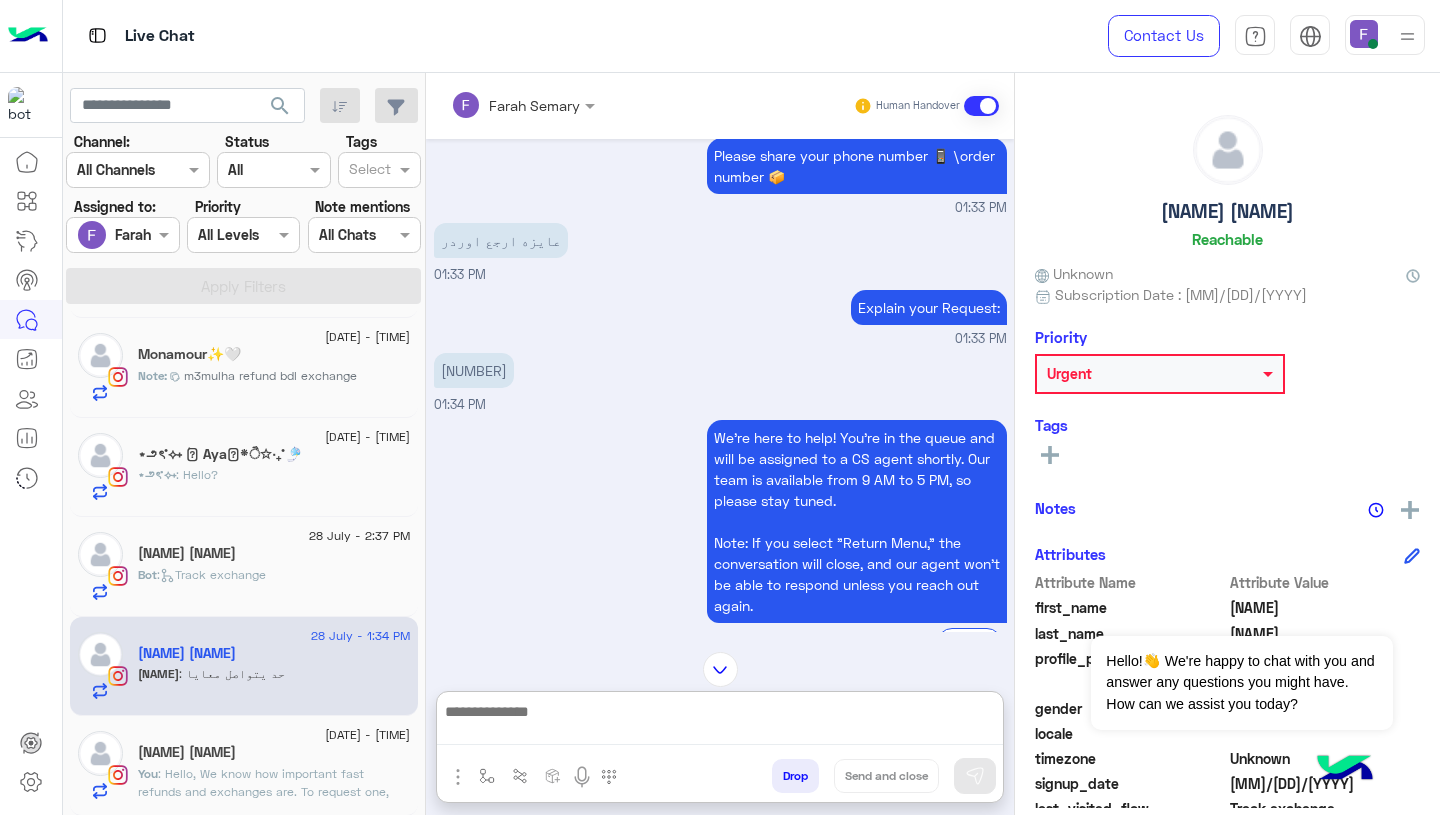 click at bounding box center (720, 722) 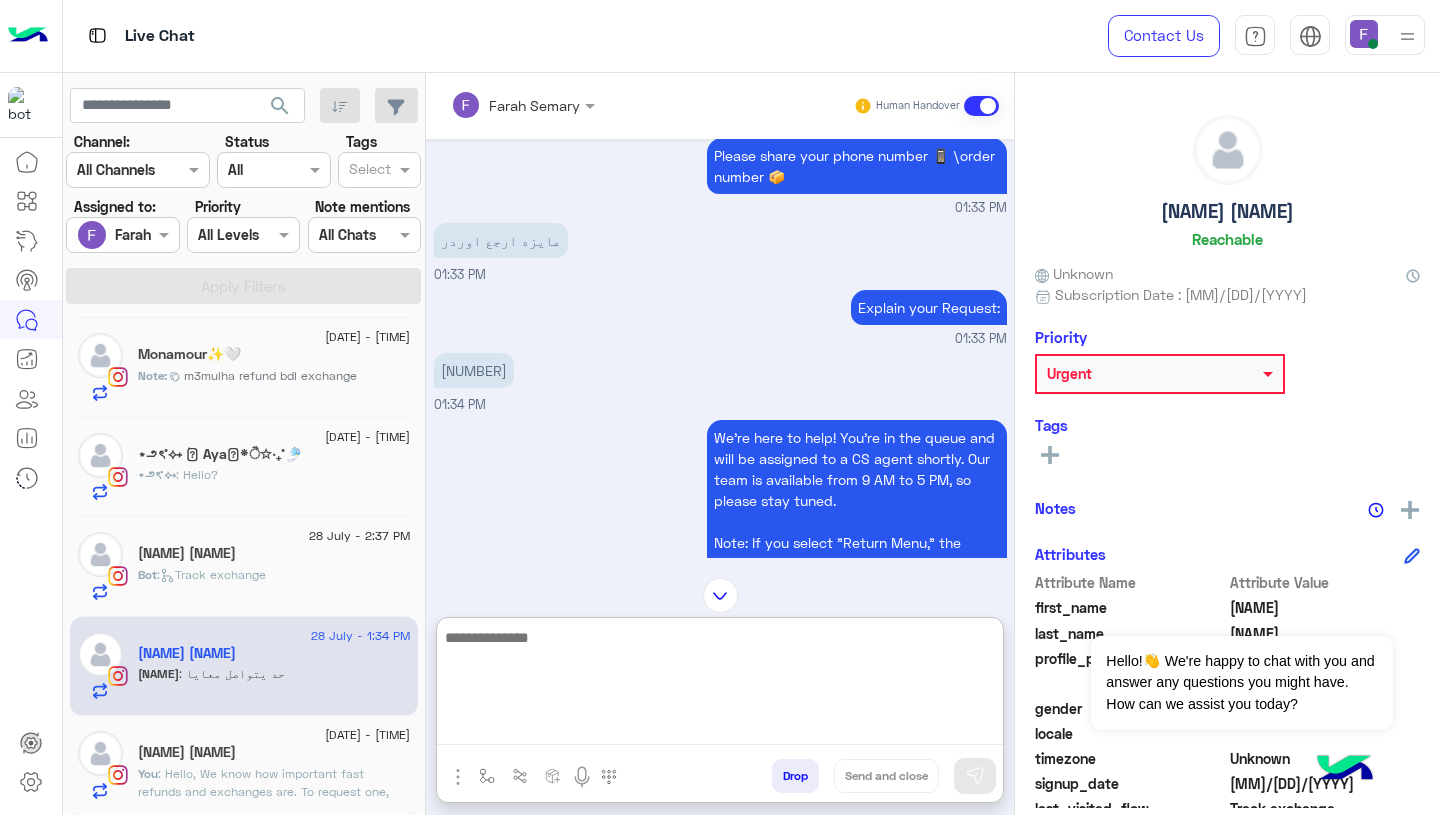 paste on "**********" 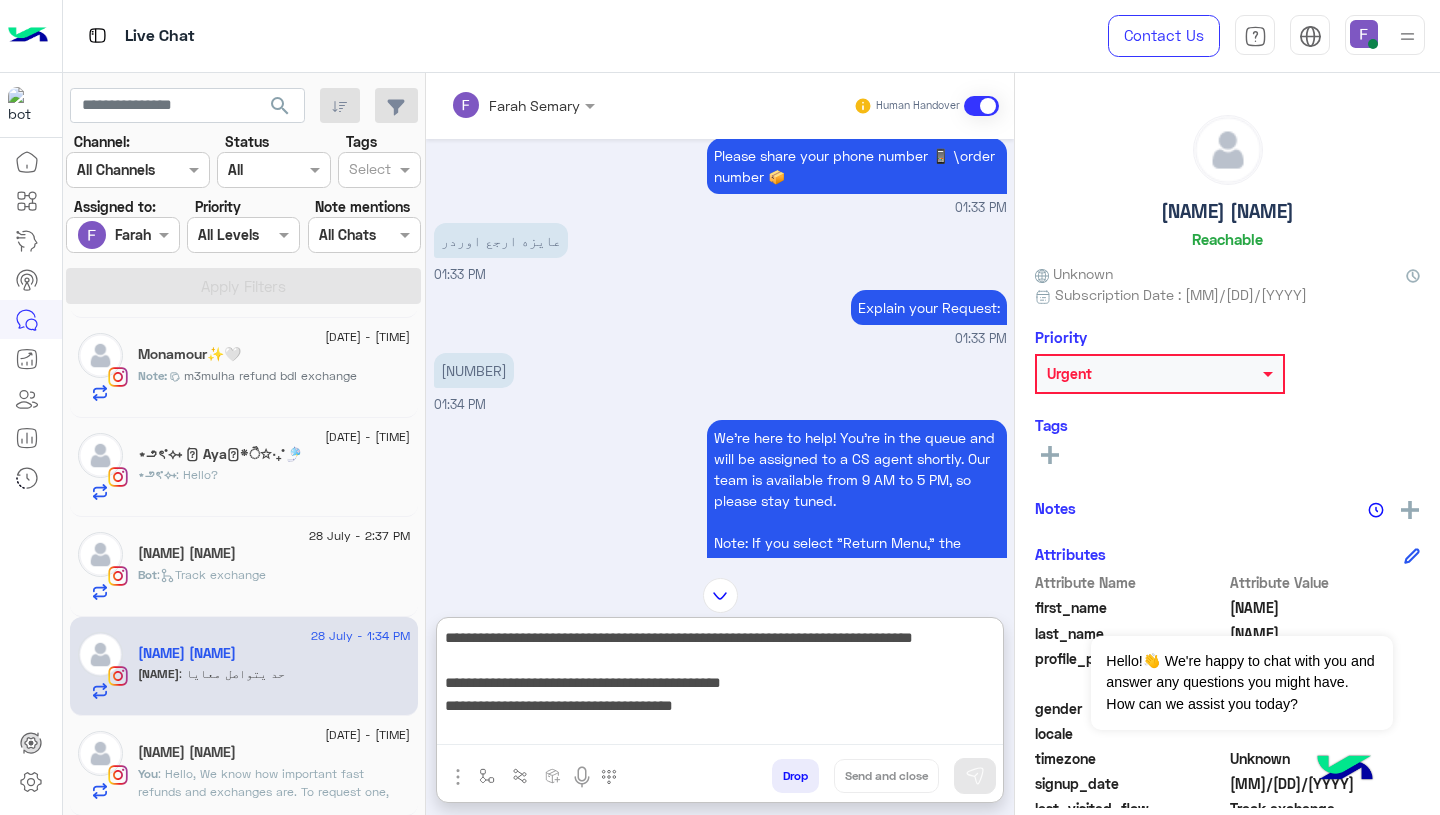 scroll, scrollTop: 151, scrollLeft: 0, axis: vertical 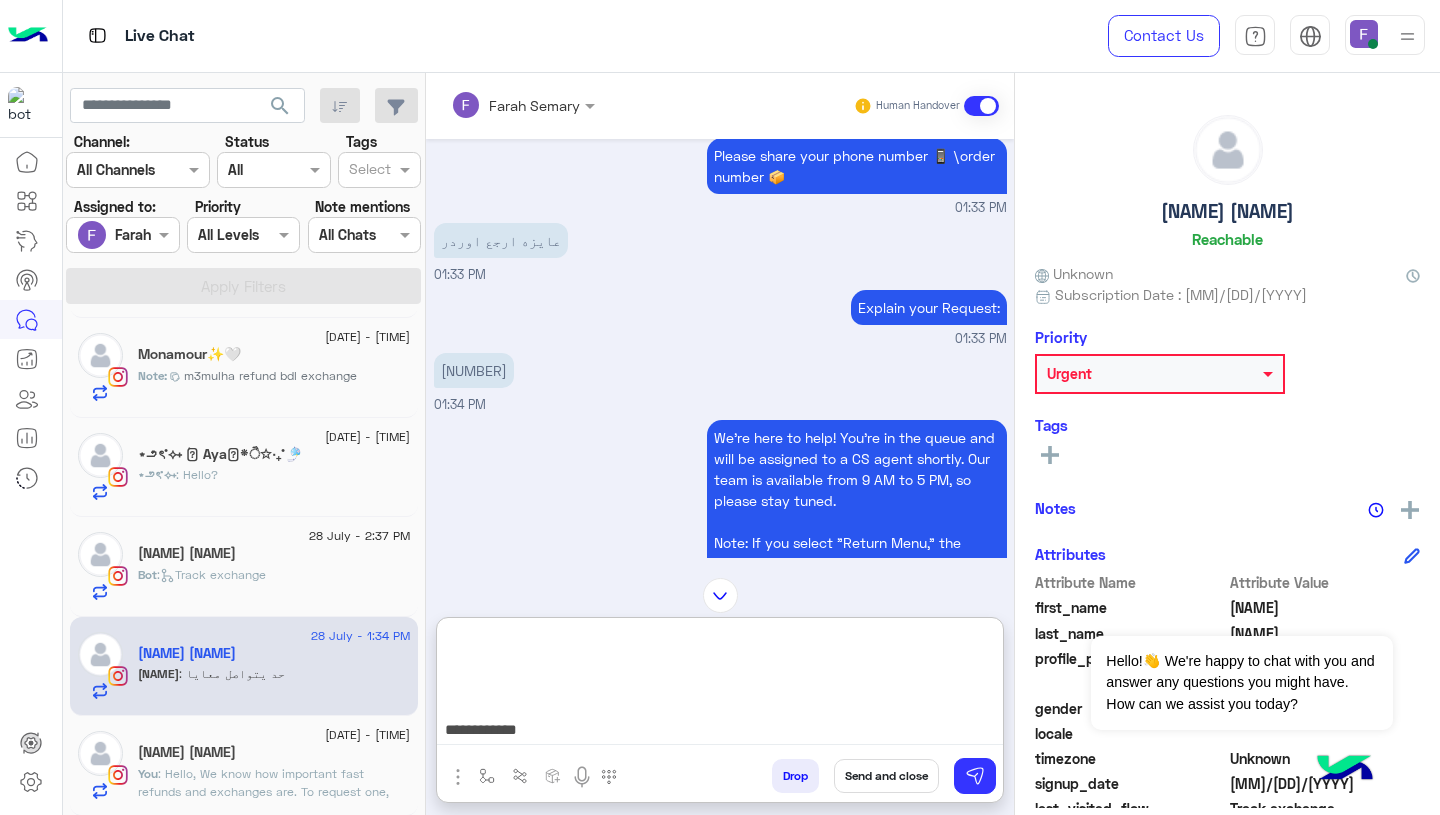 click on "**********" at bounding box center [720, 685] 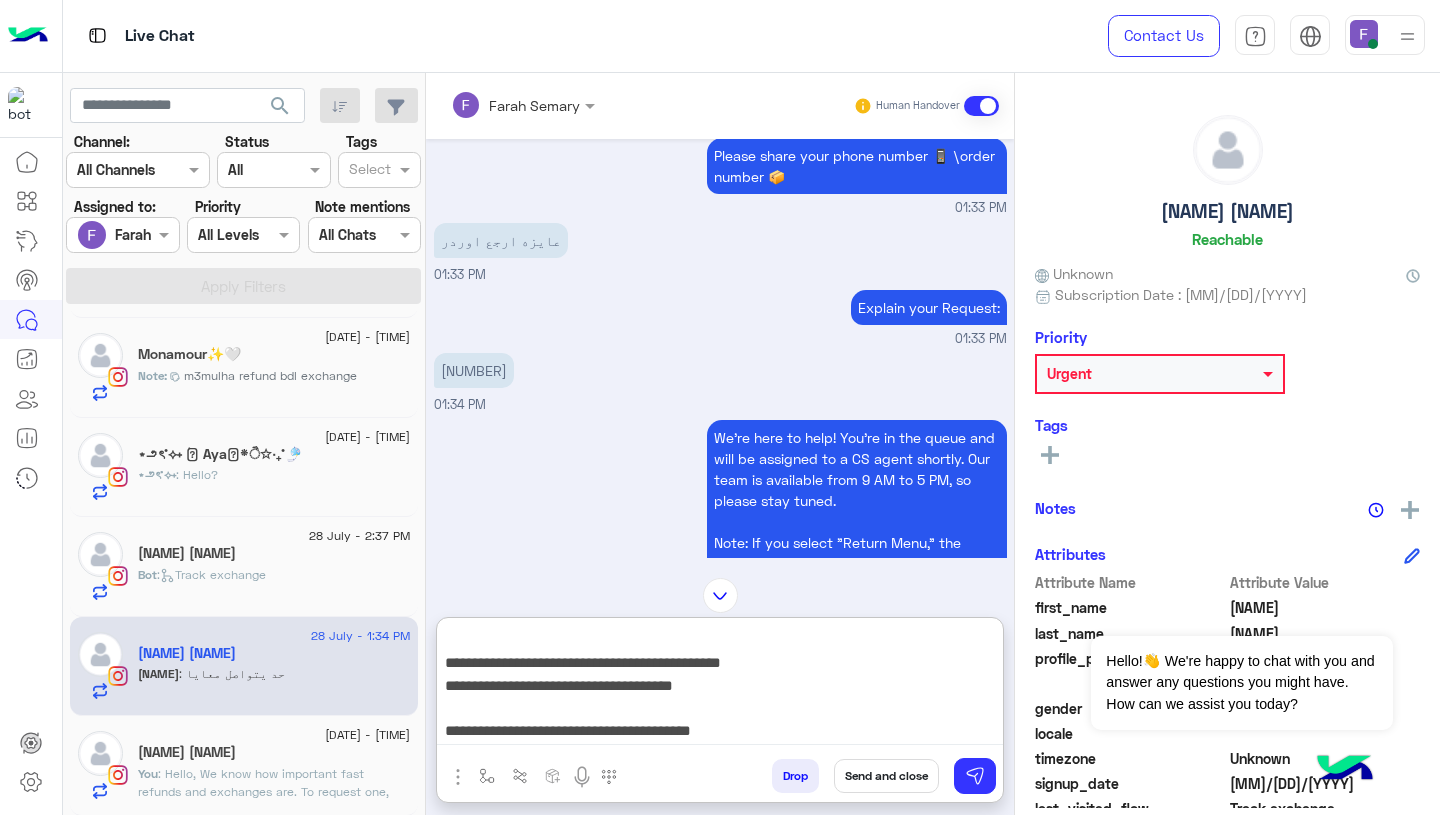 scroll, scrollTop: 0, scrollLeft: 0, axis: both 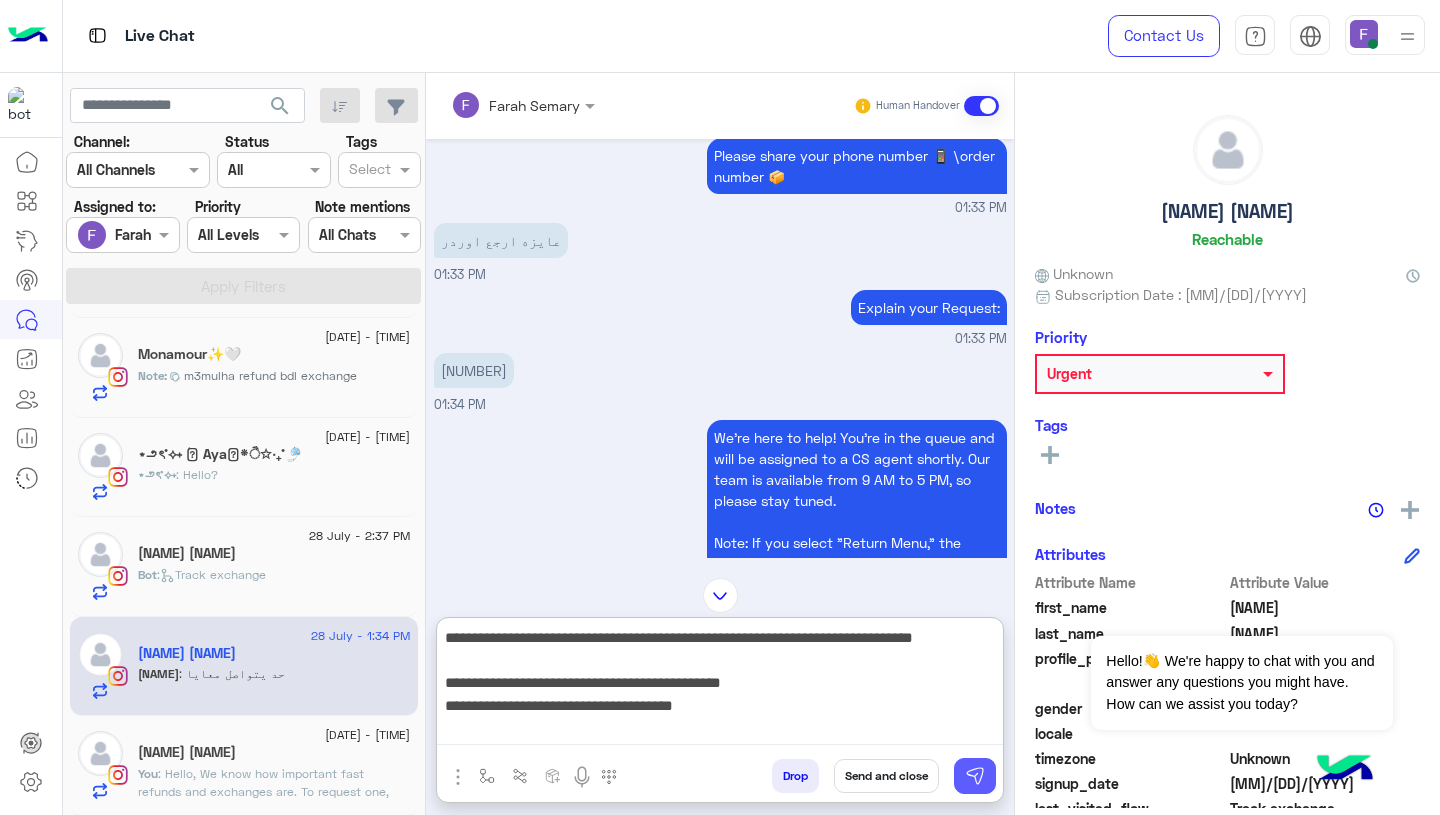 type on "**********" 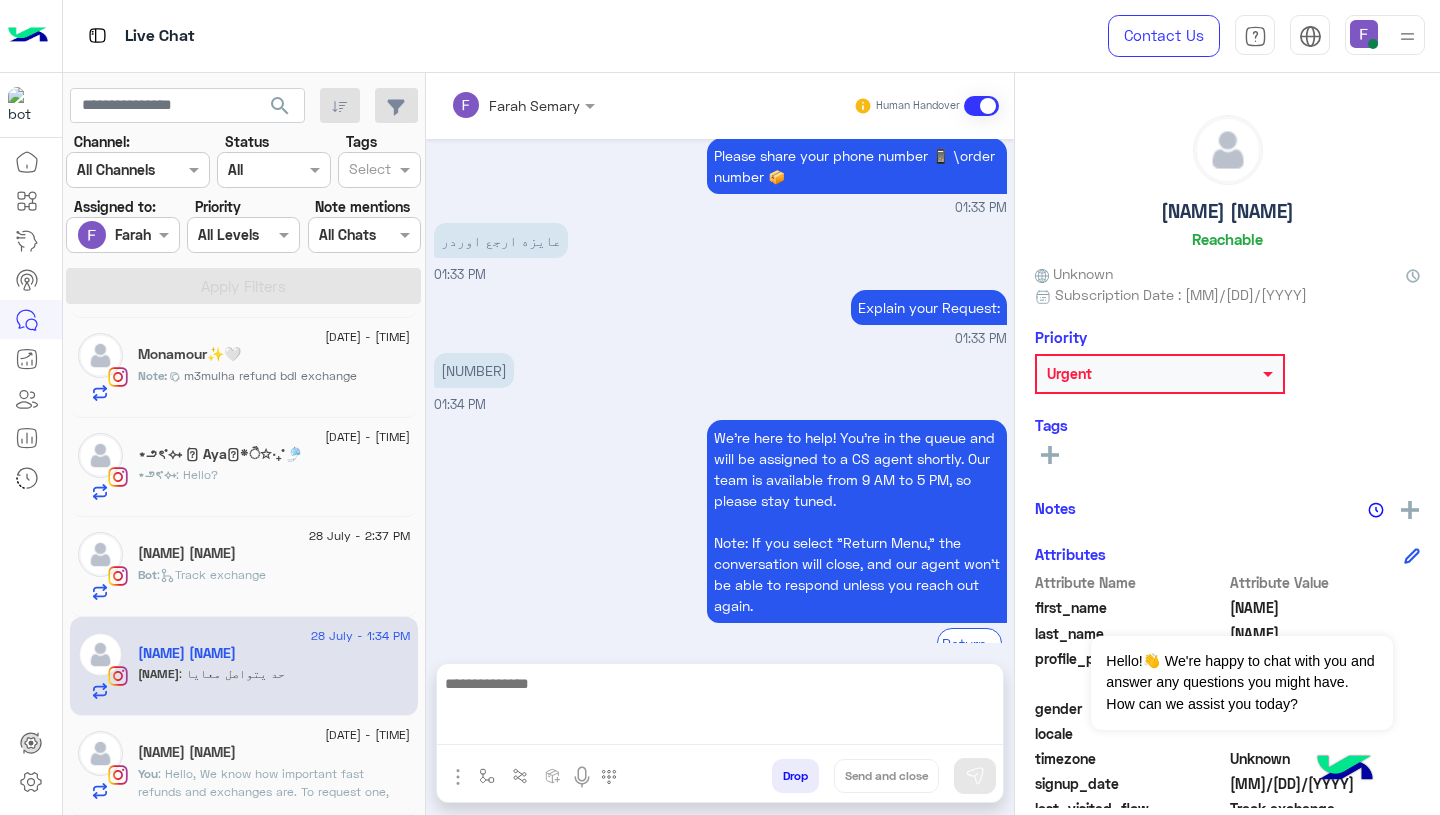scroll, scrollTop: 2295, scrollLeft: 0, axis: vertical 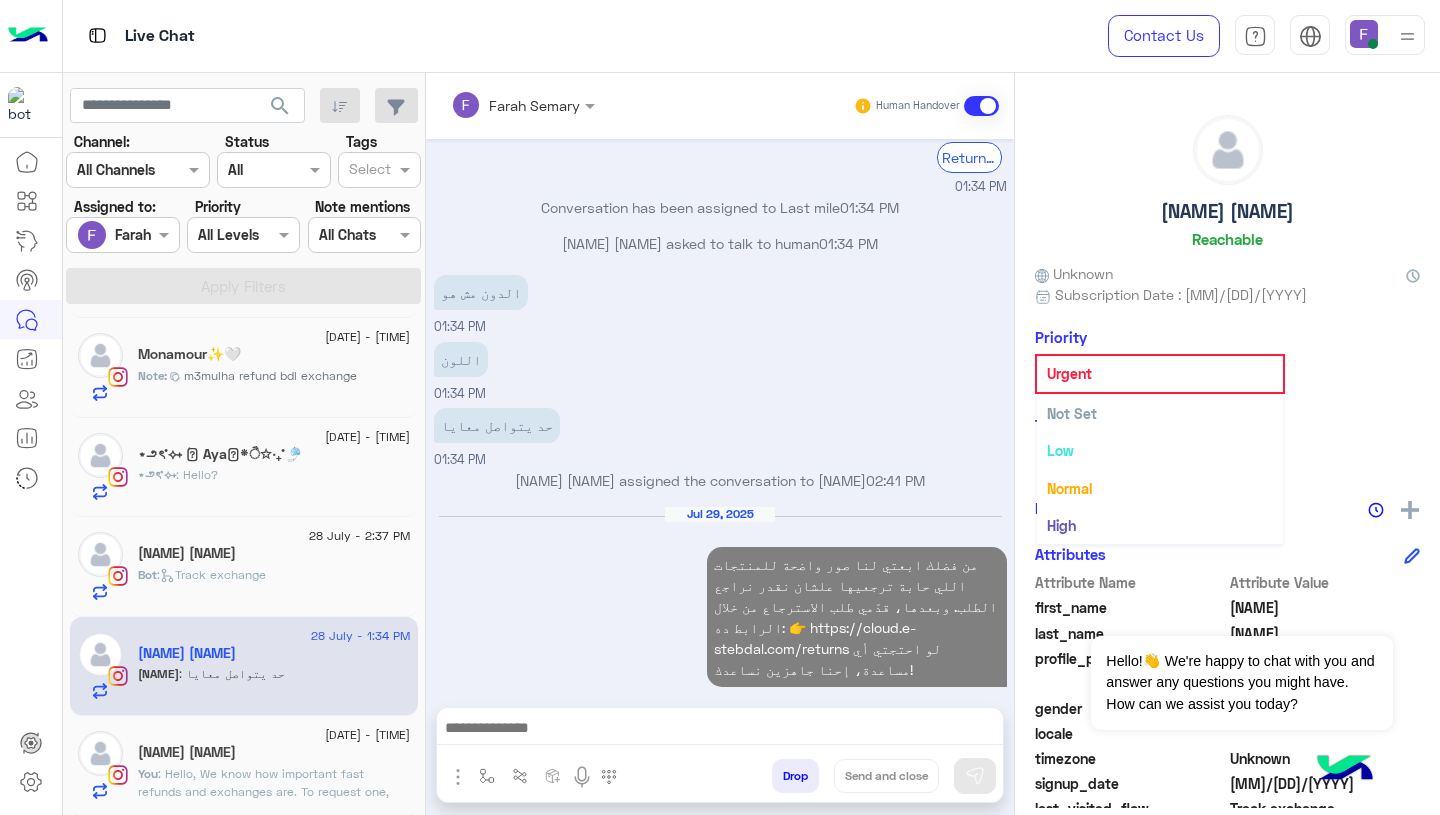 click on "Urgent" 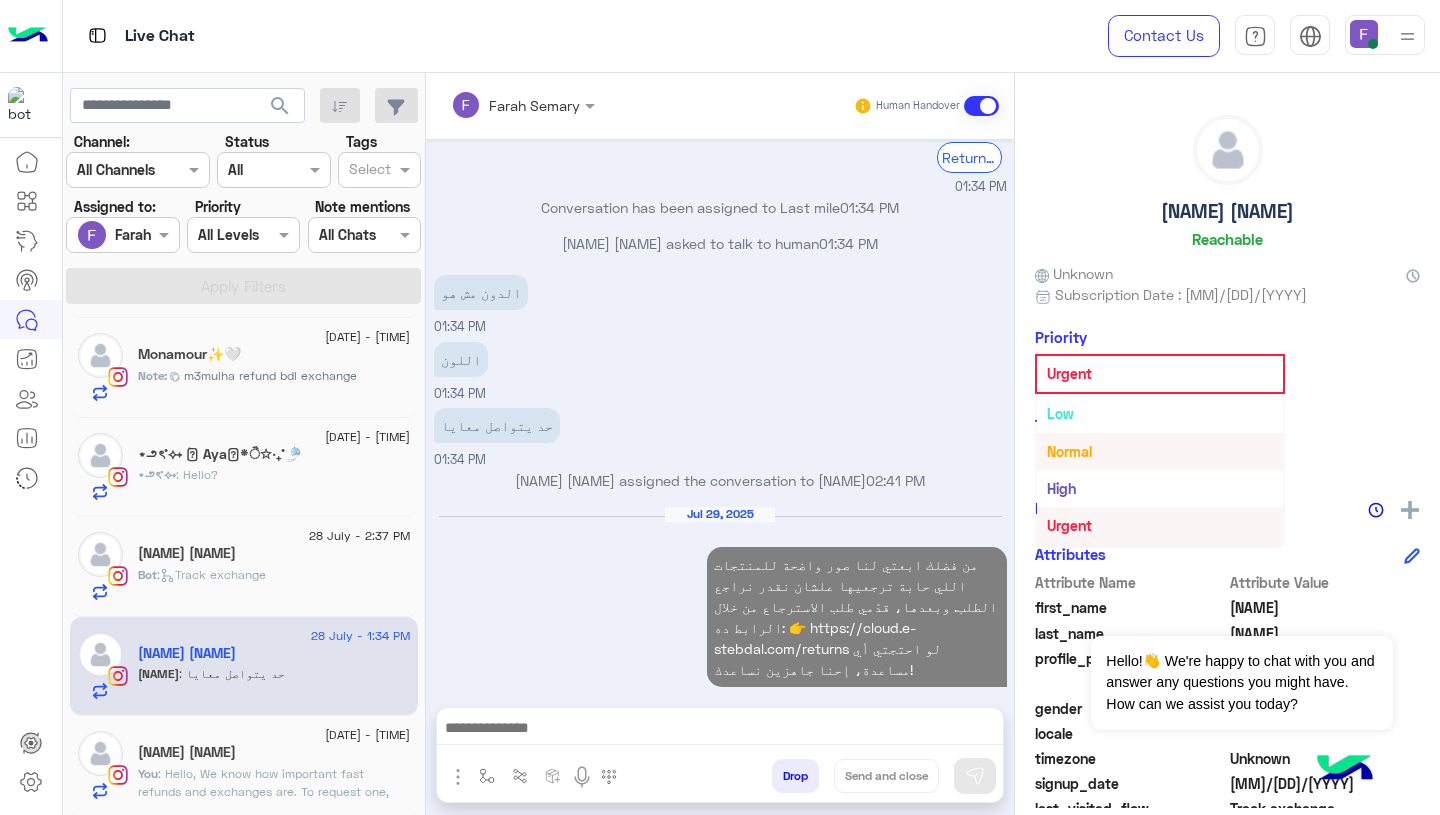 scroll, scrollTop: 0, scrollLeft: 0, axis: both 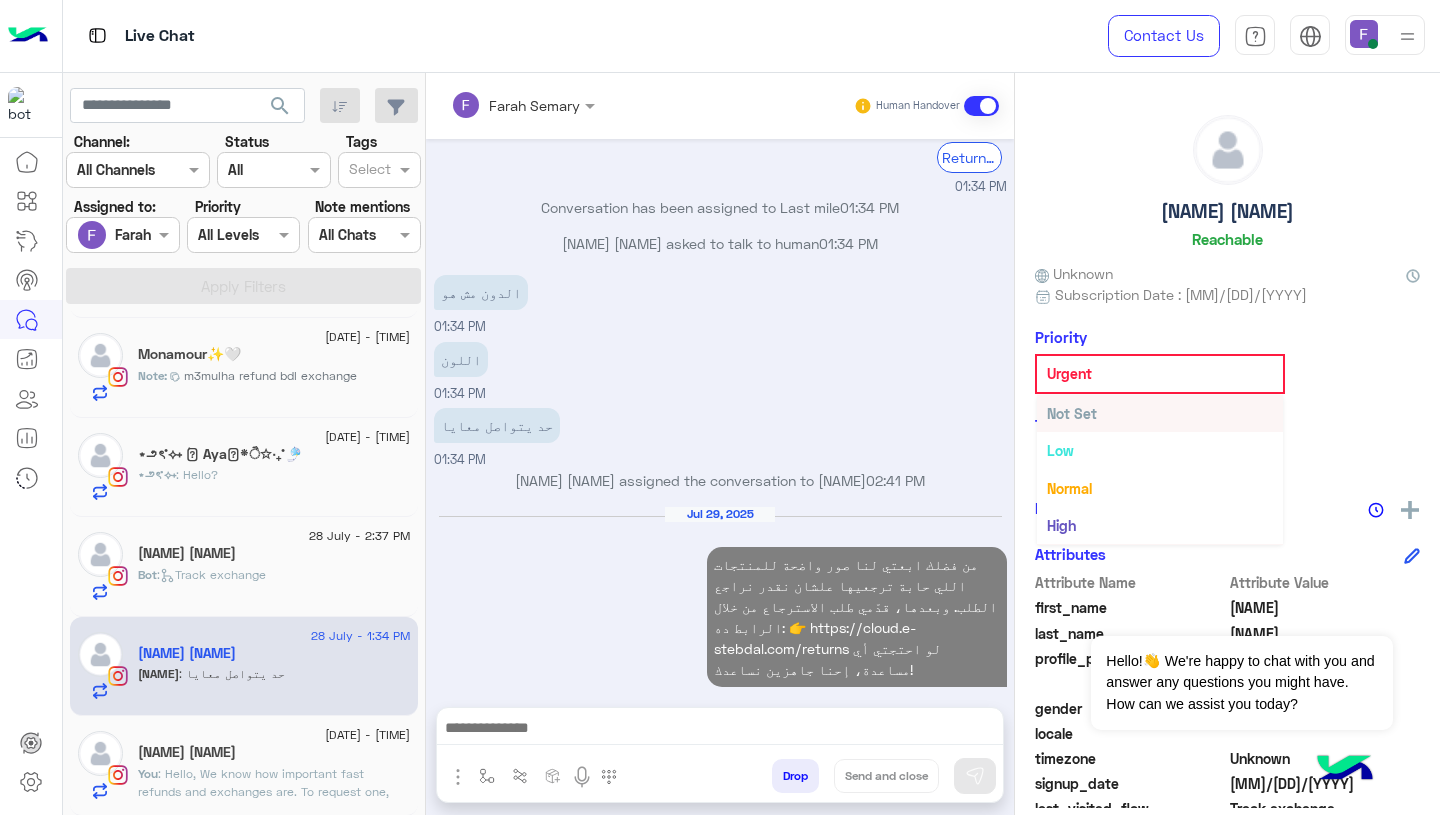 click on "Not Set" at bounding box center (1072, 413) 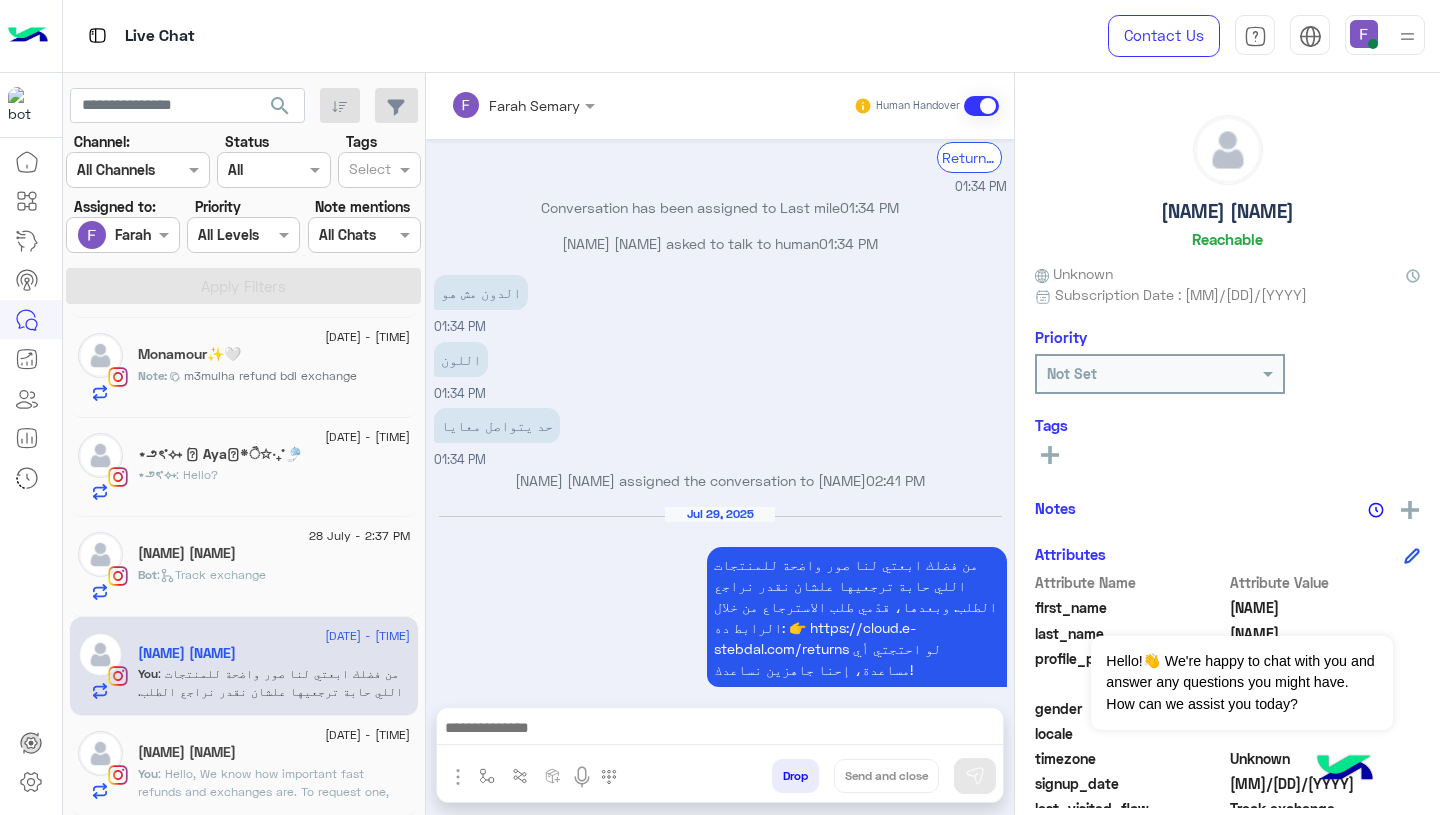scroll, scrollTop: 2332, scrollLeft: 0, axis: vertical 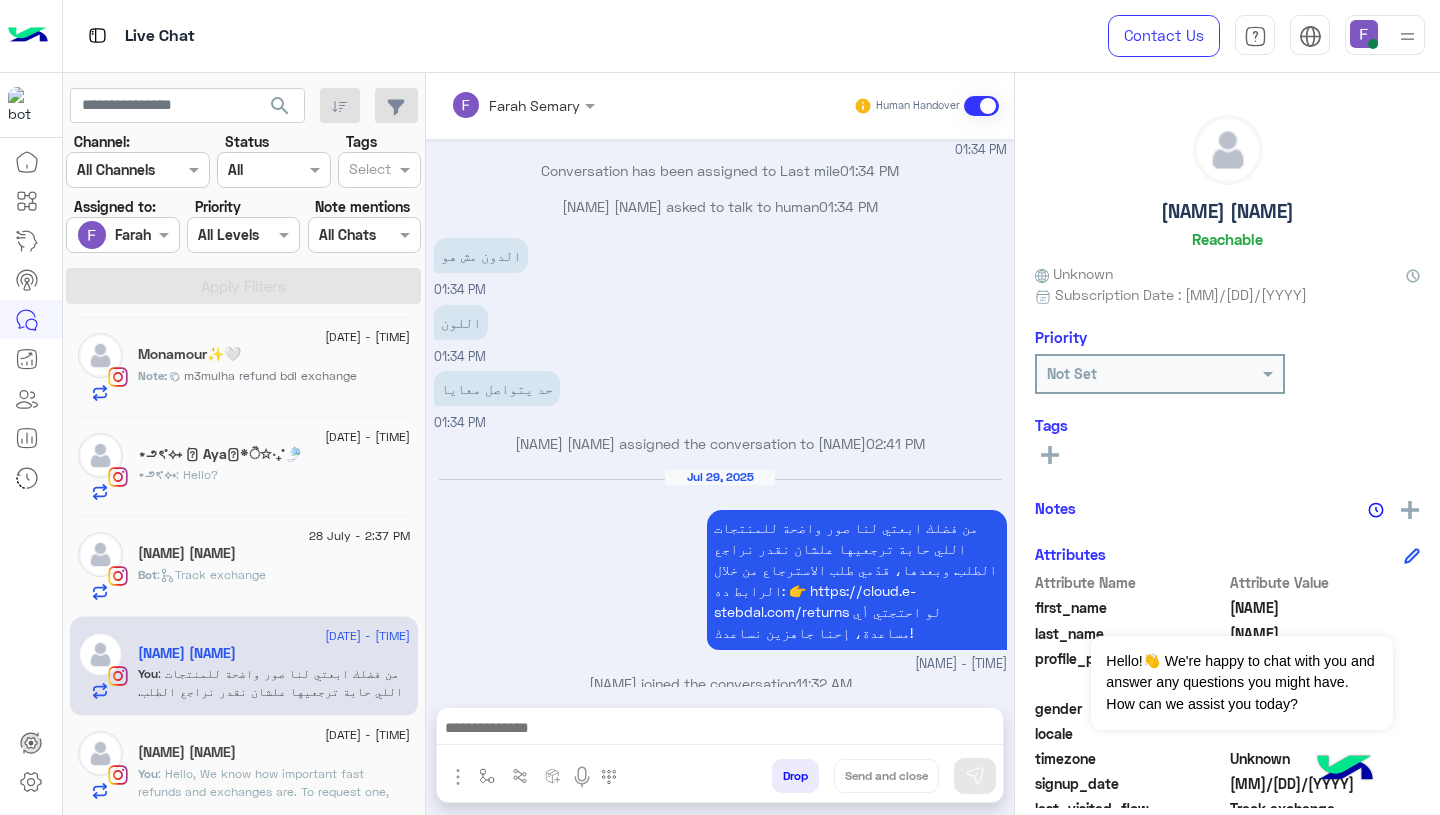 click on ":   Track exchange" 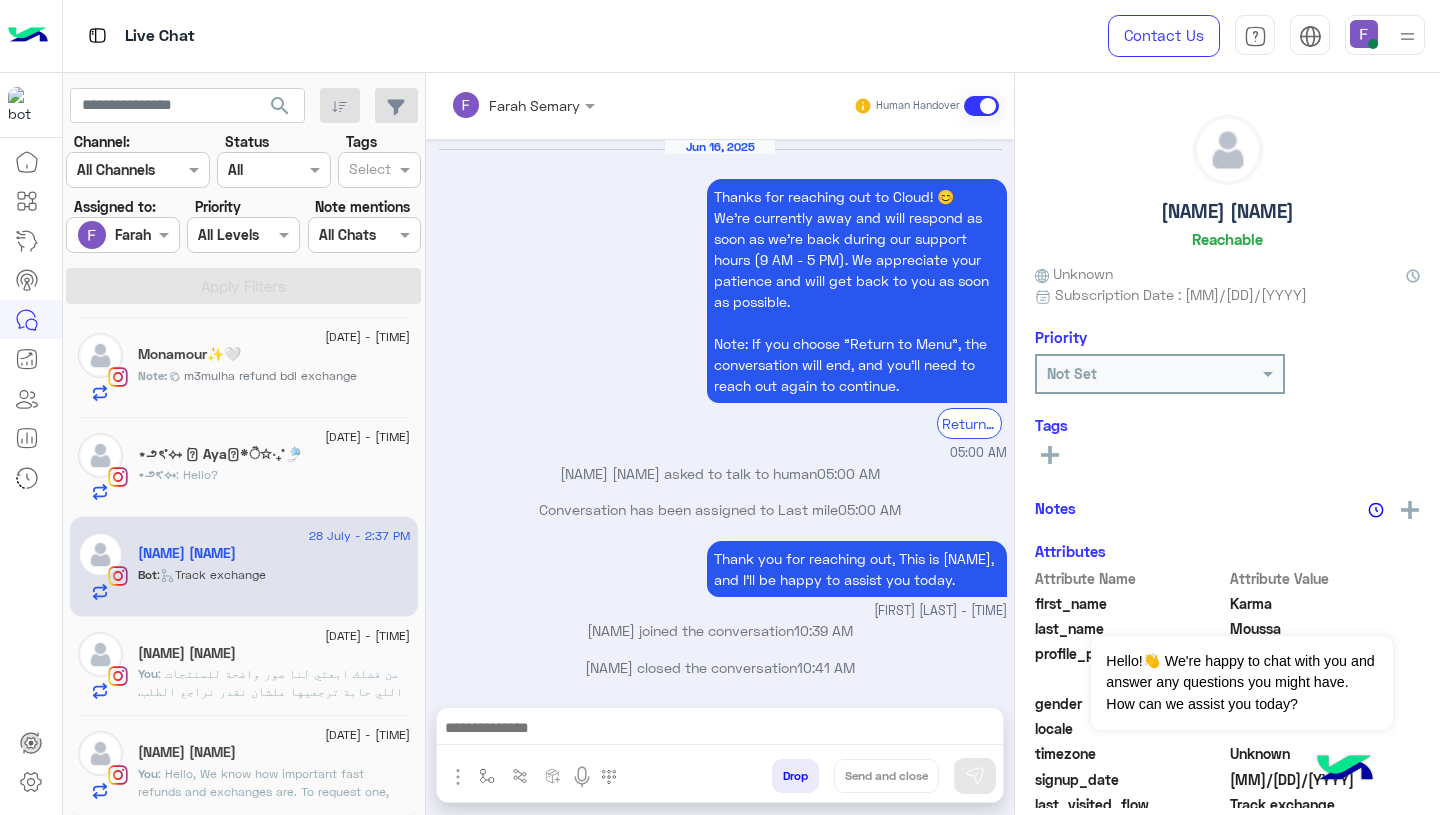 scroll, scrollTop: 1634, scrollLeft: 0, axis: vertical 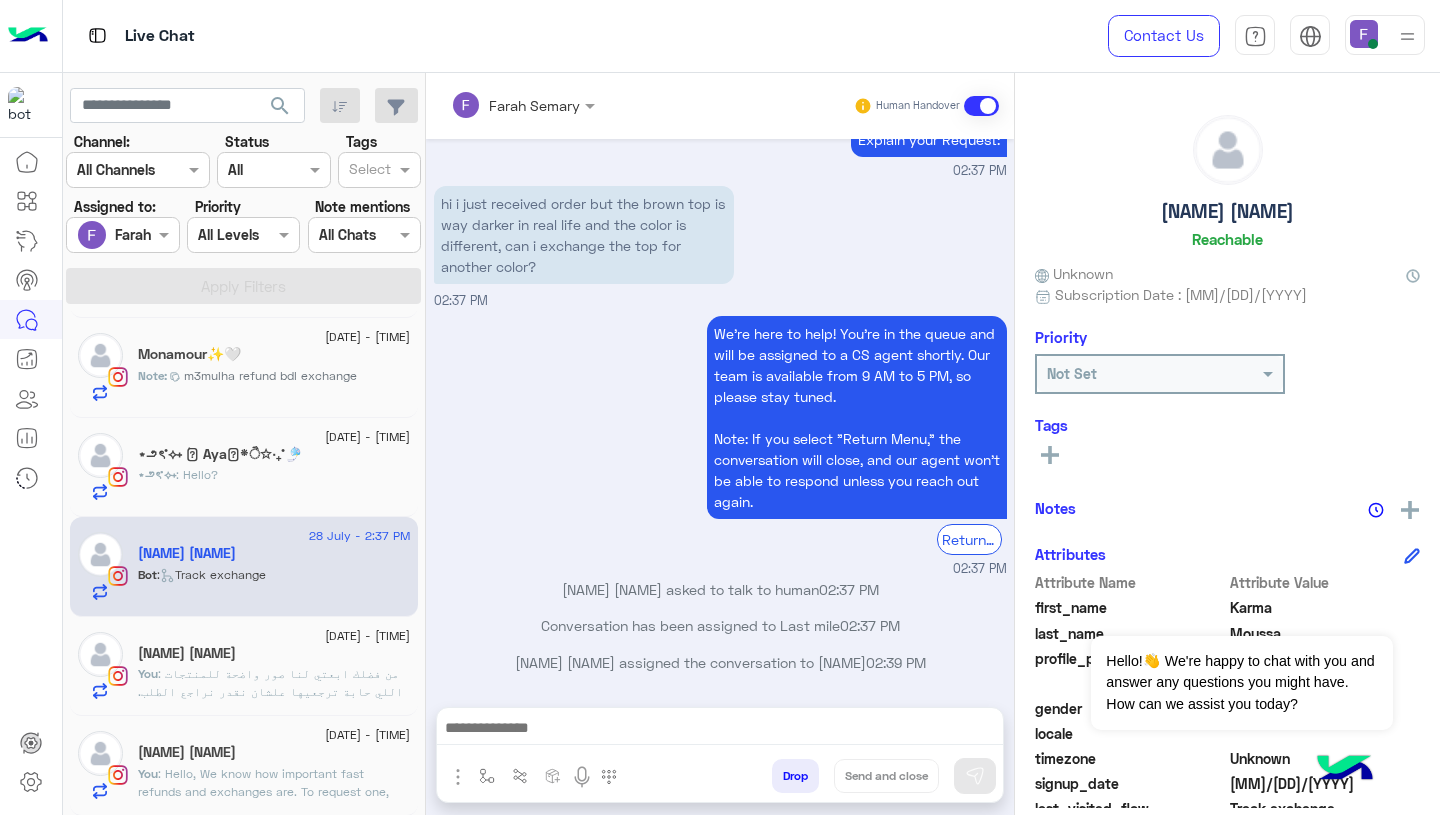 click at bounding box center [720, 730] 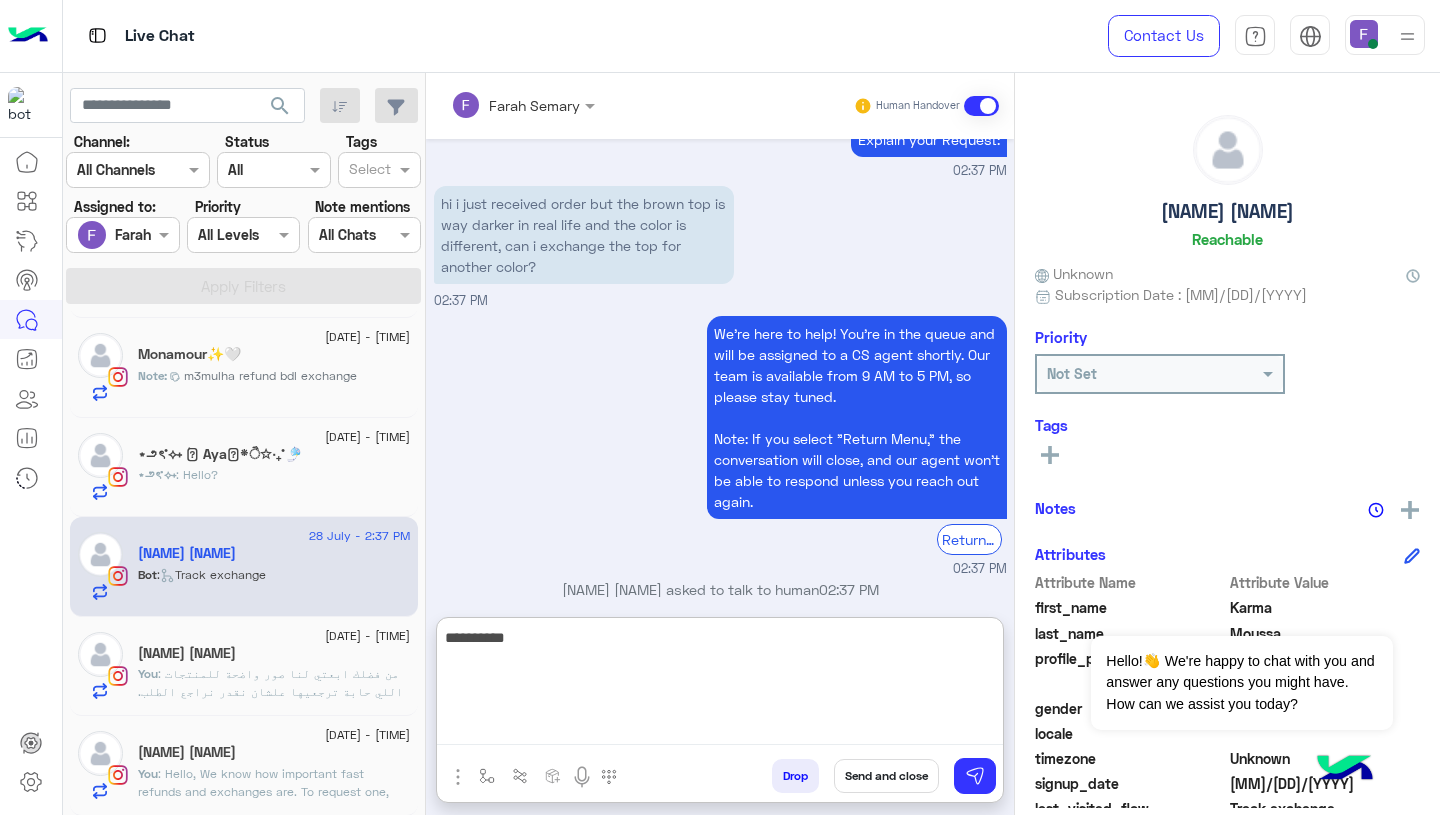 paste on "**********" 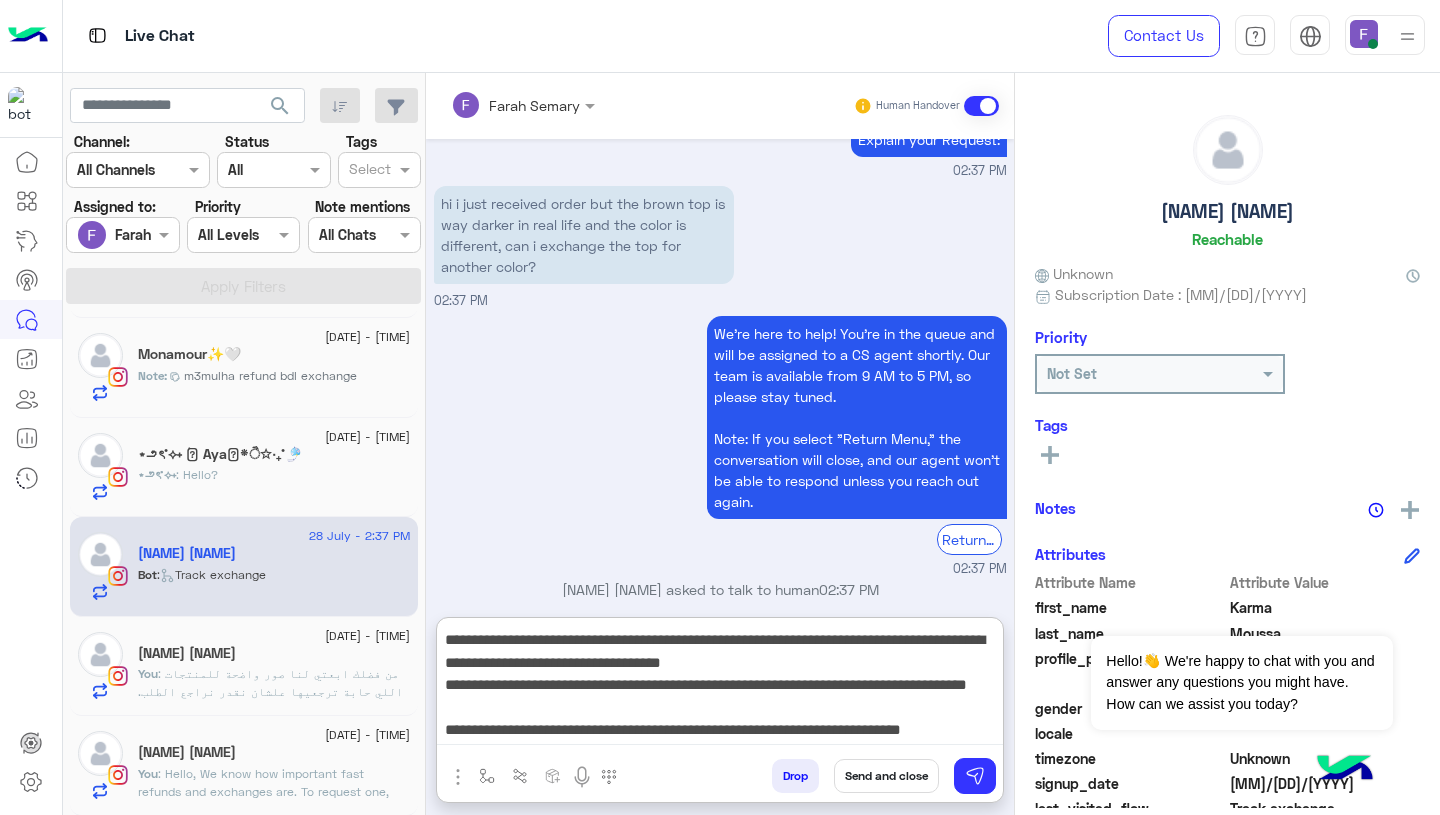 scroll, scrollTop: 0, scrollLeft: 0, axis: both 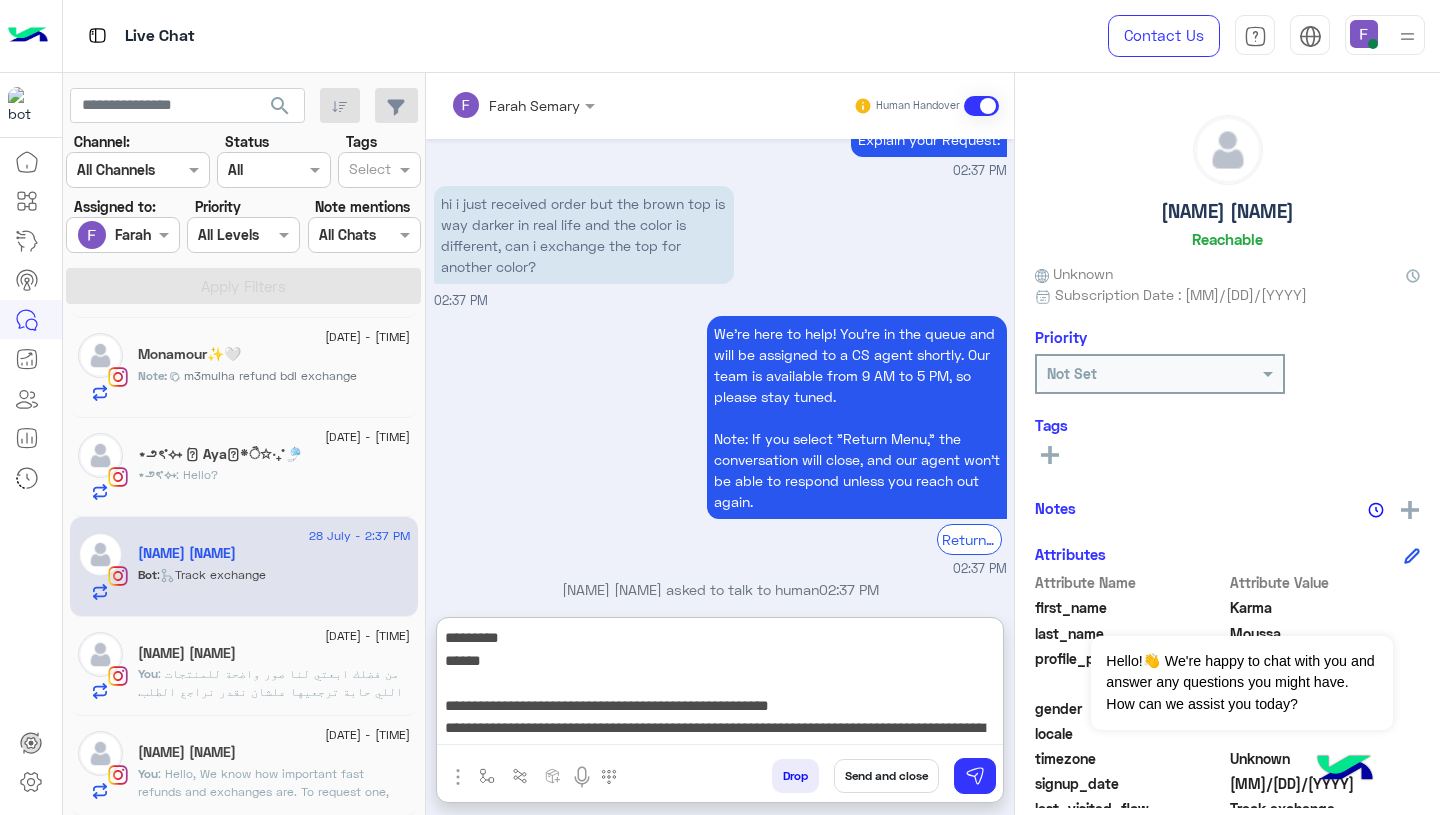 click on "*********" at bounding box center [720, 685] 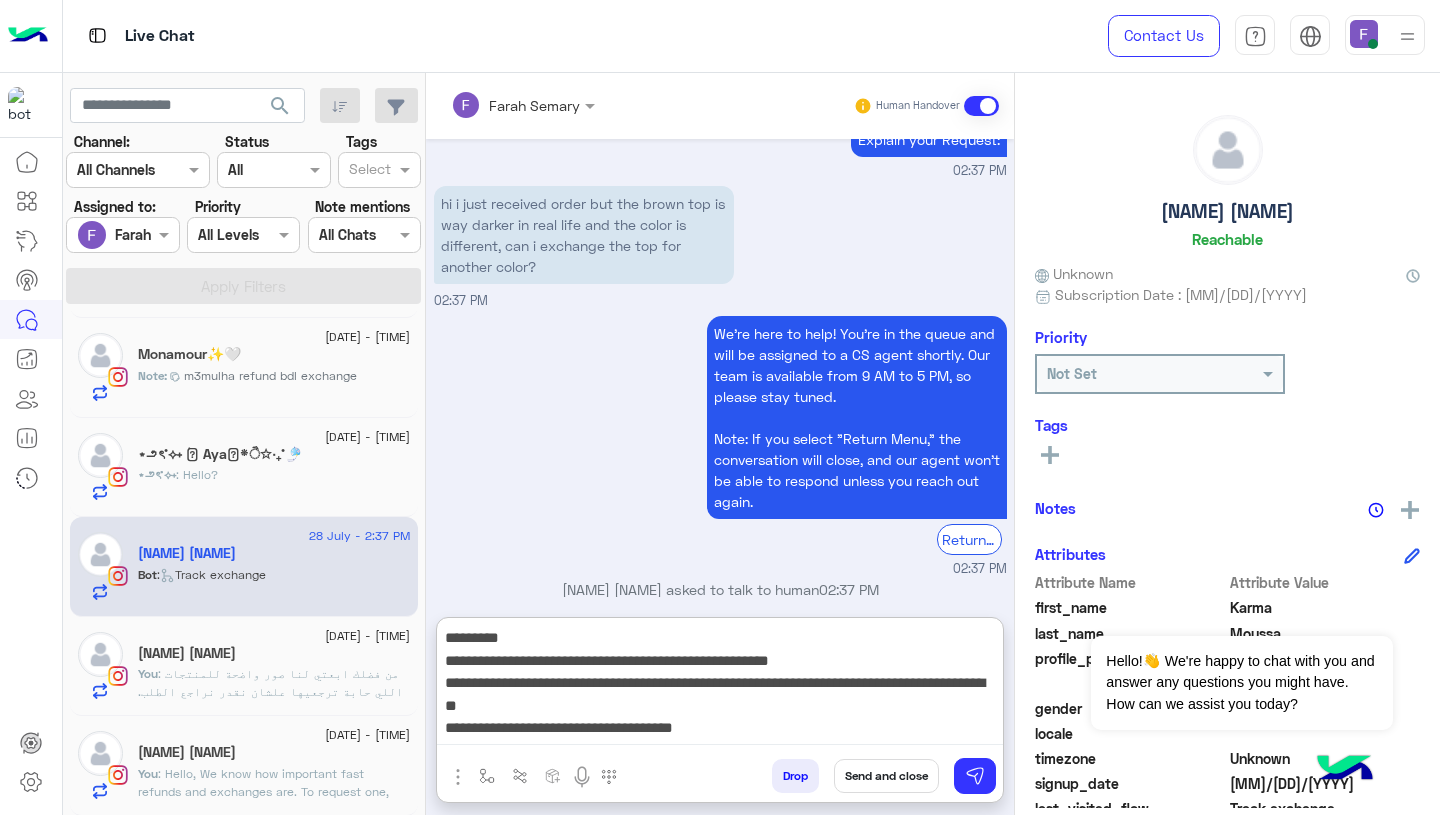 type on "*********" 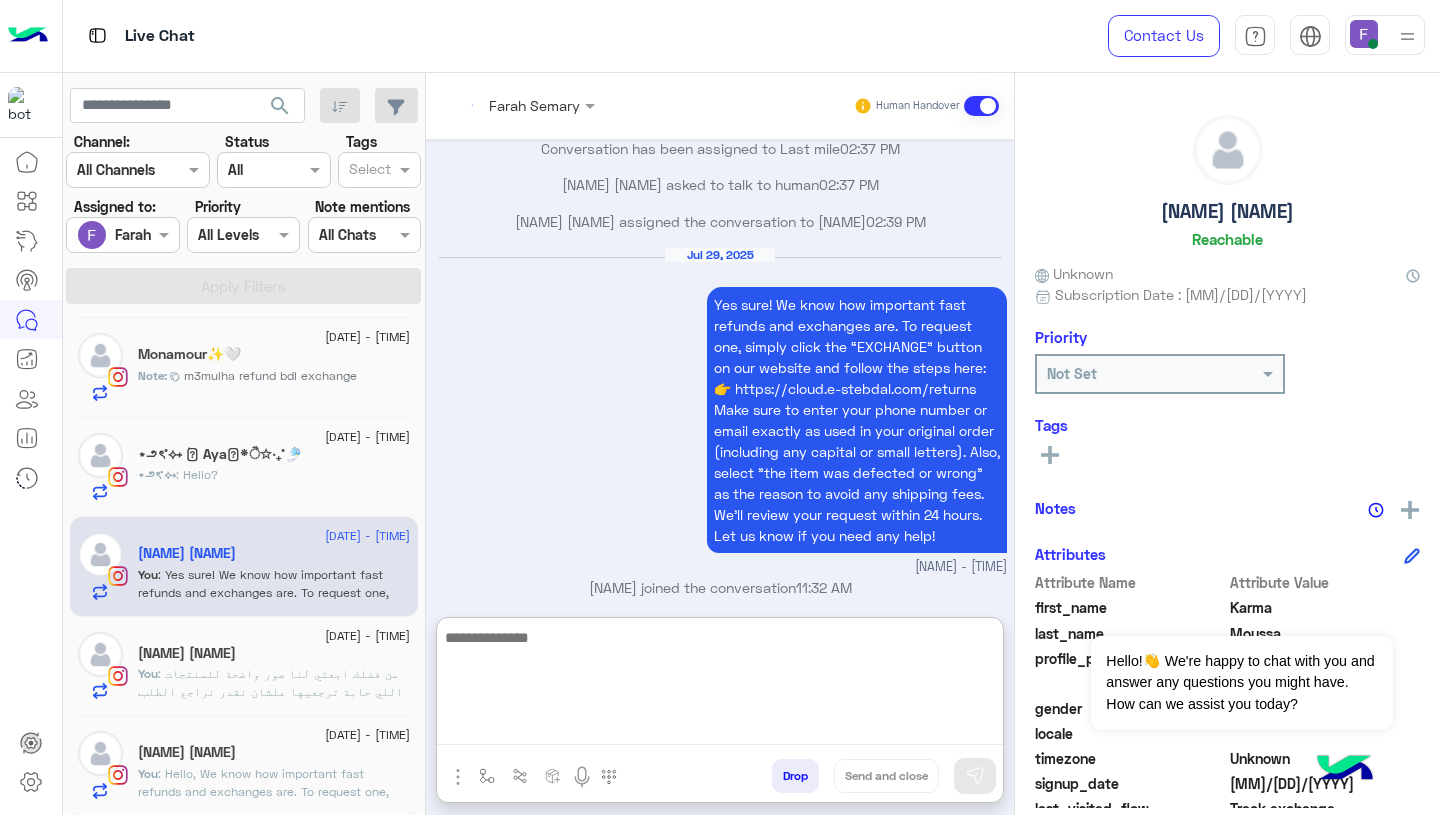 scroll, scrollTop: 2112, scrollLeft: 0, axis: vertical 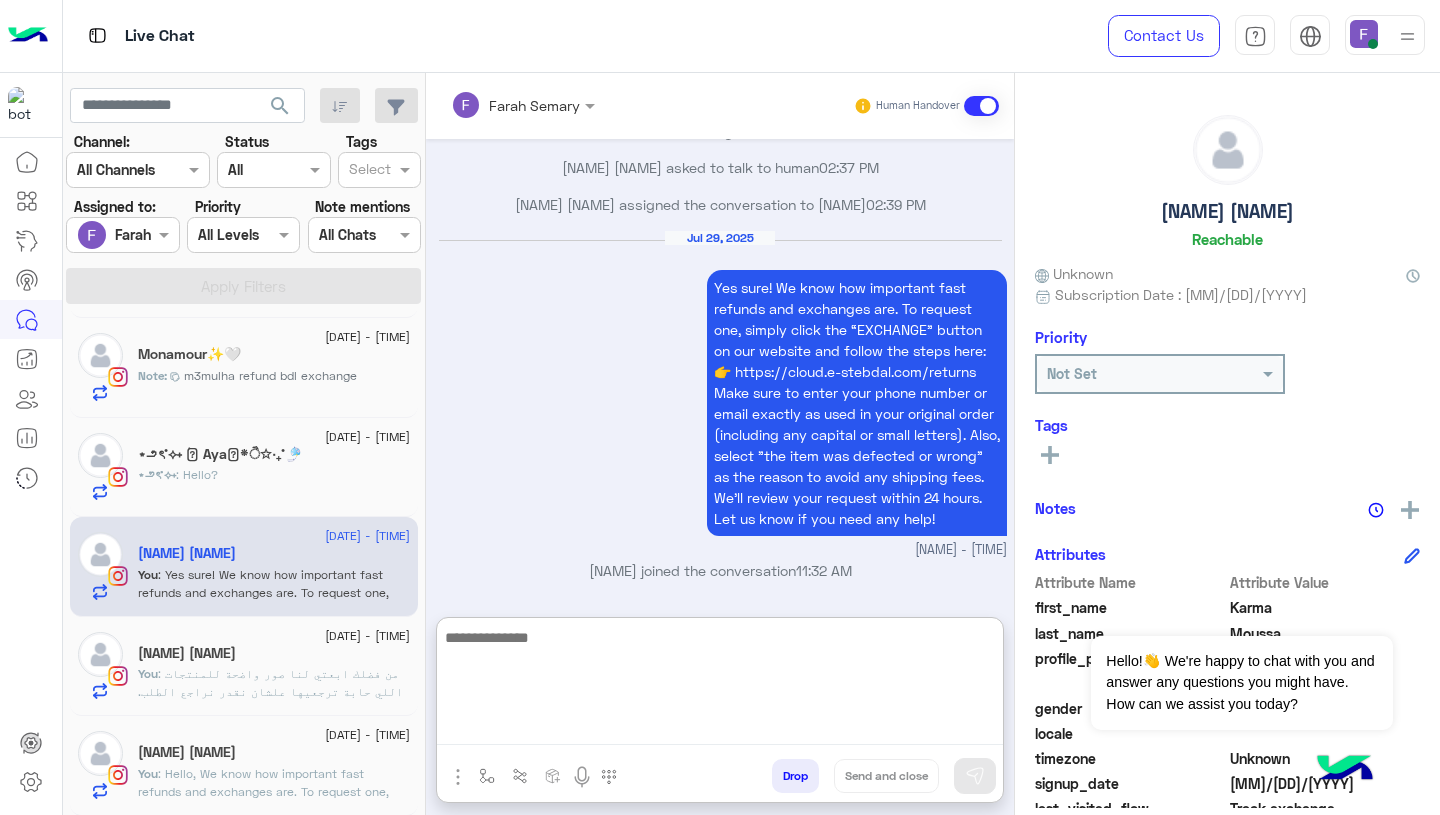 click on "⋆౨ৎ˚⟡˖ : Hello?" 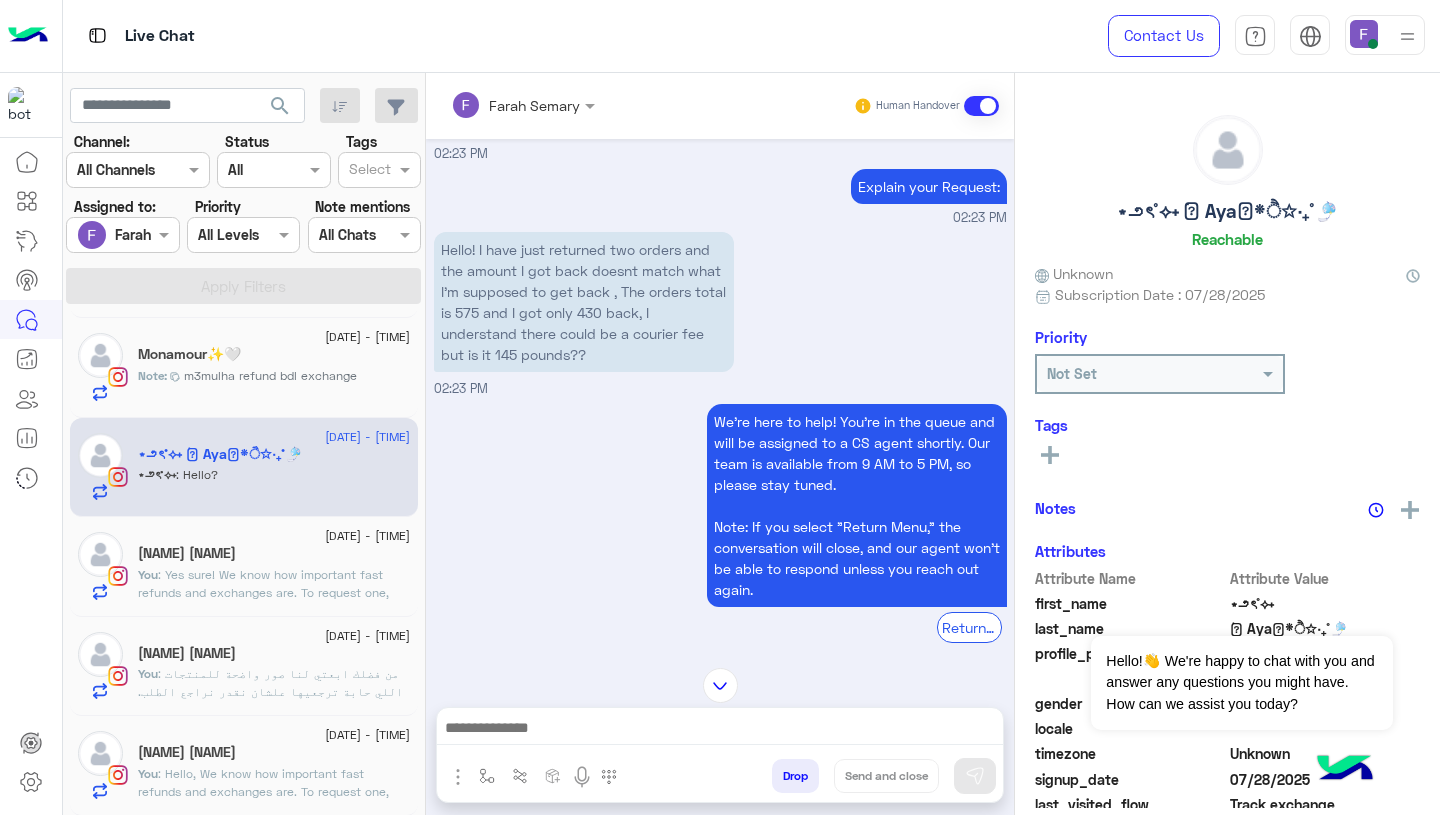 scroll, scrollTop: 1323, scrollLeft: 0, axis: vertical 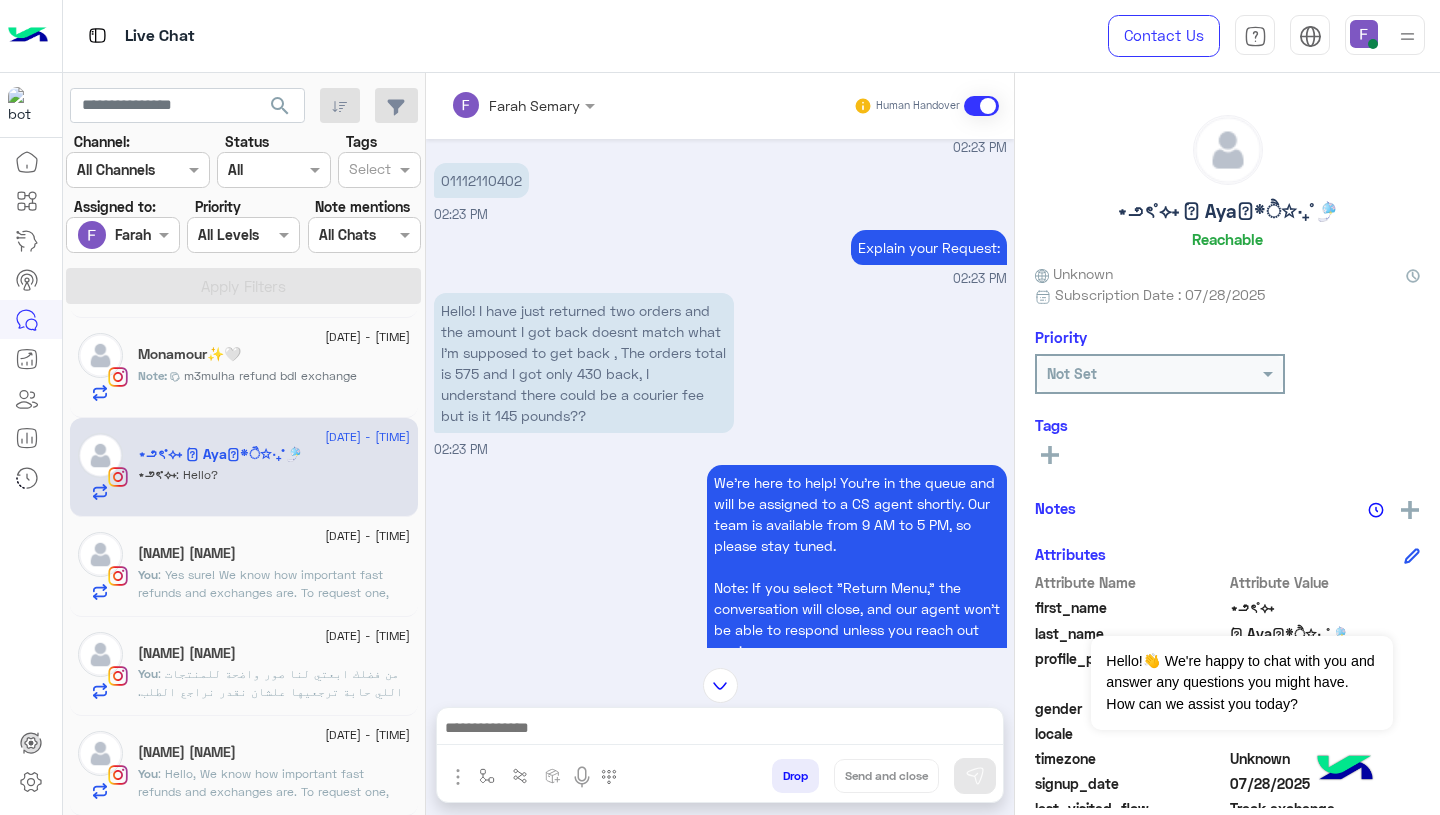 click on "01112110402" at bounding box center [481, 180] 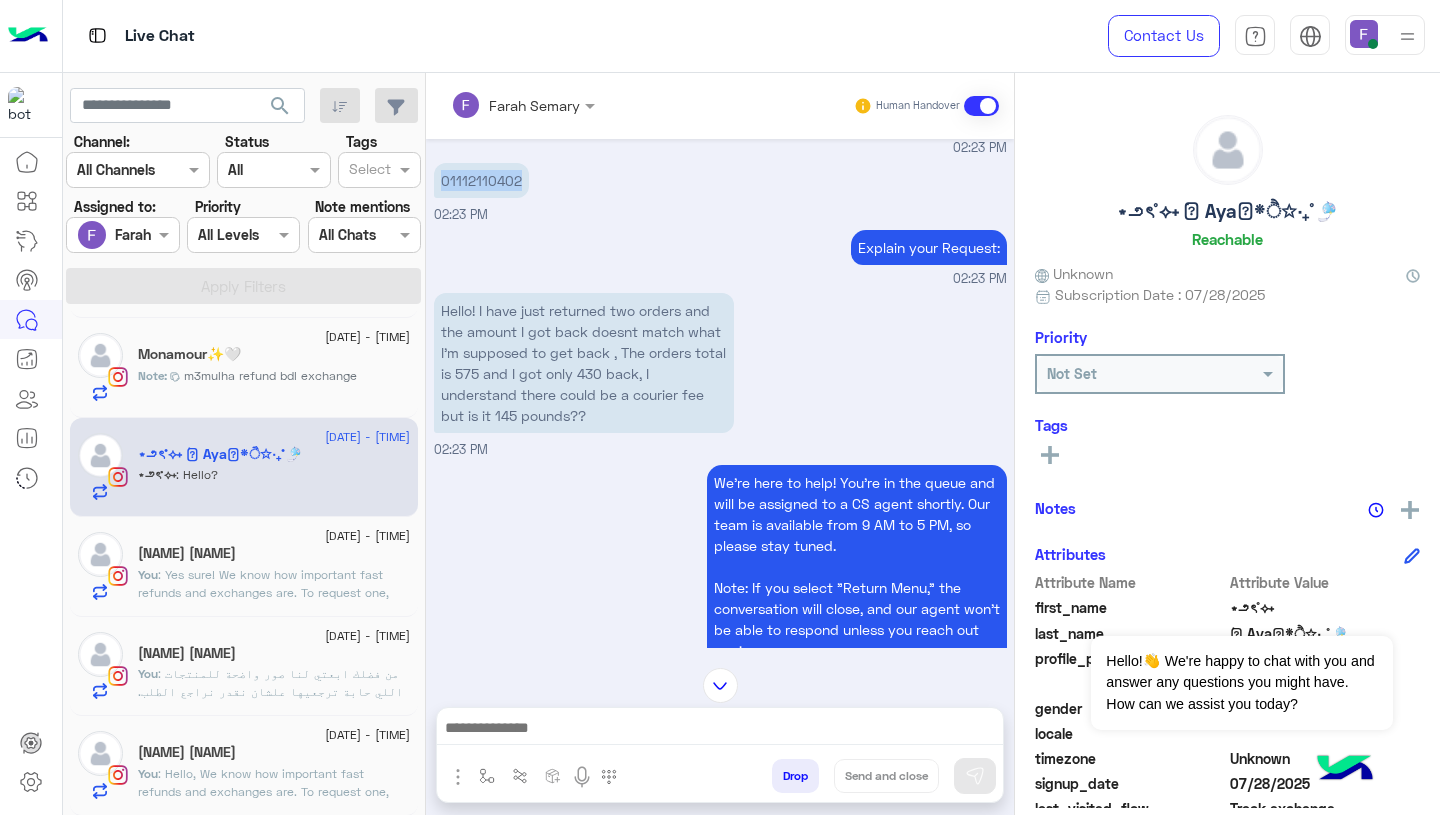 click on "01112110402" at bounding box center (481, 180) 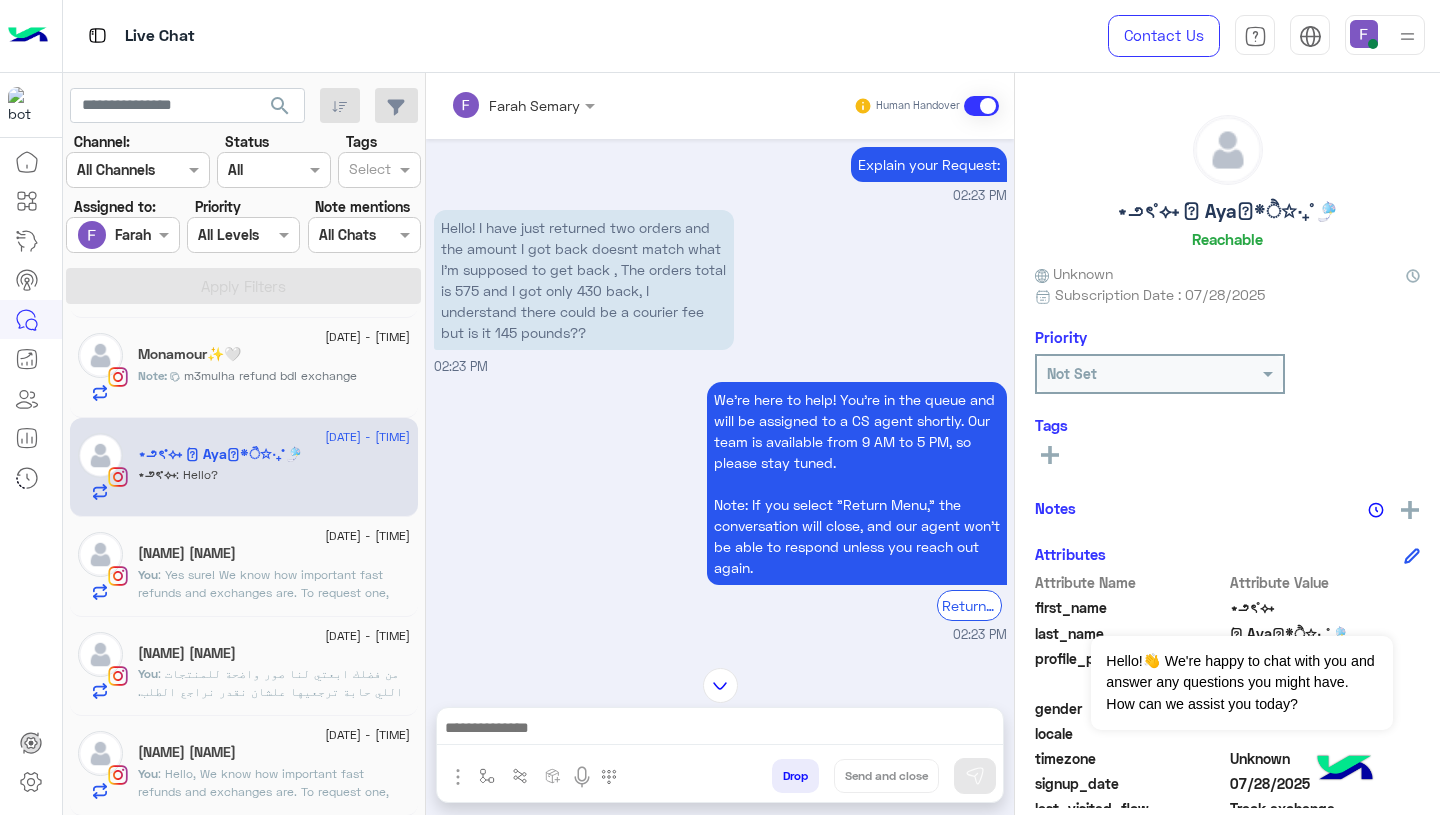click on "Hello! I have just returned two orders and the amount I got back doesnt match what I’m supposed to get back , The orders total is 575 and I got only 430 back, I understand there could be a courier fee but is it 145 pounds??" at bounding box center [584, 280] 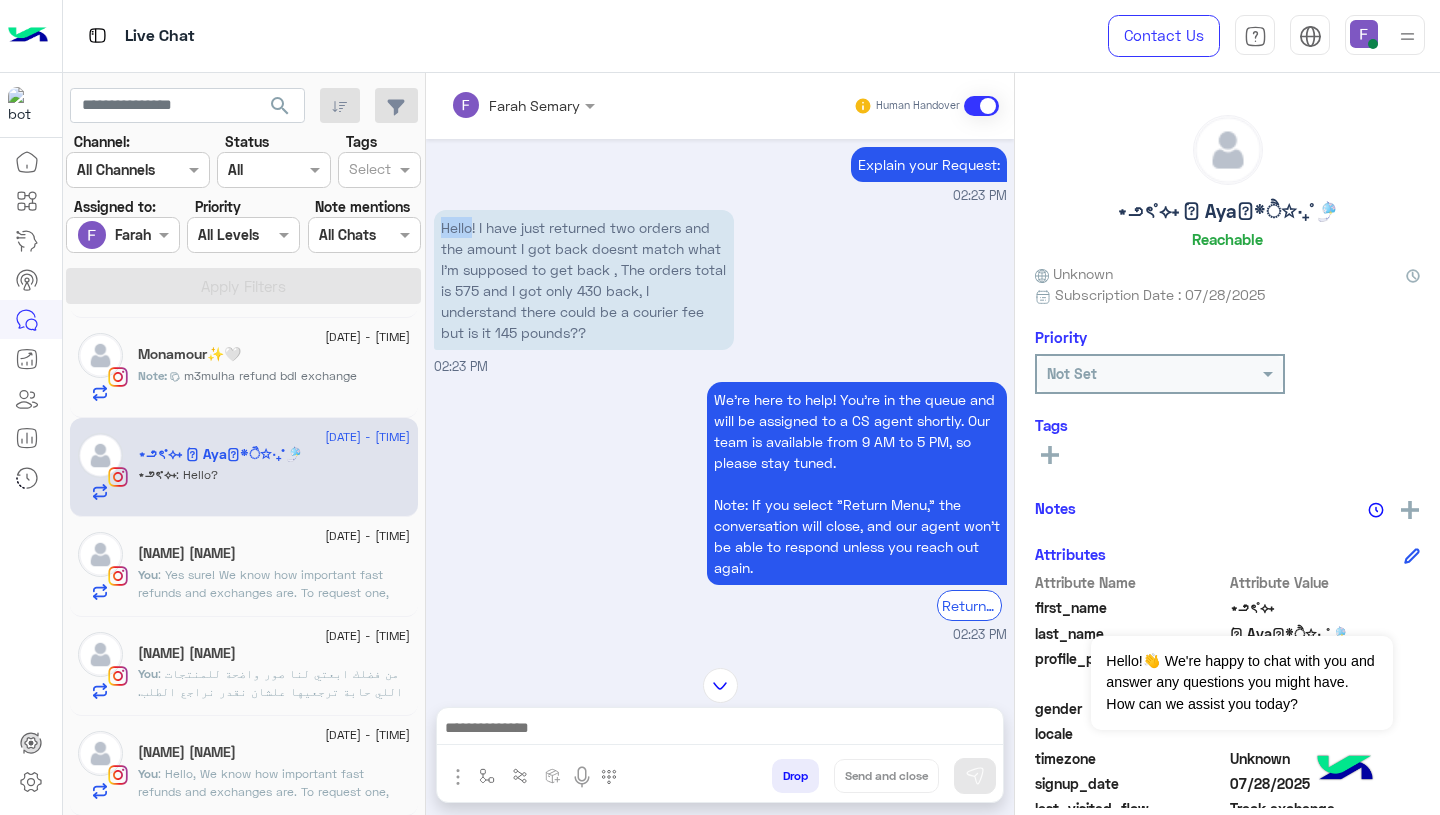 click on "Hello! I have just returned two orders and the amount I got back doesnt match what I’m supposed to get back , The orders total is 575 and I got only 430 back, I understand there could be a courier fee but is it 145 pounds??" at bounding box center (584, 280) 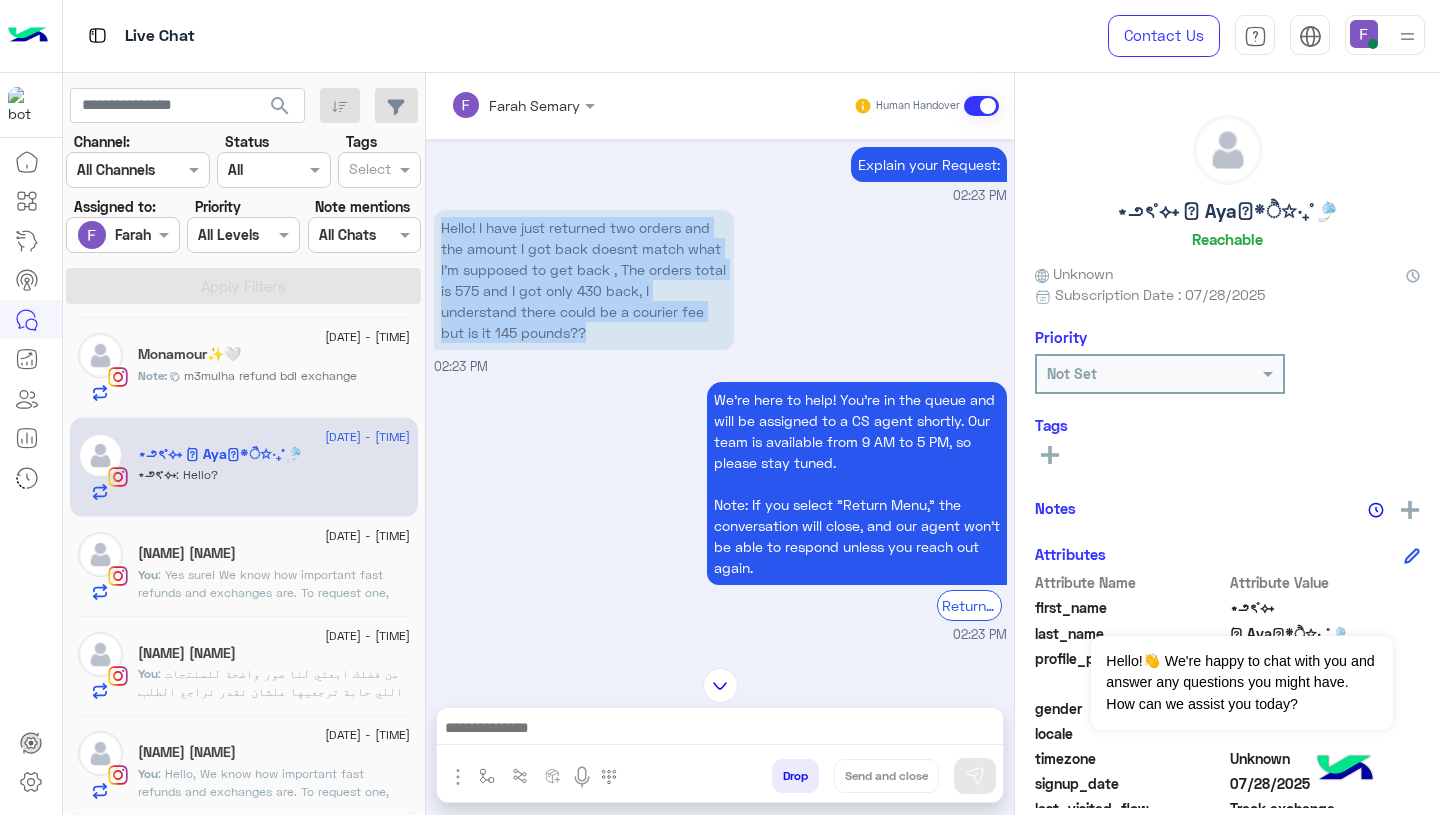 drag, startPoint x: 442, startPoint y: 224, endPoint x: 454, endPoint y: 284, distance: 61.188232 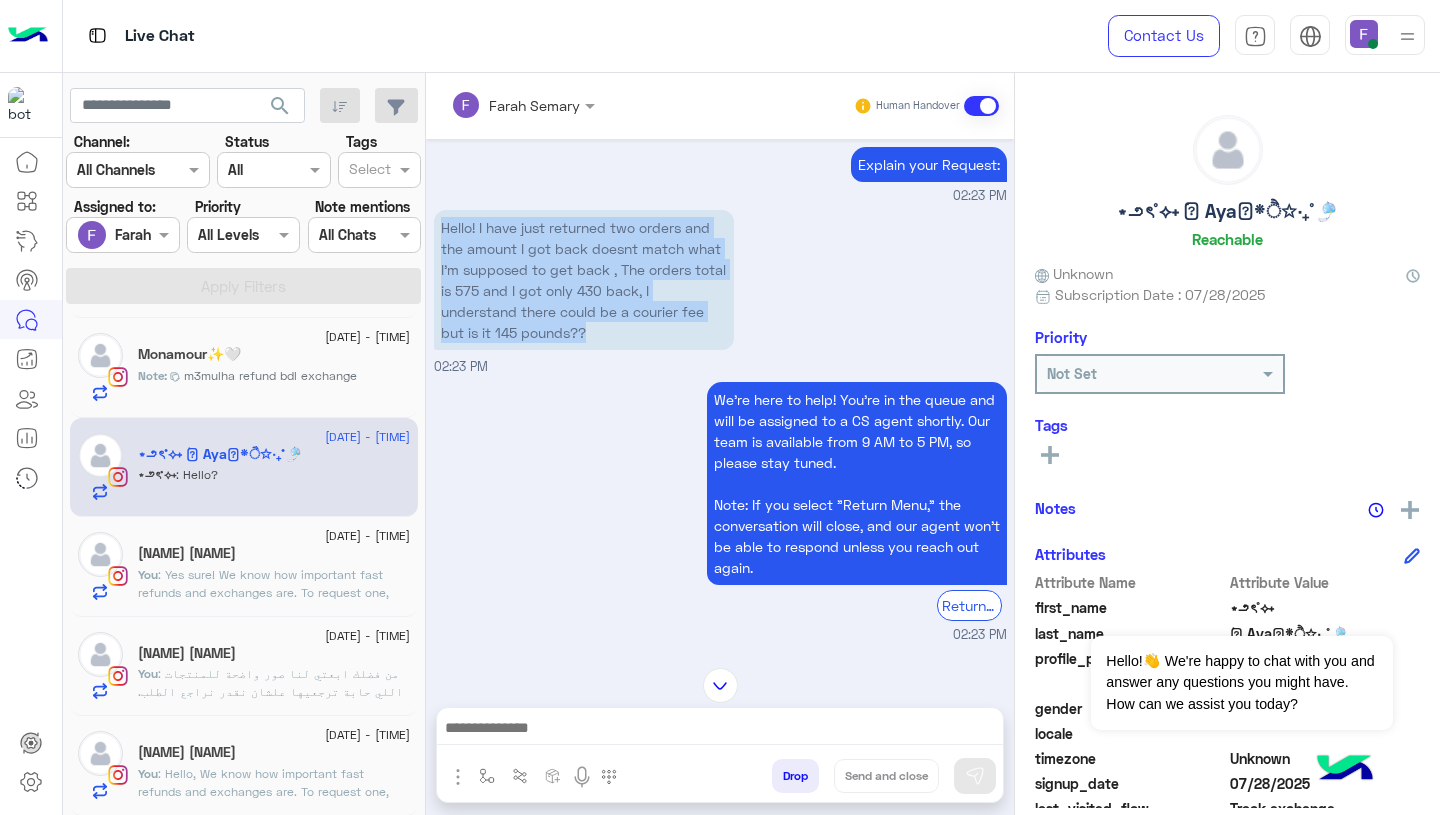 click at bounding box center [720, 685] 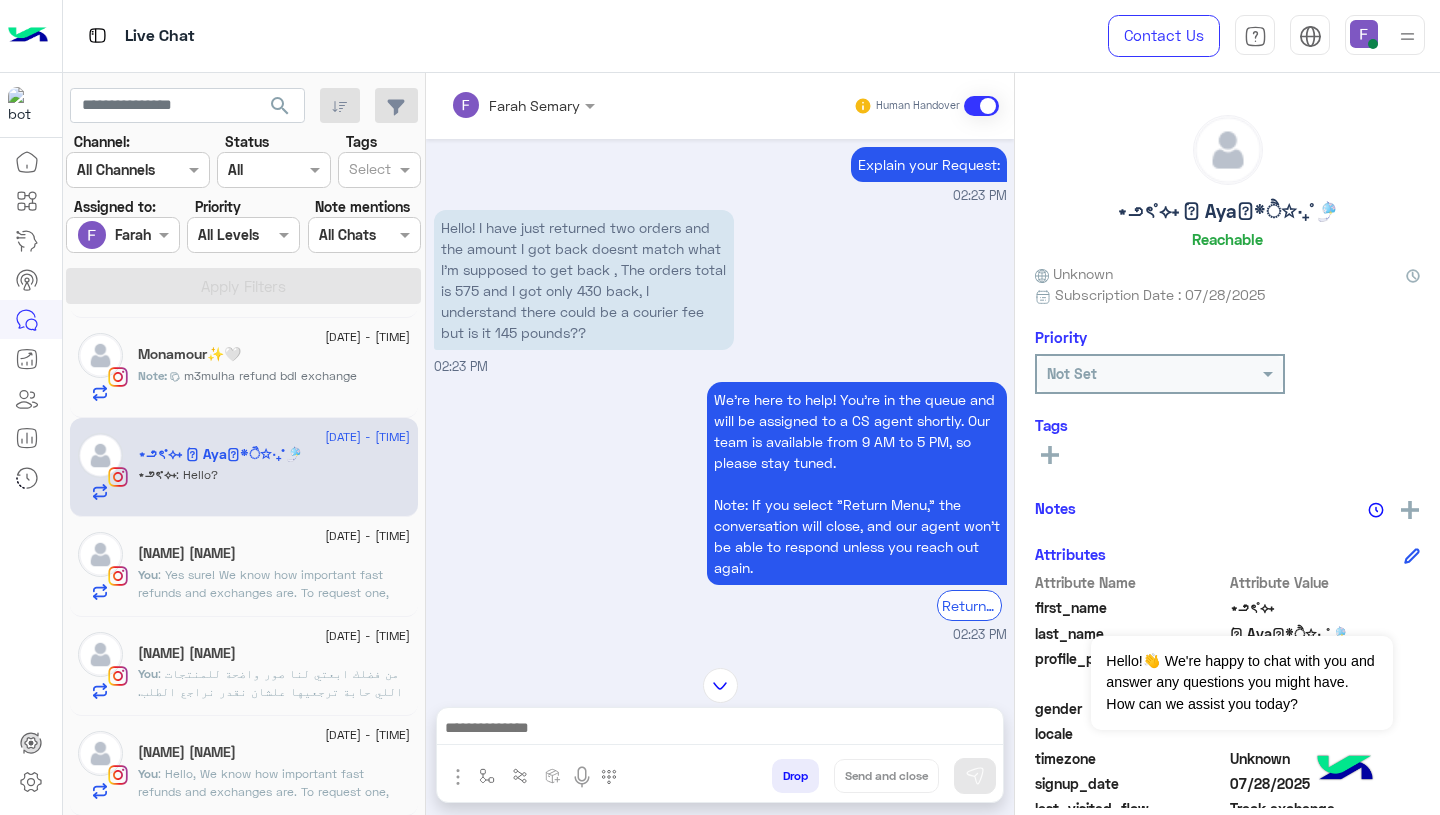 click at bounding box center (720, 730) 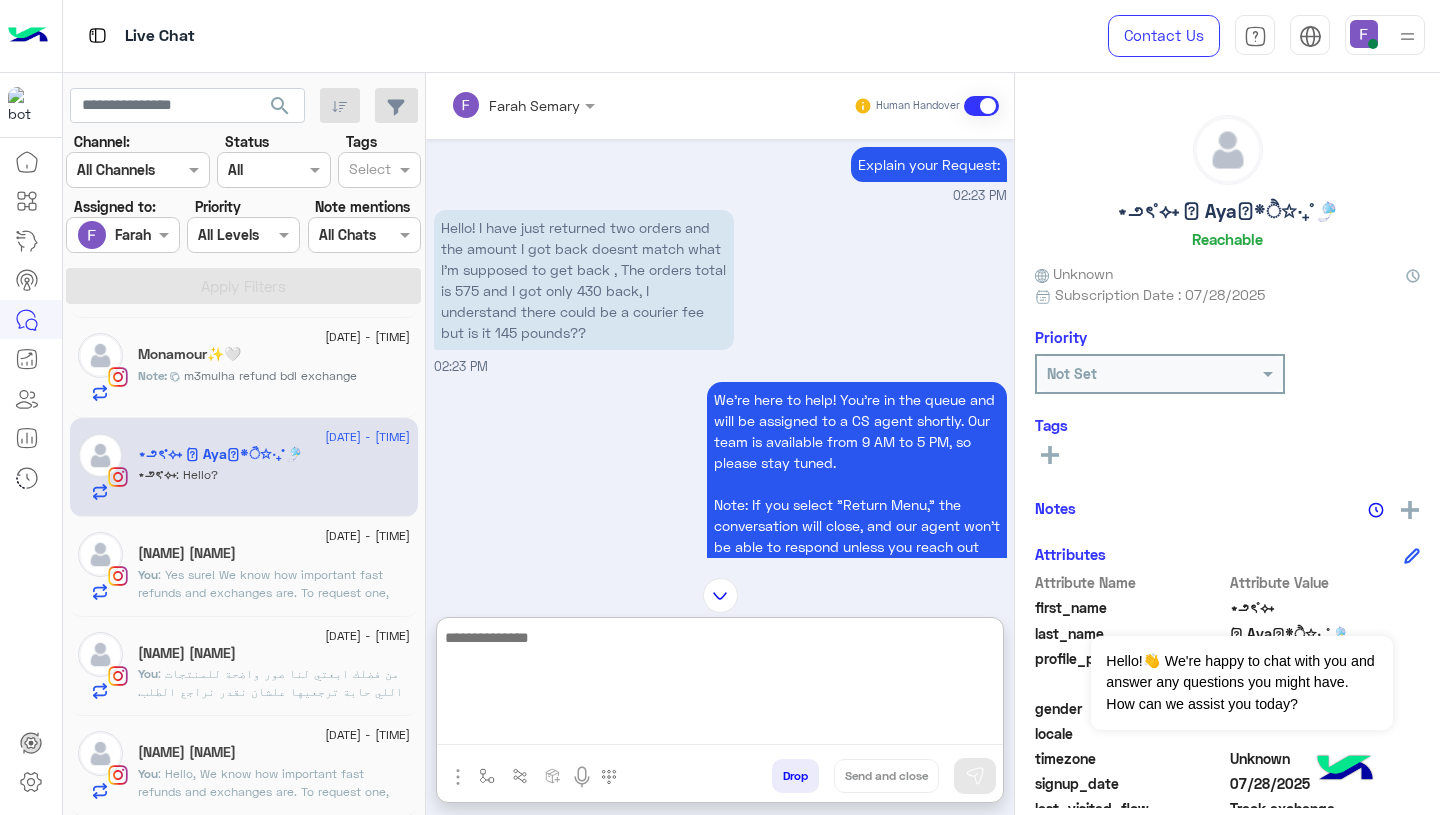 paste on "**********" 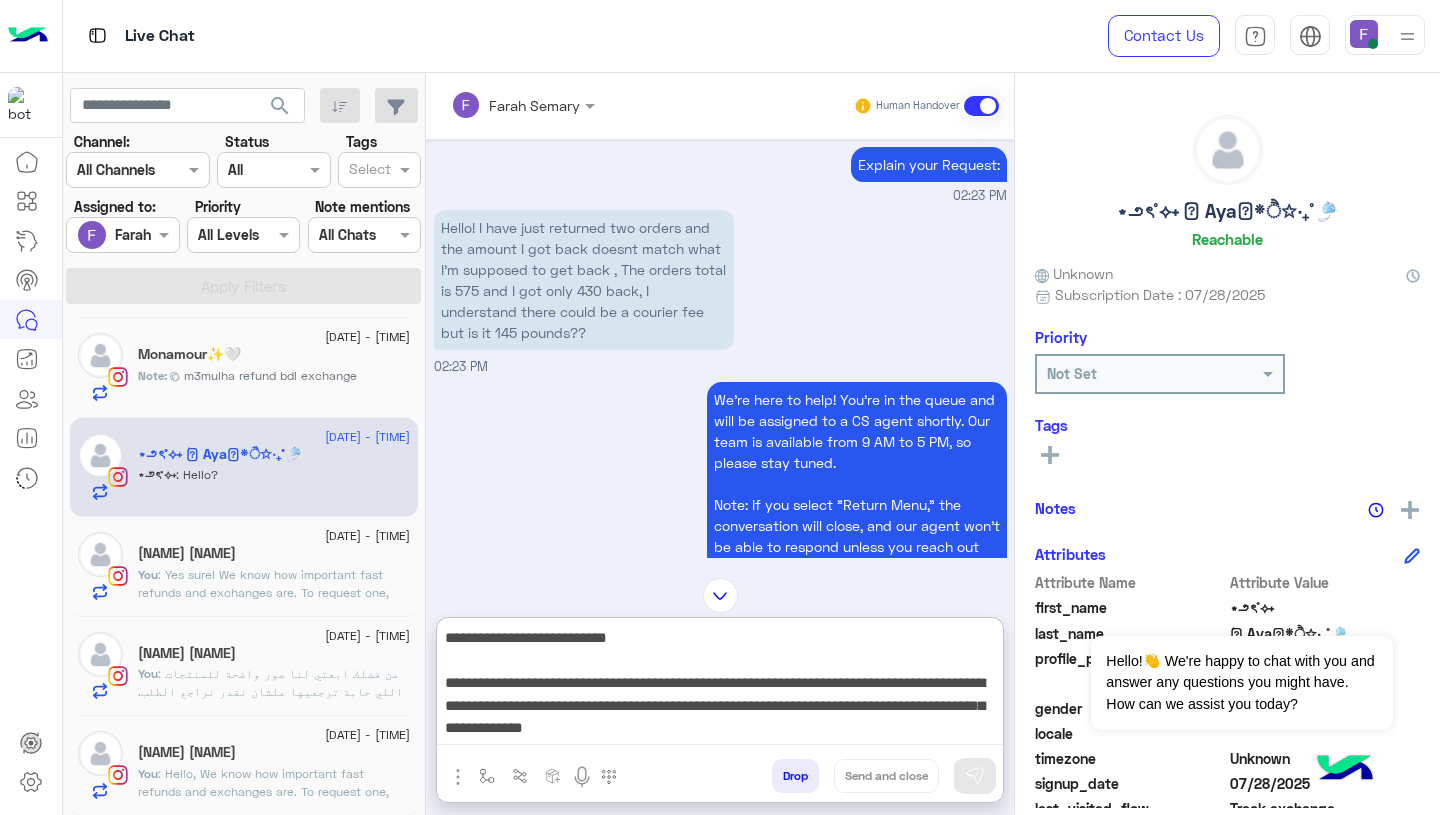 scroll, scrollTop: 196, scrollLeft: 0, axis: vertical 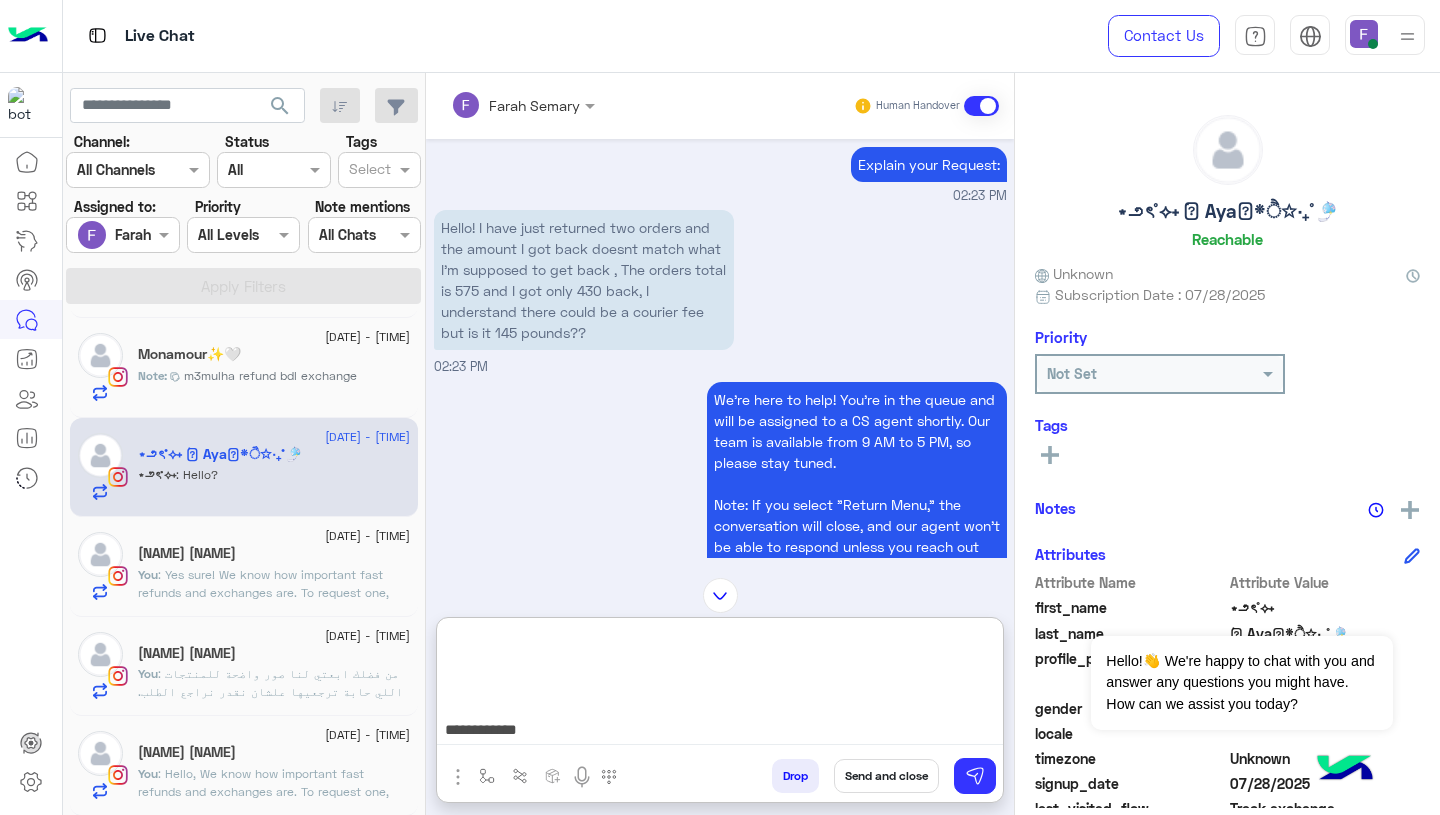 click on "**********" at bounding box center [720, 685] 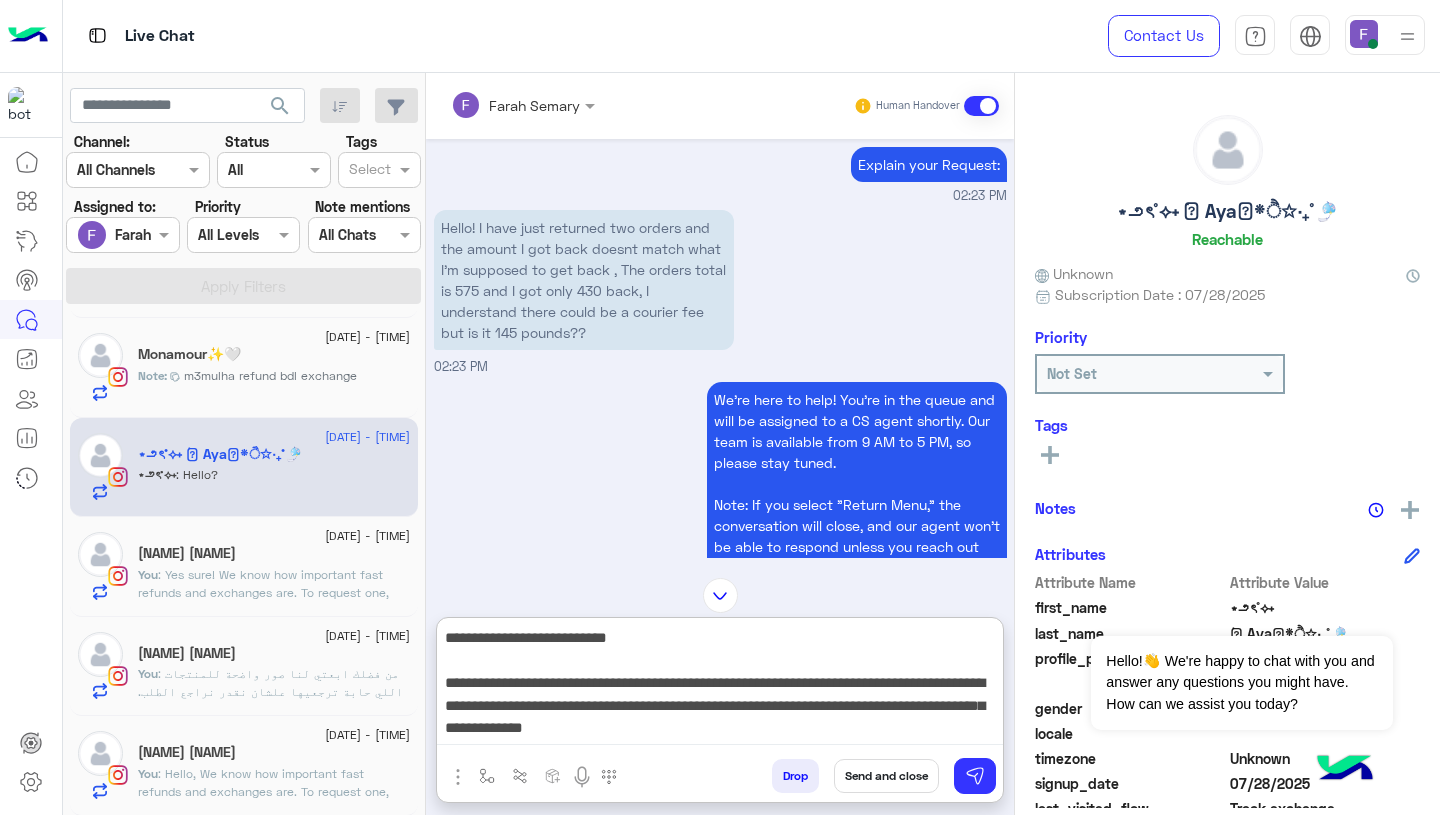 scroll, scrollTop: 87, scrollLeft: 0, axis: vertical 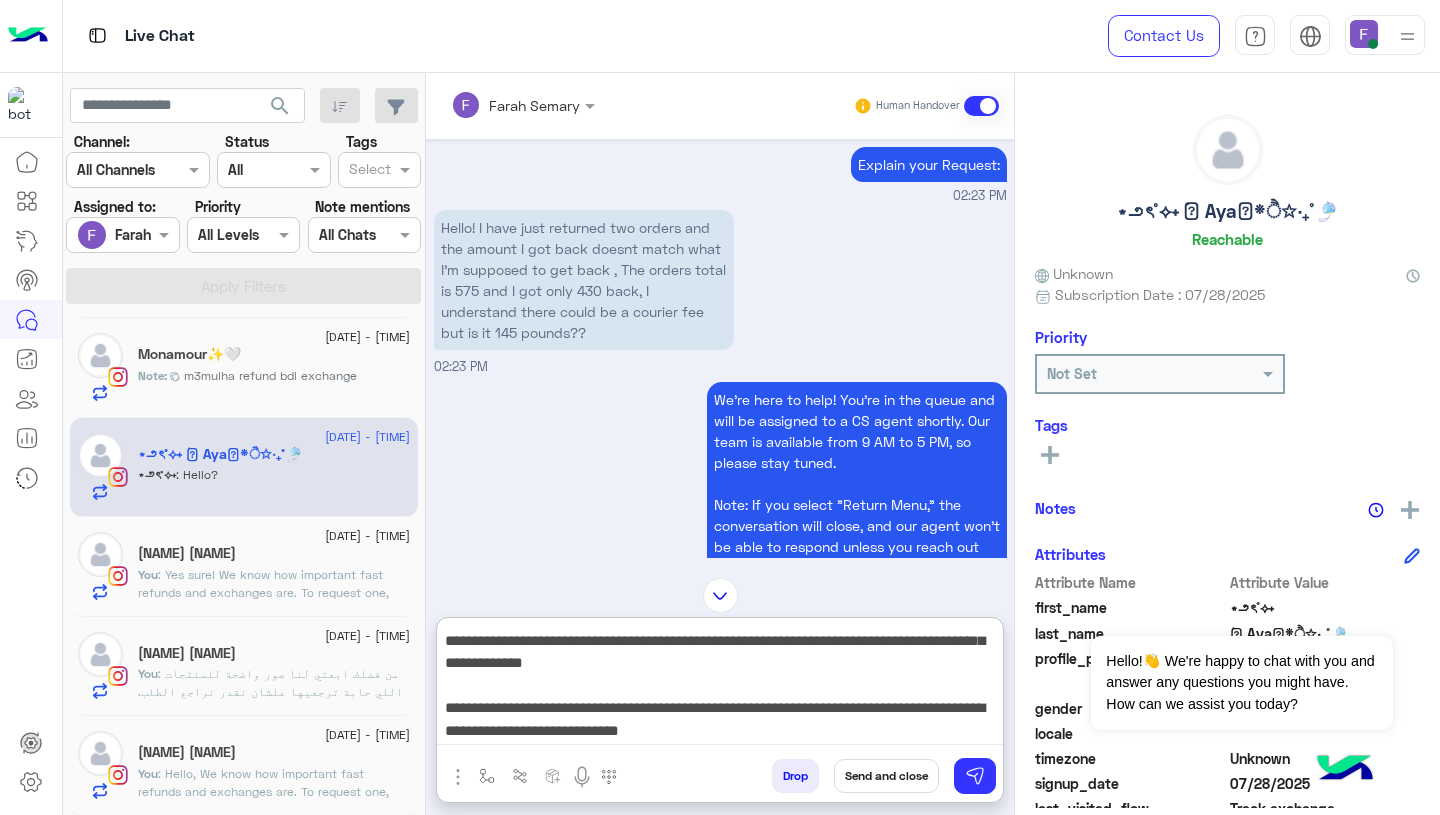 click on "**********" at bounding box center (720, 685) 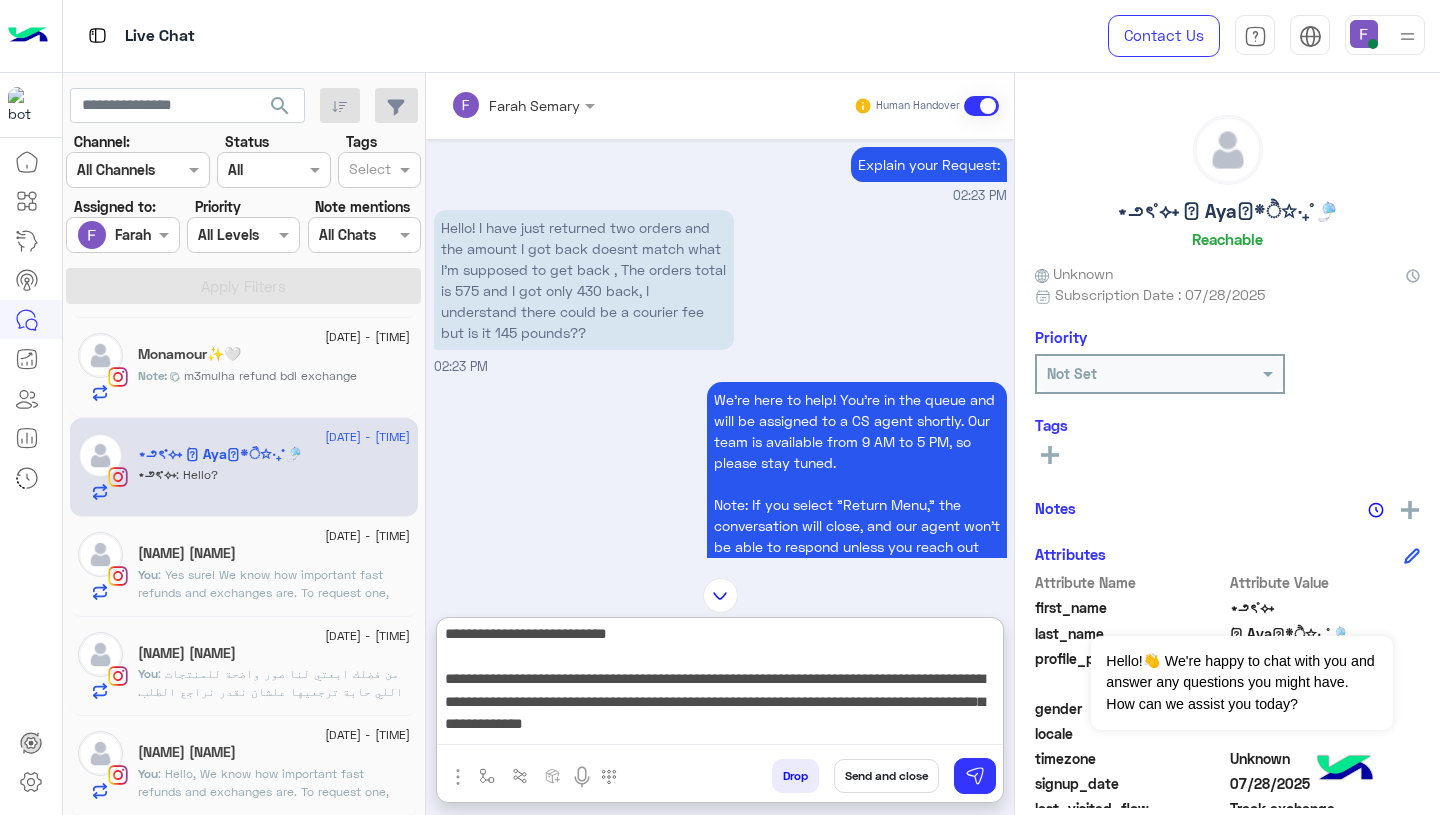 scroll, scrollTop: 0, scrollLeft: 0, axis: both 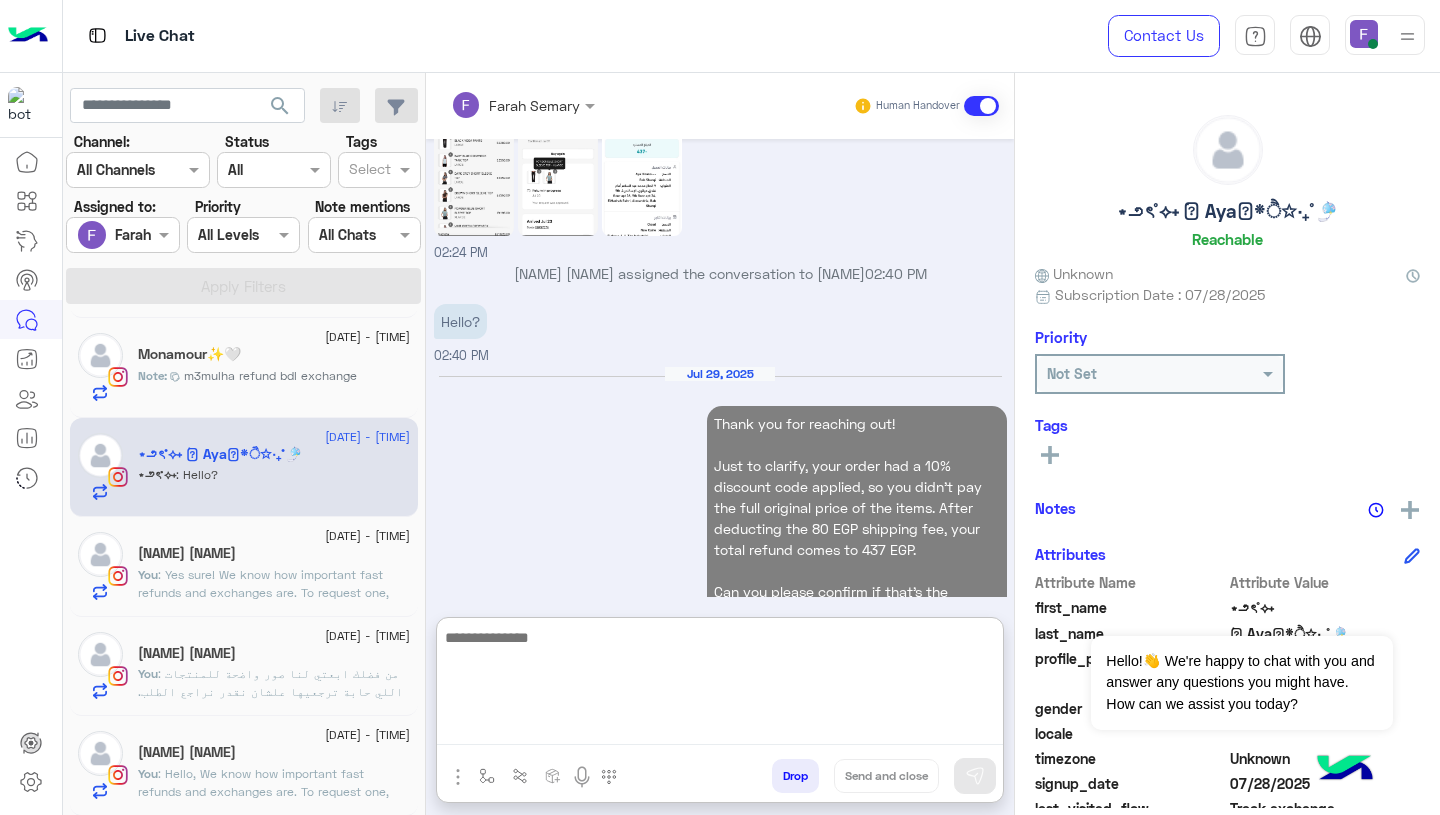 click on "[MONTH] [DD], [YYYY]  Thank you for reaching out! Just to clarify, your order had a 10% discount code applied, so you didn’t pay the full original price of the items. After deducting the 80 EGP shipping fee, your total refund comes to 437 EGP. Can you please confirm if that’s the amount you received?  Let us know if you have any questions — we’re happy to help!   [TIME]" at bounding box center [720, 531] 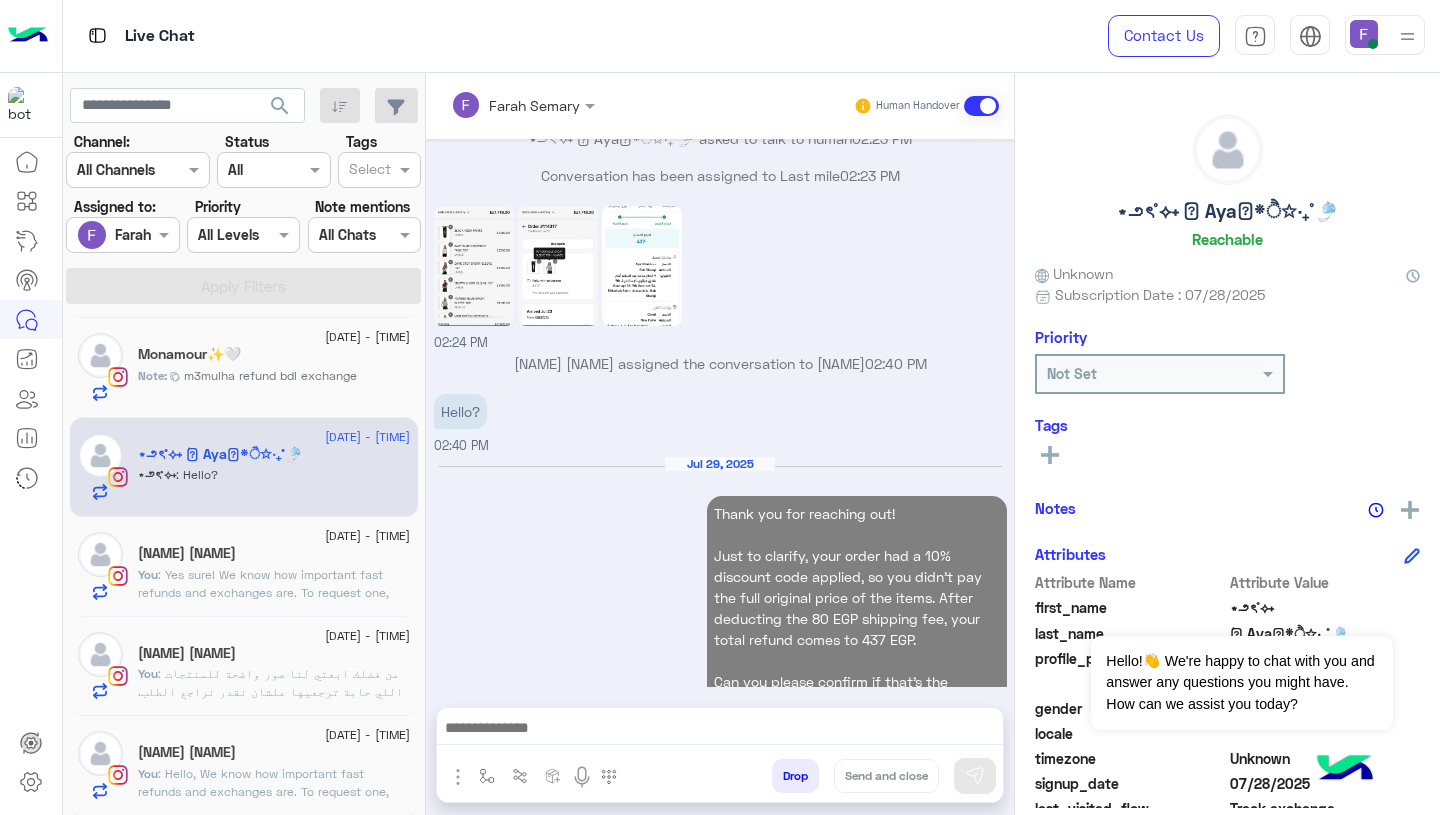 scroll, scrollTop: 1959, scrollLeft: 0, axis: vertical 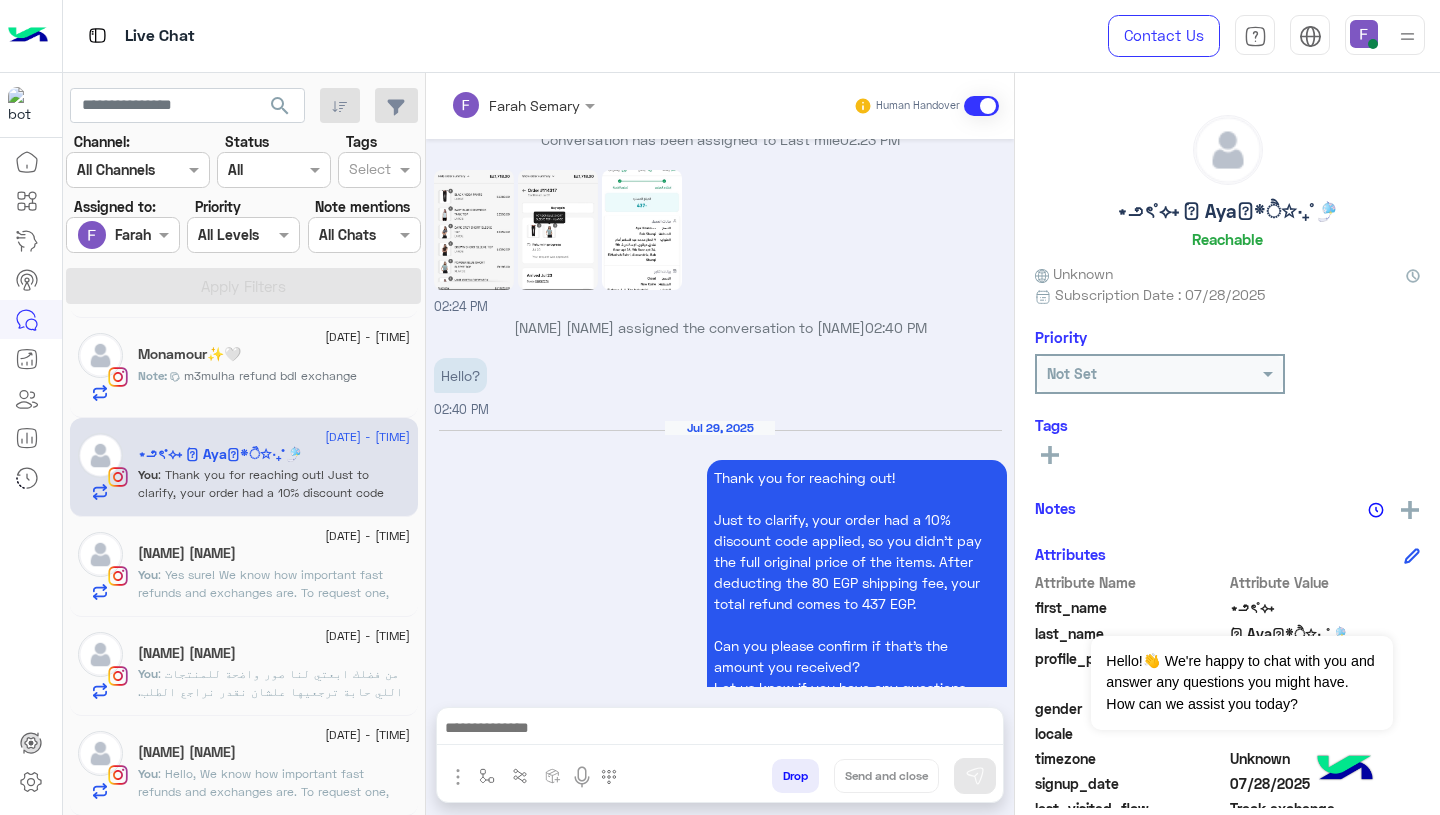 click on "[NAME] [NAME]" 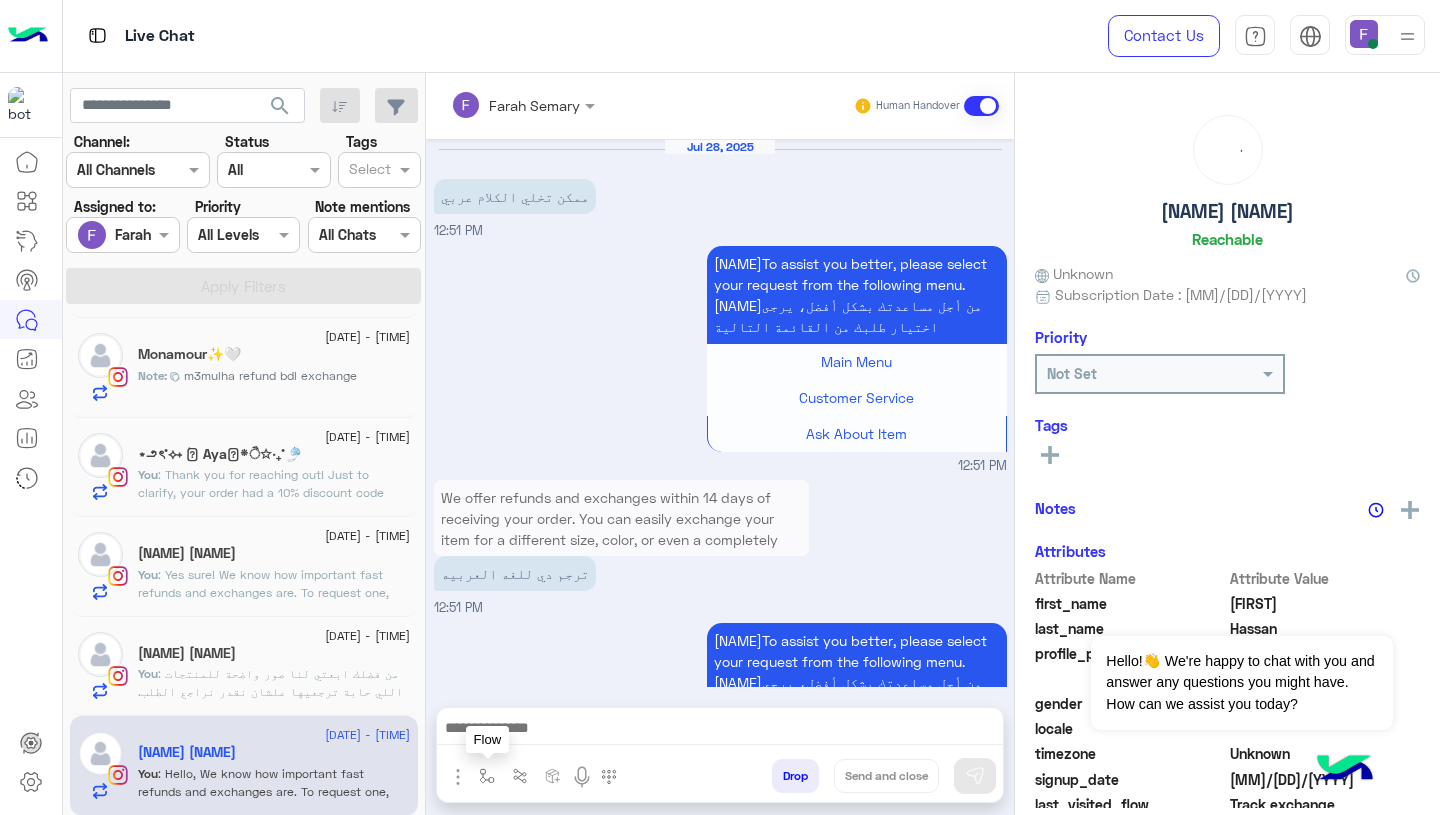 scroll, scrollTop: 2056, scrollLeft: 0, axis: vertical 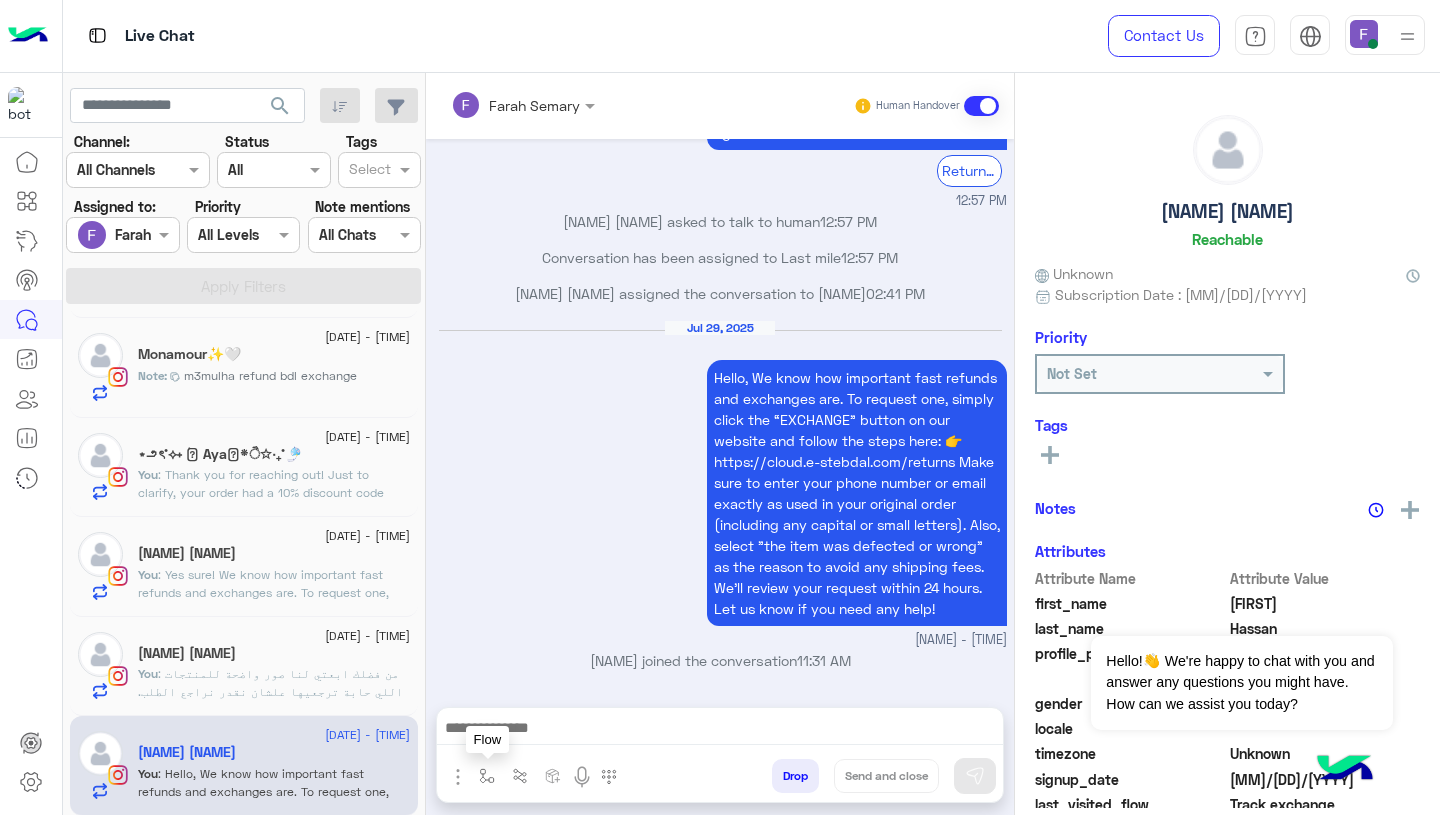 click at bounding box center (487, 775) 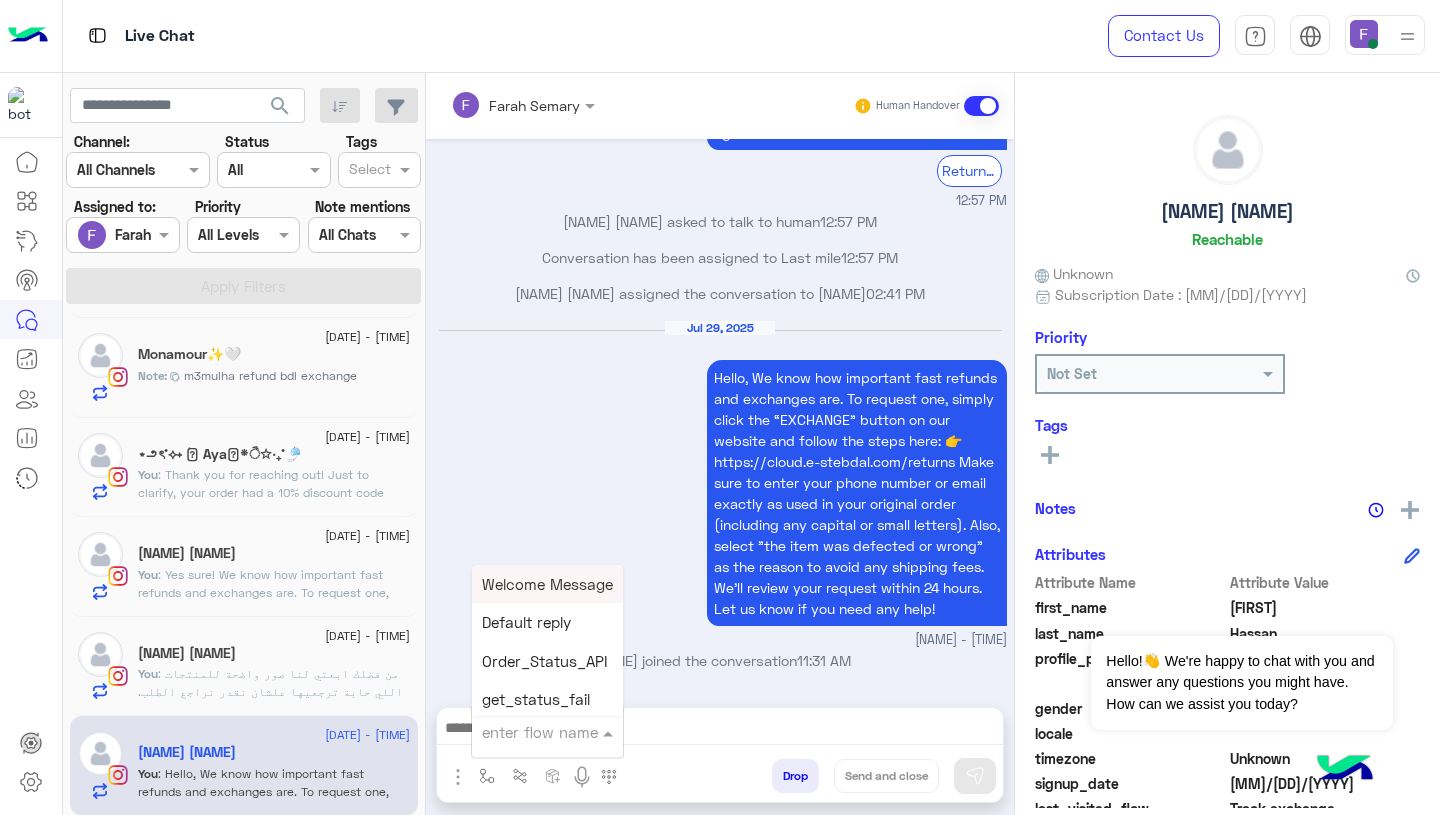 click at bounding box center (523, 732) 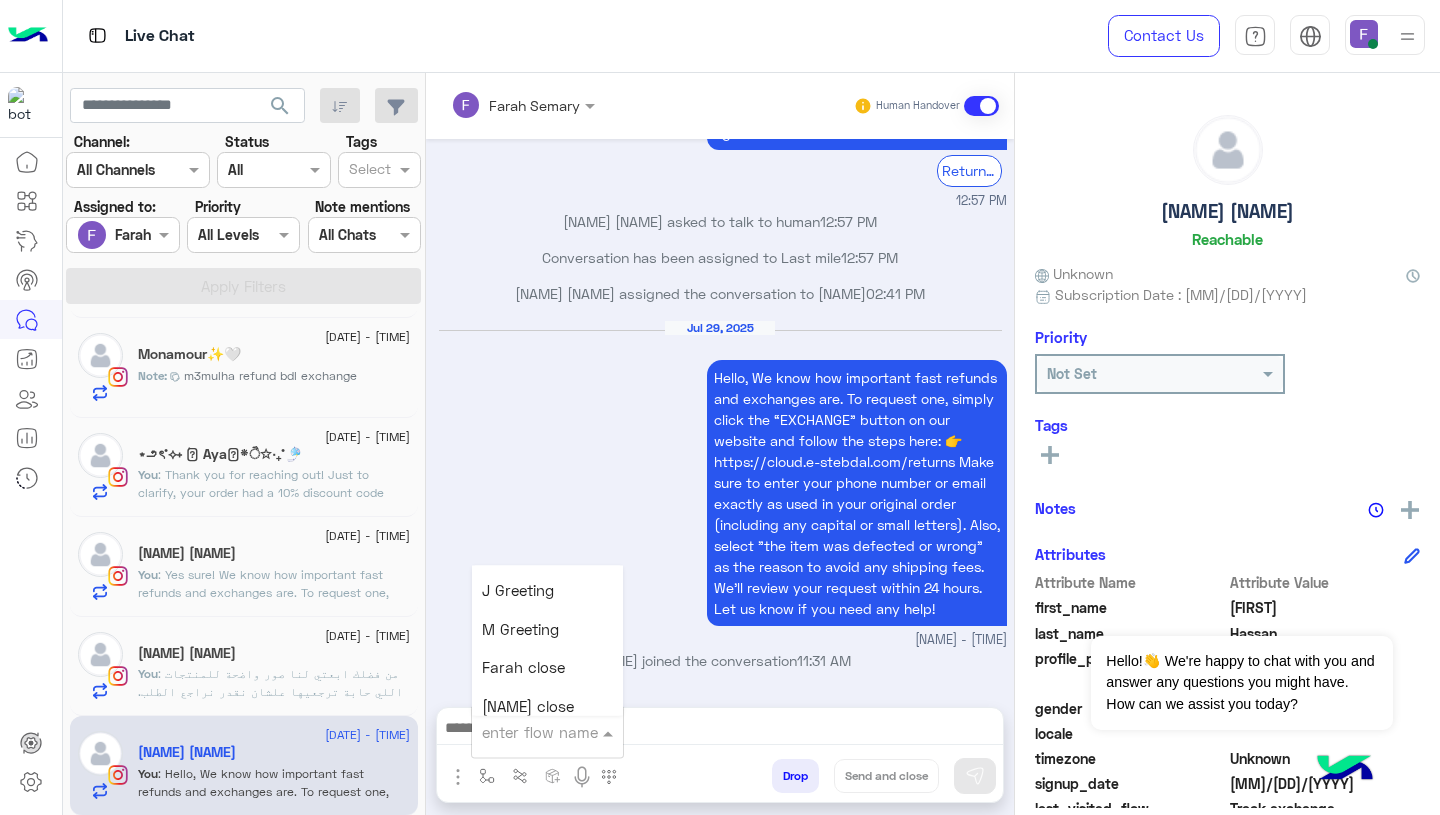 scroll, scrollTop: 2492, scrollLeft: 0, axis: vertical 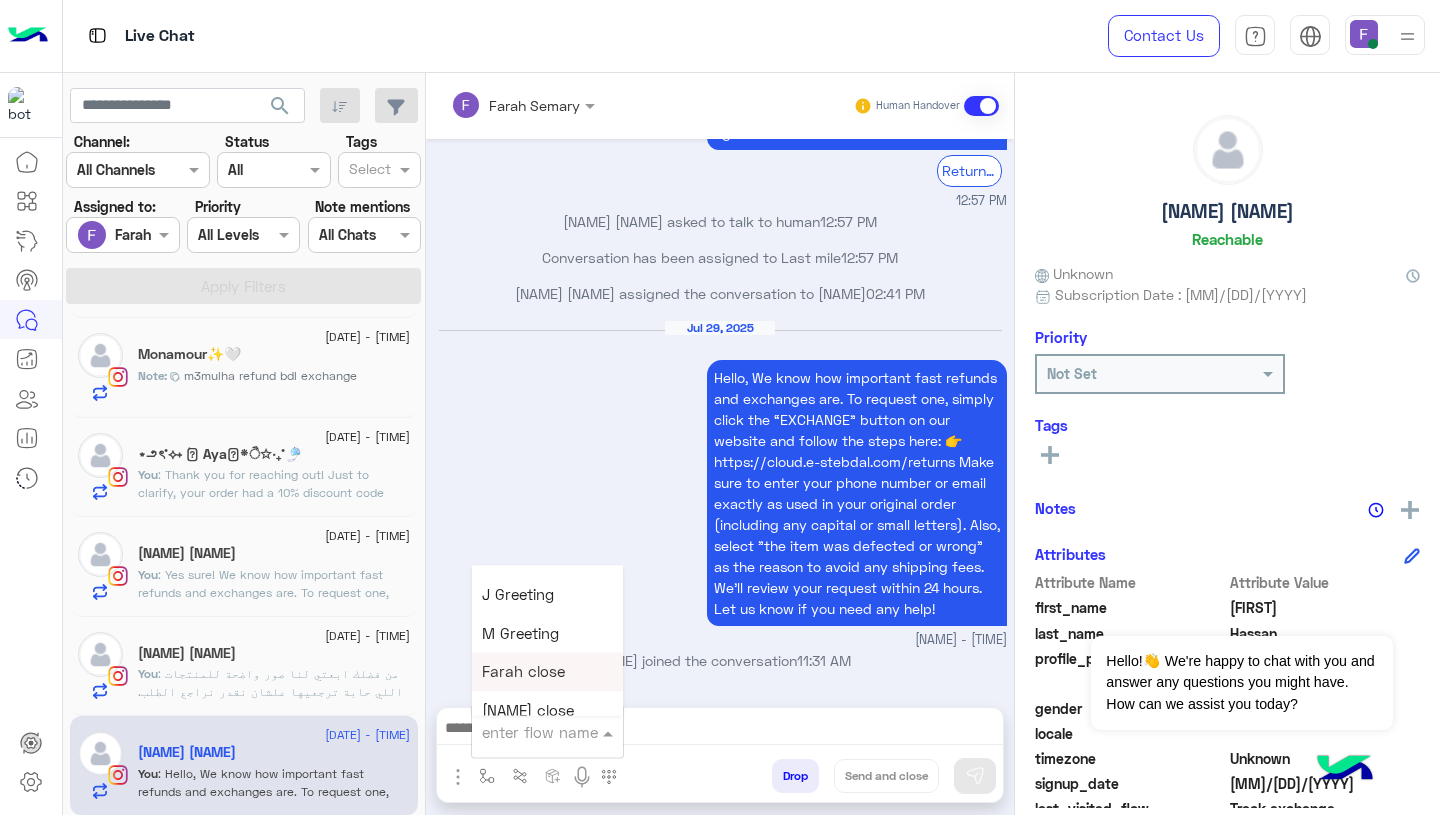 click on "Farah close" at bounding box center (523, 672) 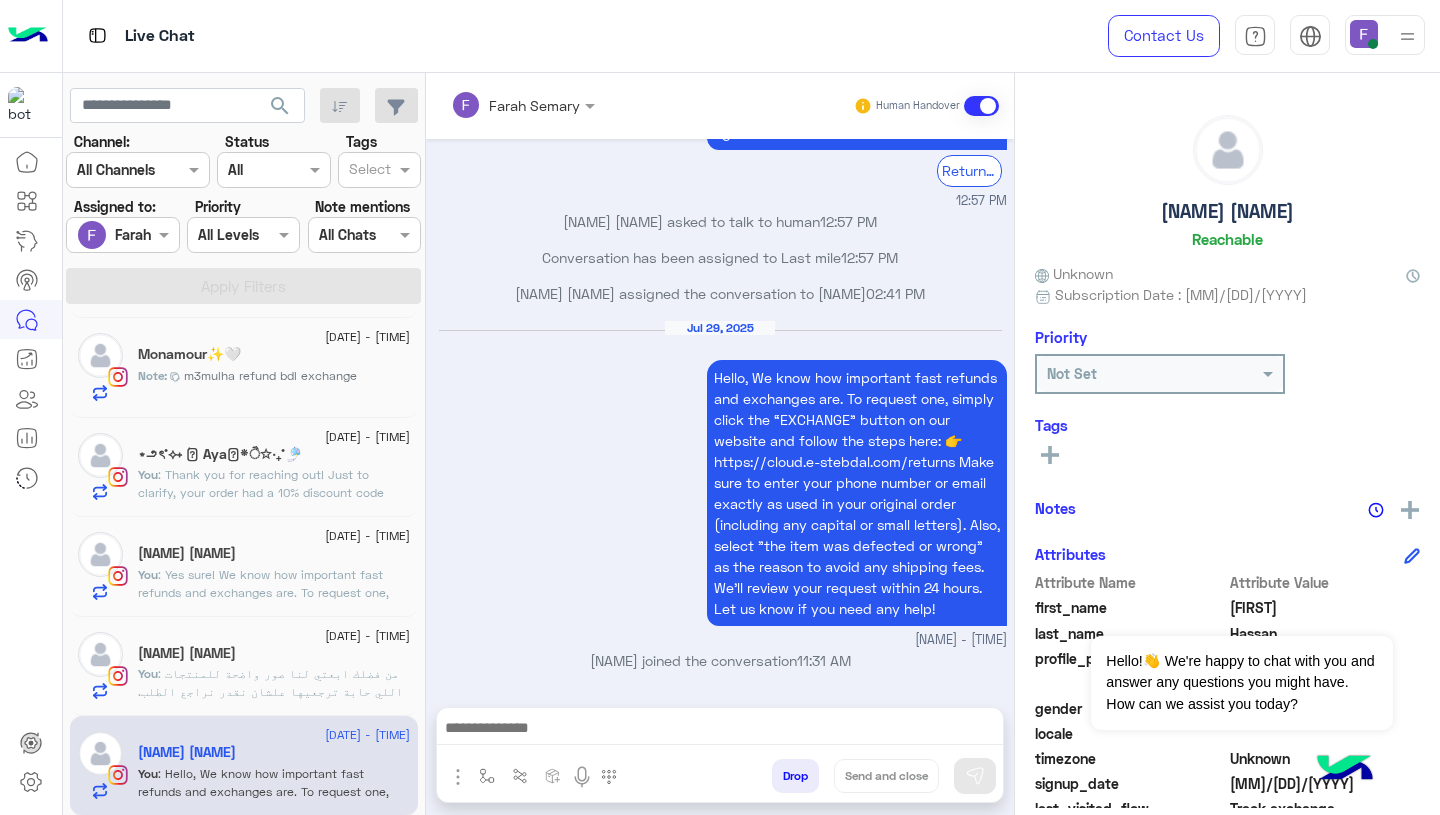 type on "**********" 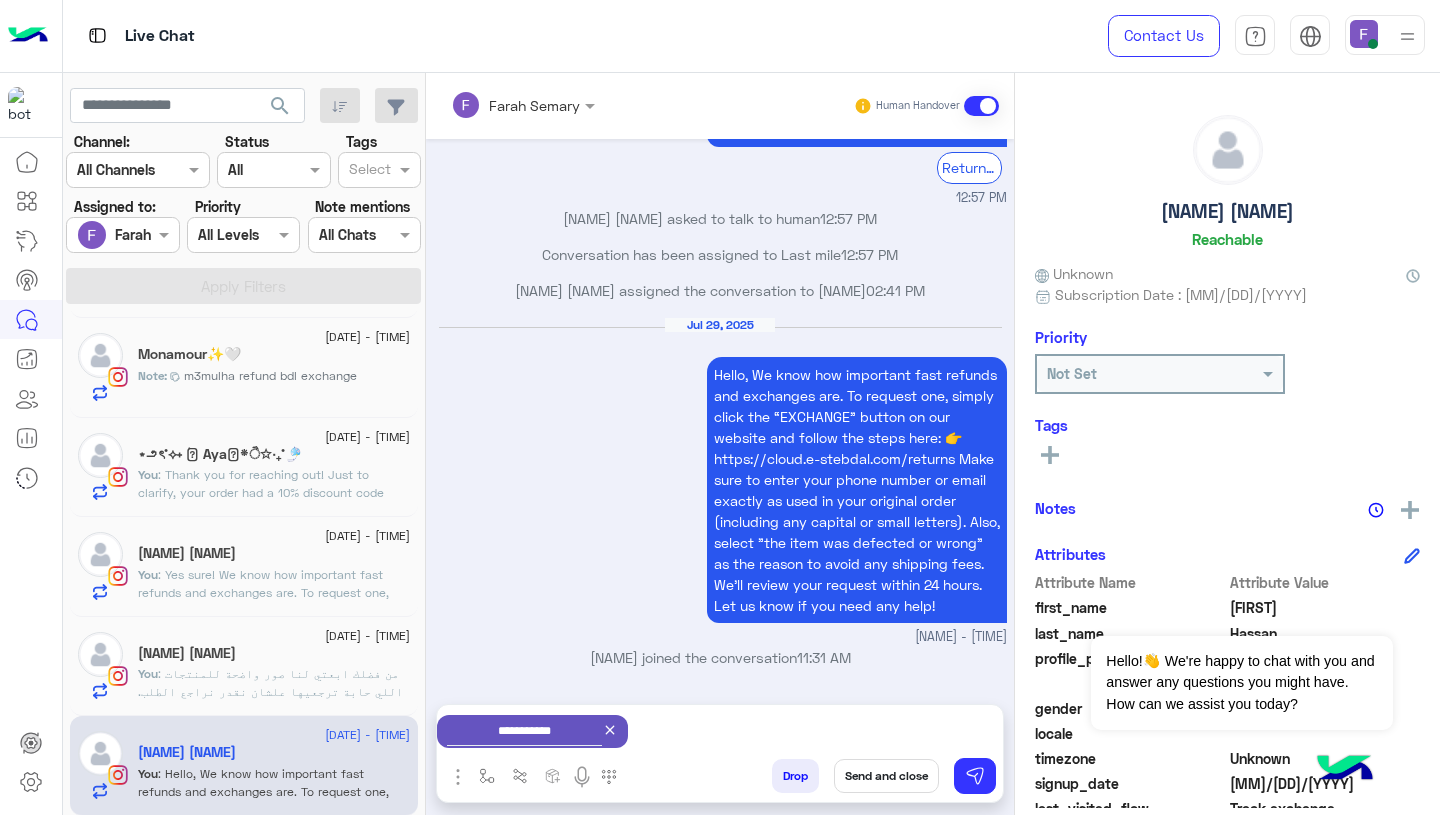 click on "Send and close" at bounding box center [886, 776] 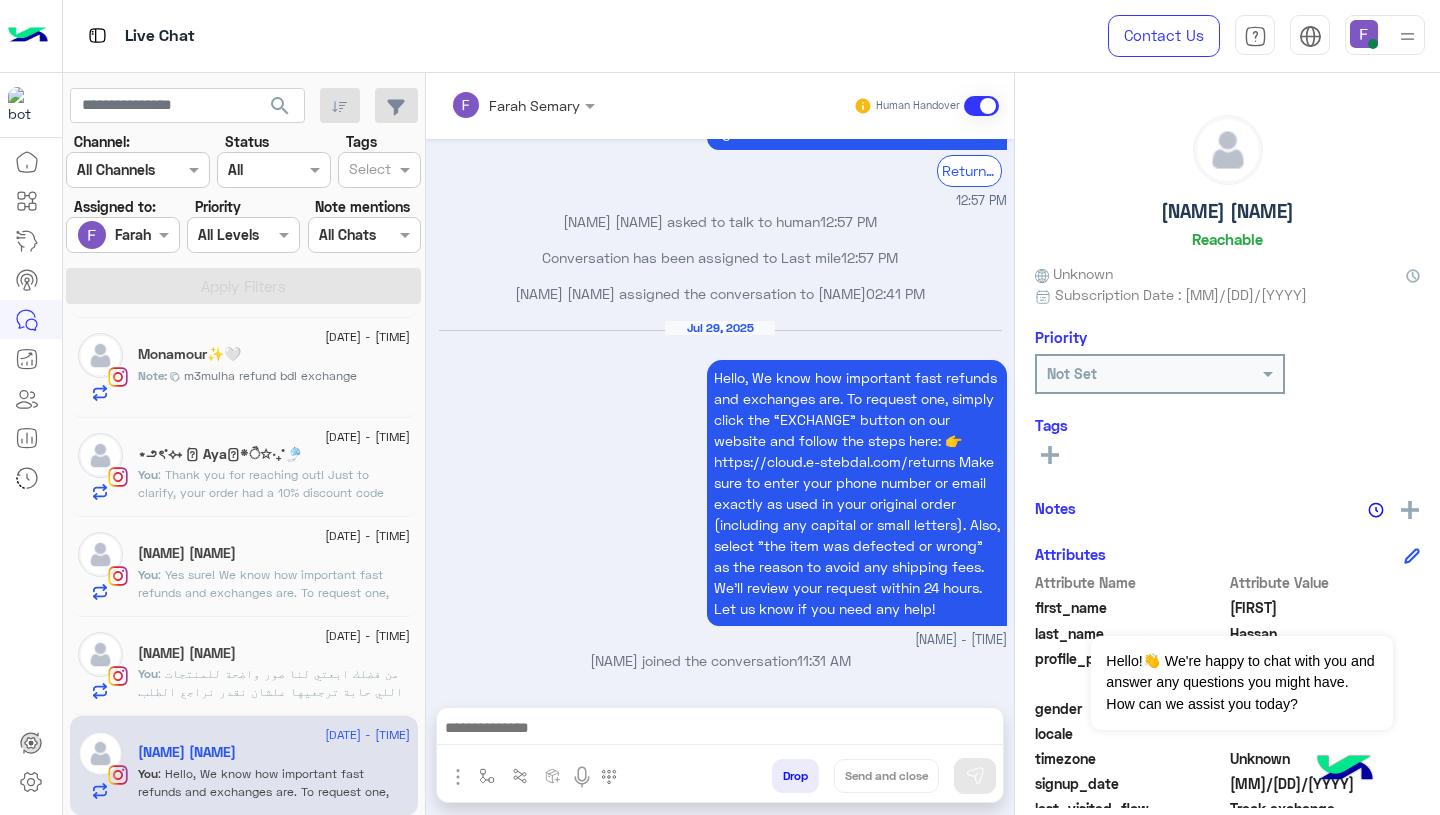 scroll, scrollTop: 2093, scrollLeft: 0, axis: vertical 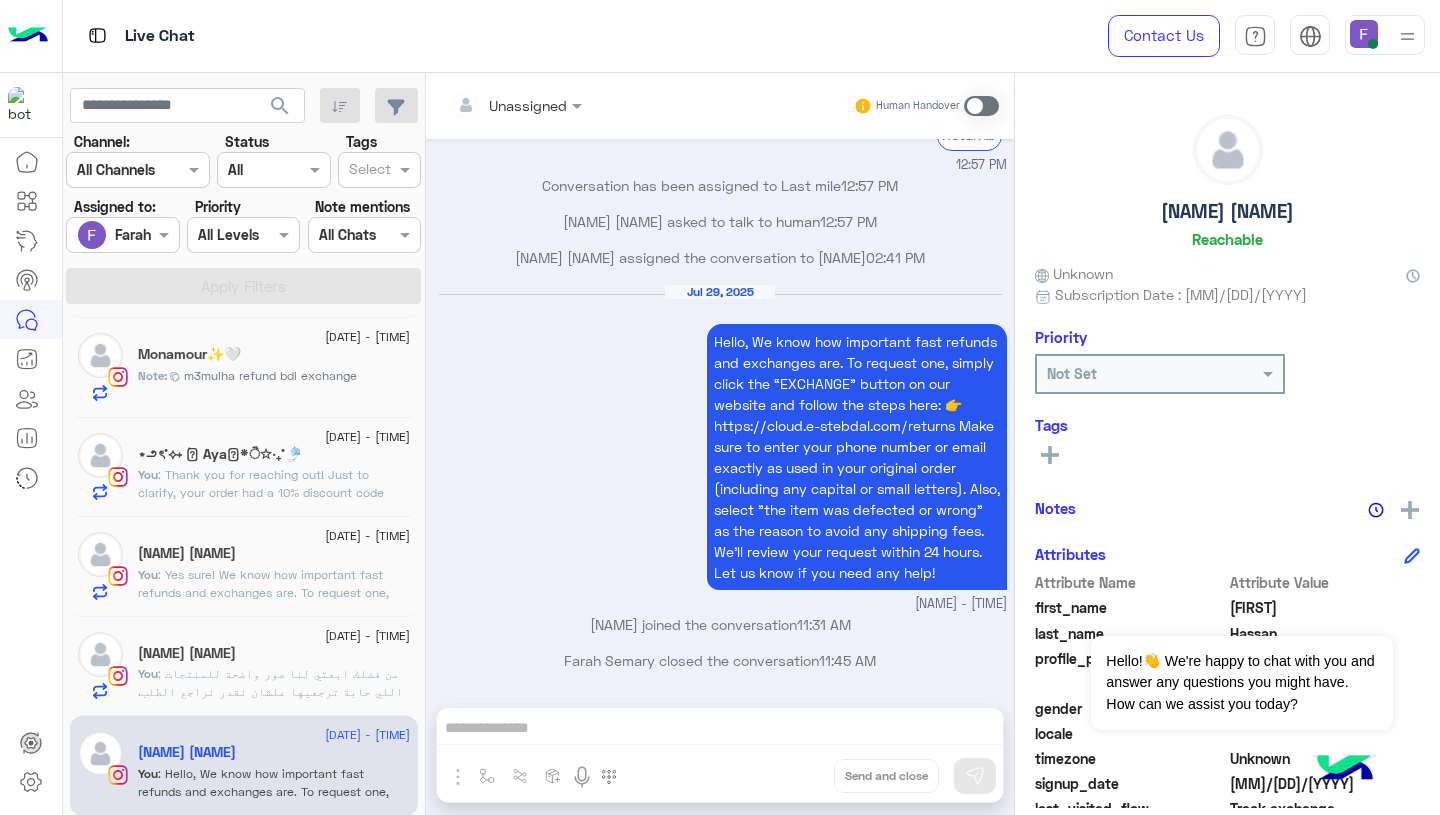 click on ": من فضلك ابعتي لنا صور واضحة للمنتجات اللي حابة ترجعيها علشان نقدر نراجع الطلب.
وبعدها، قدّمي طلب الاسترجاع من خلال الرابط ده:
👉 https://cloud.e-stebdal.com/returns
لو احتجتي أي مساعدة، إحنا جاهزين نساعدك!" 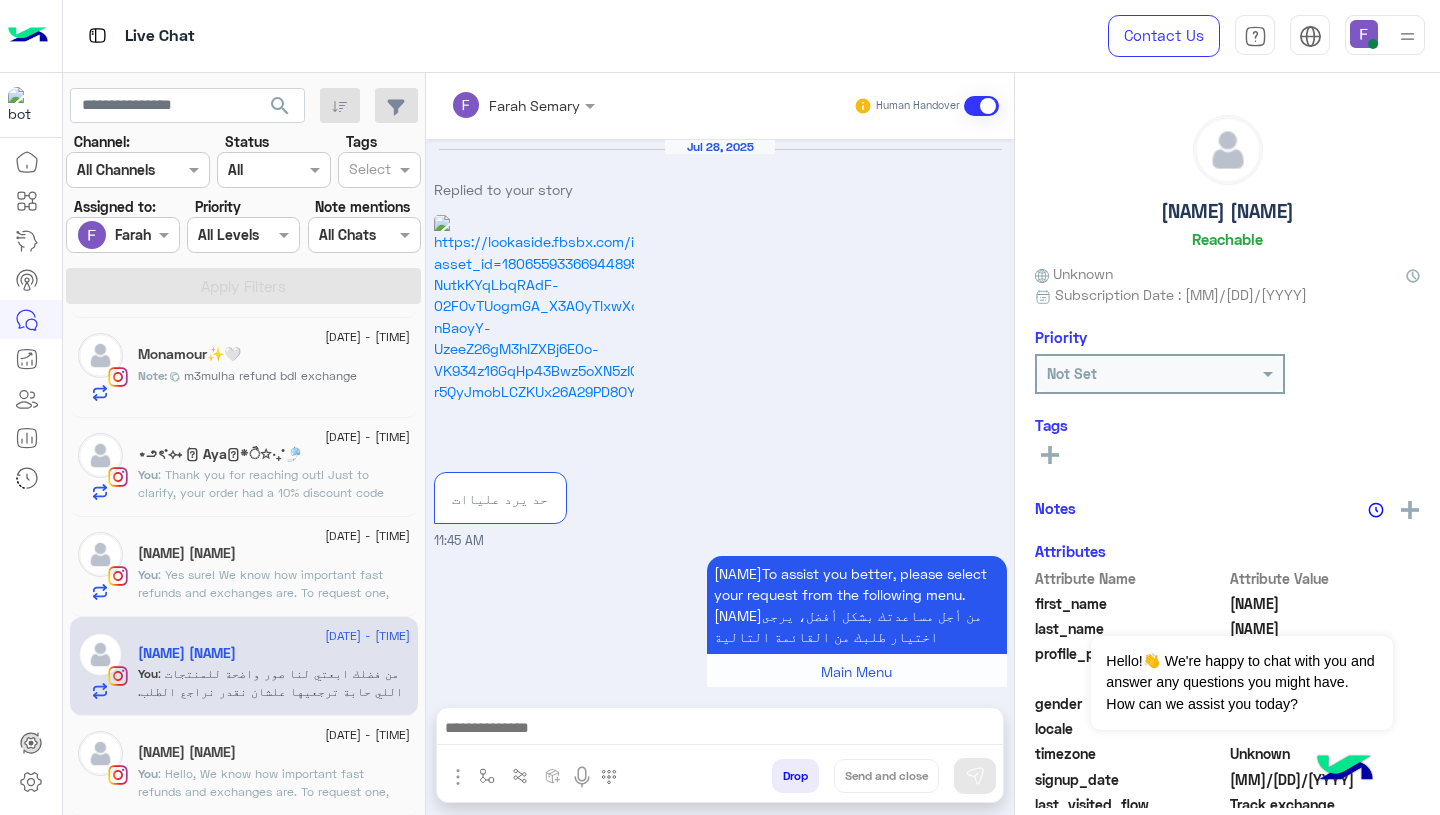scroll, scrollTop: 2188, scrollLeft: 0, axis: vertical 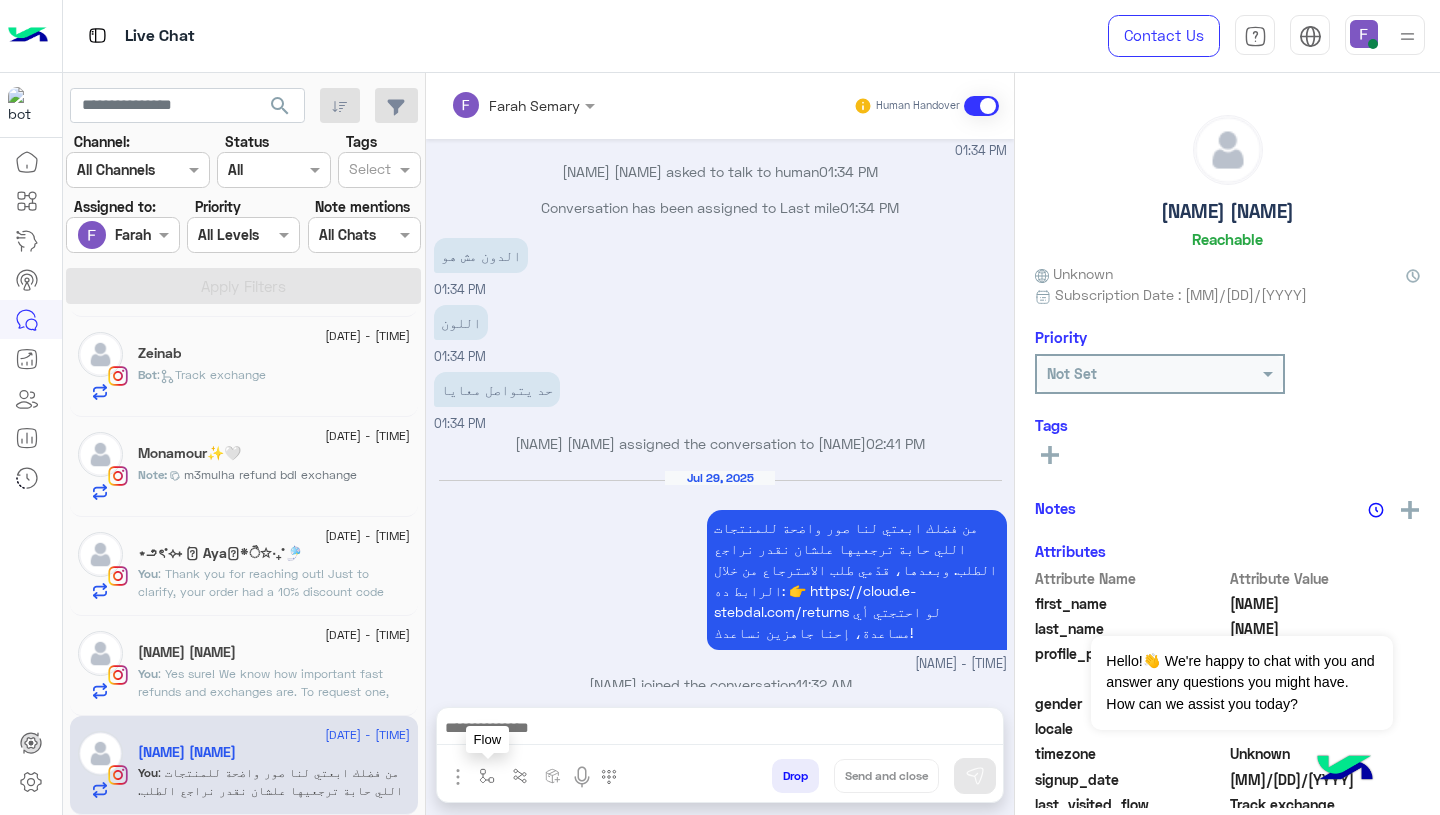click at bounding box center (487, 776) 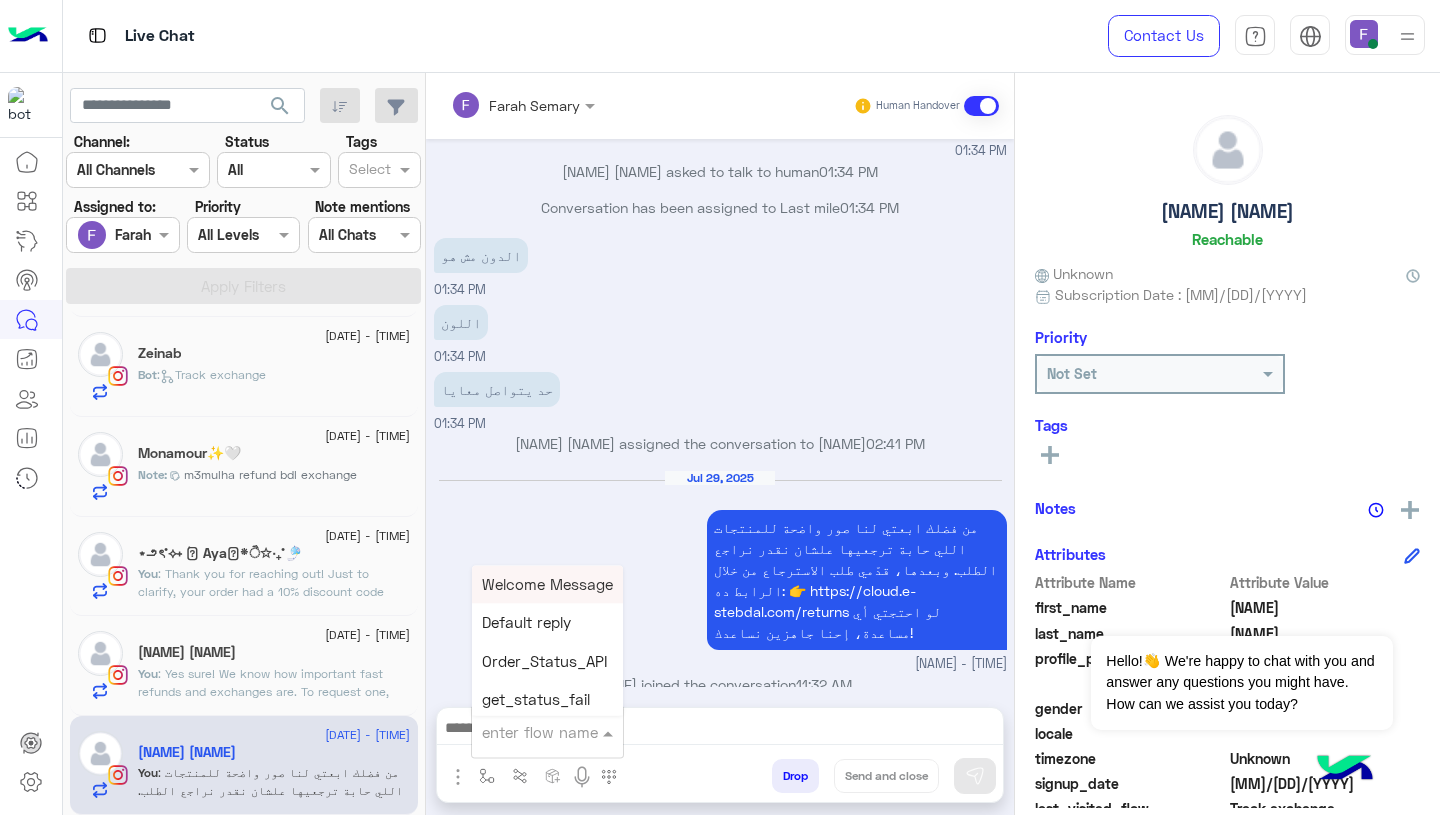 click at bounding box center (523, 732) 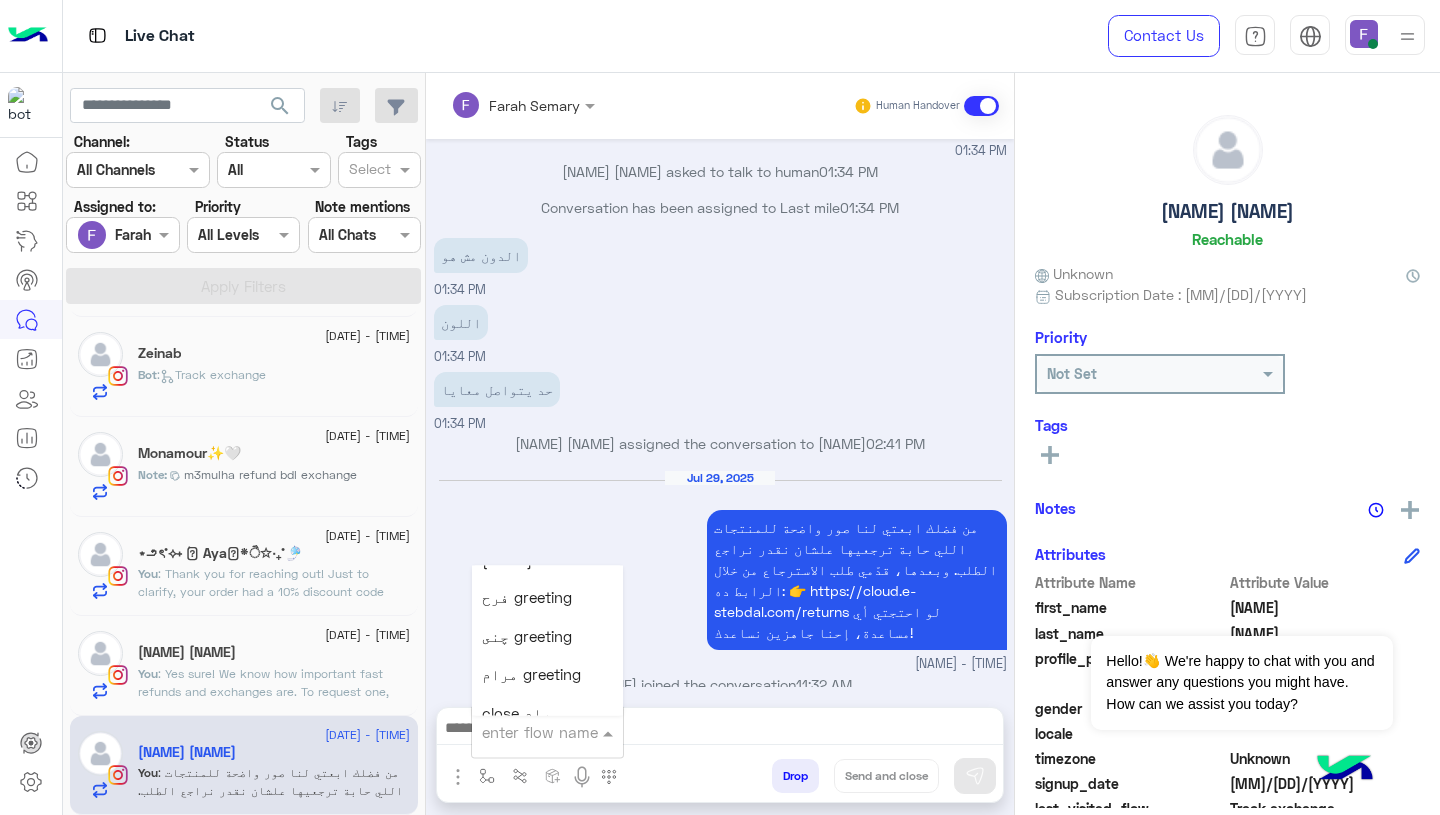 scroll, scrollTop: 2814, scrollLeft: 0, axis: vertical 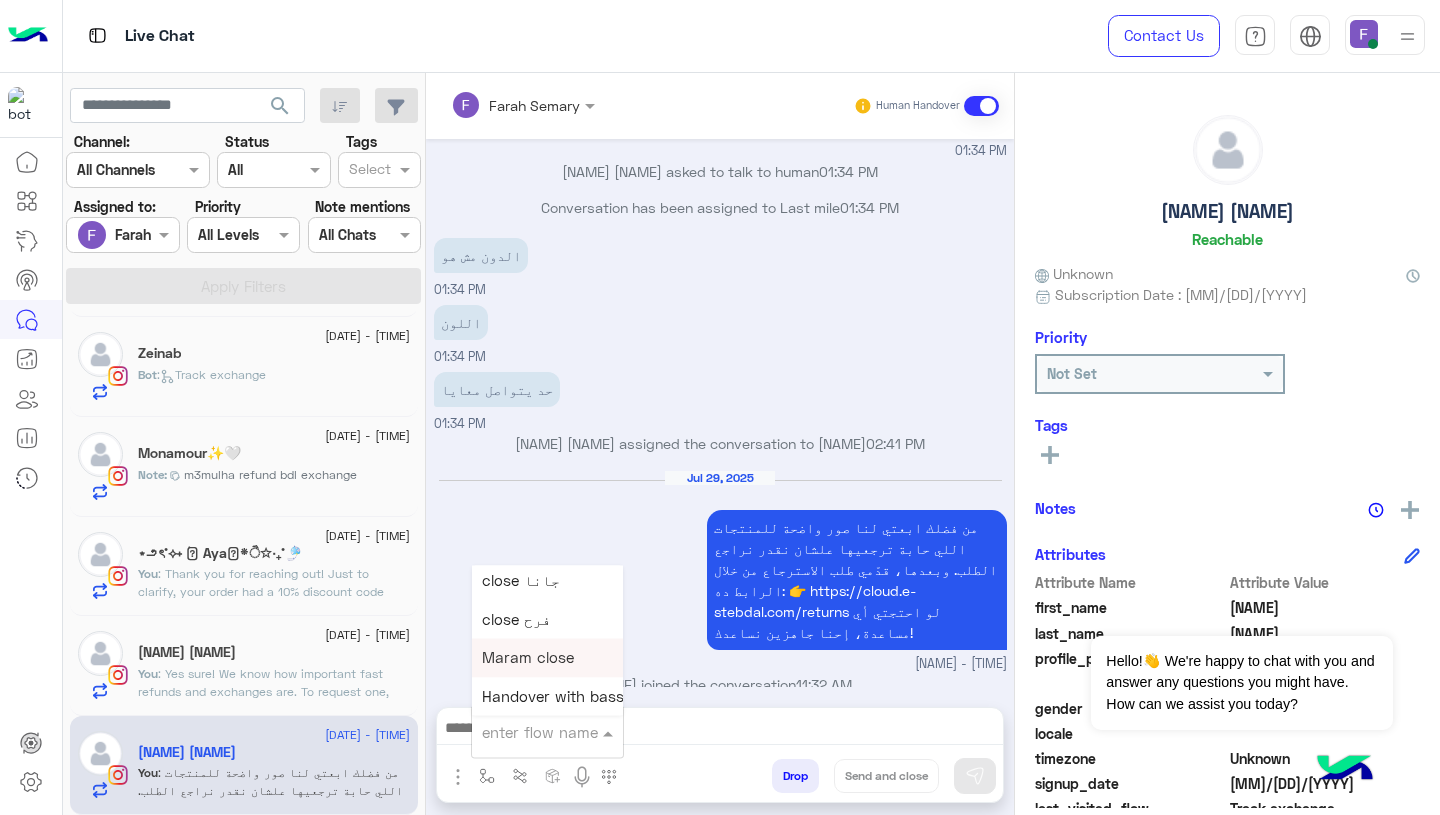click on "close فرح" at bounding box center (547, 619) 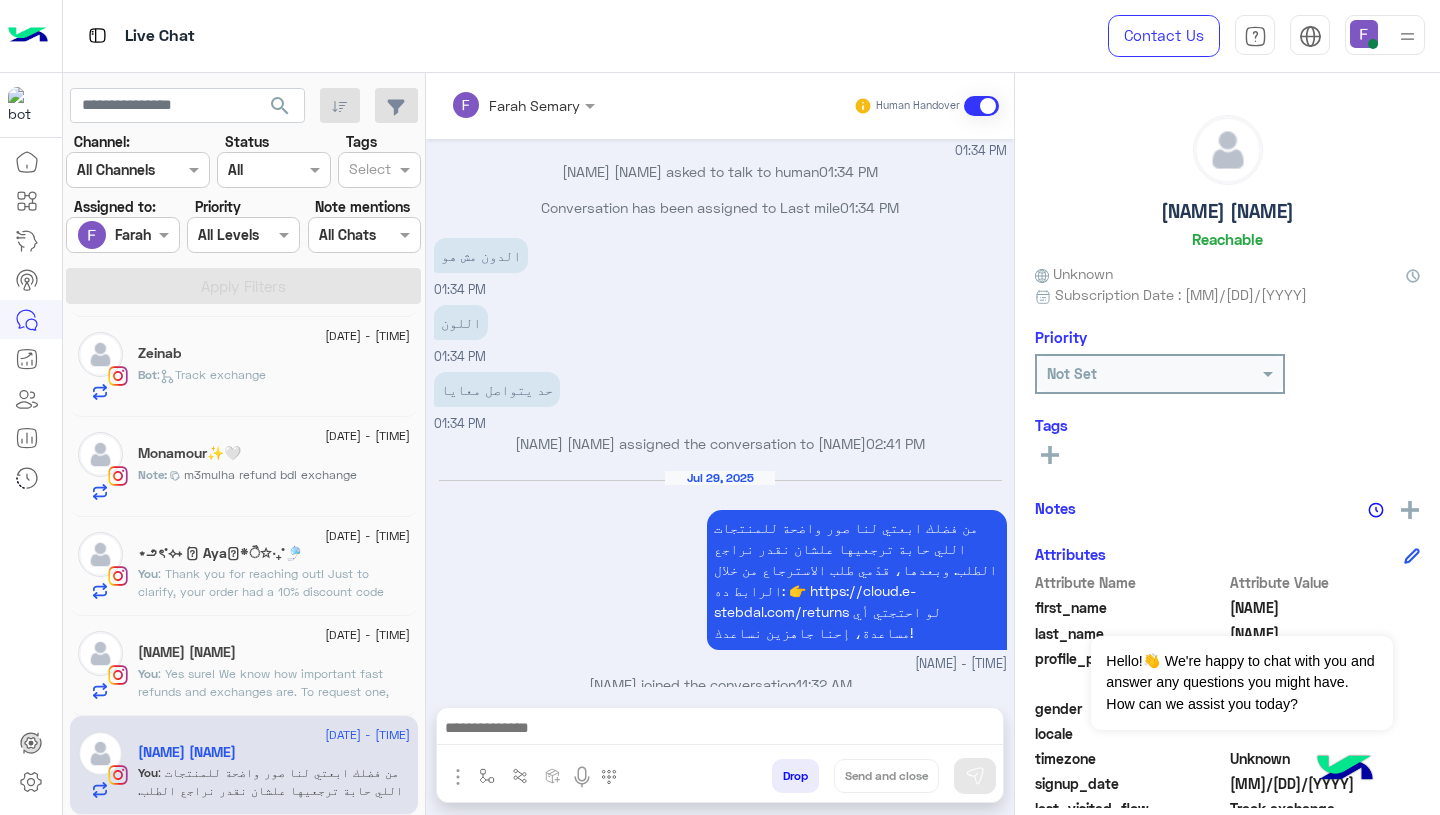 type on "*********" 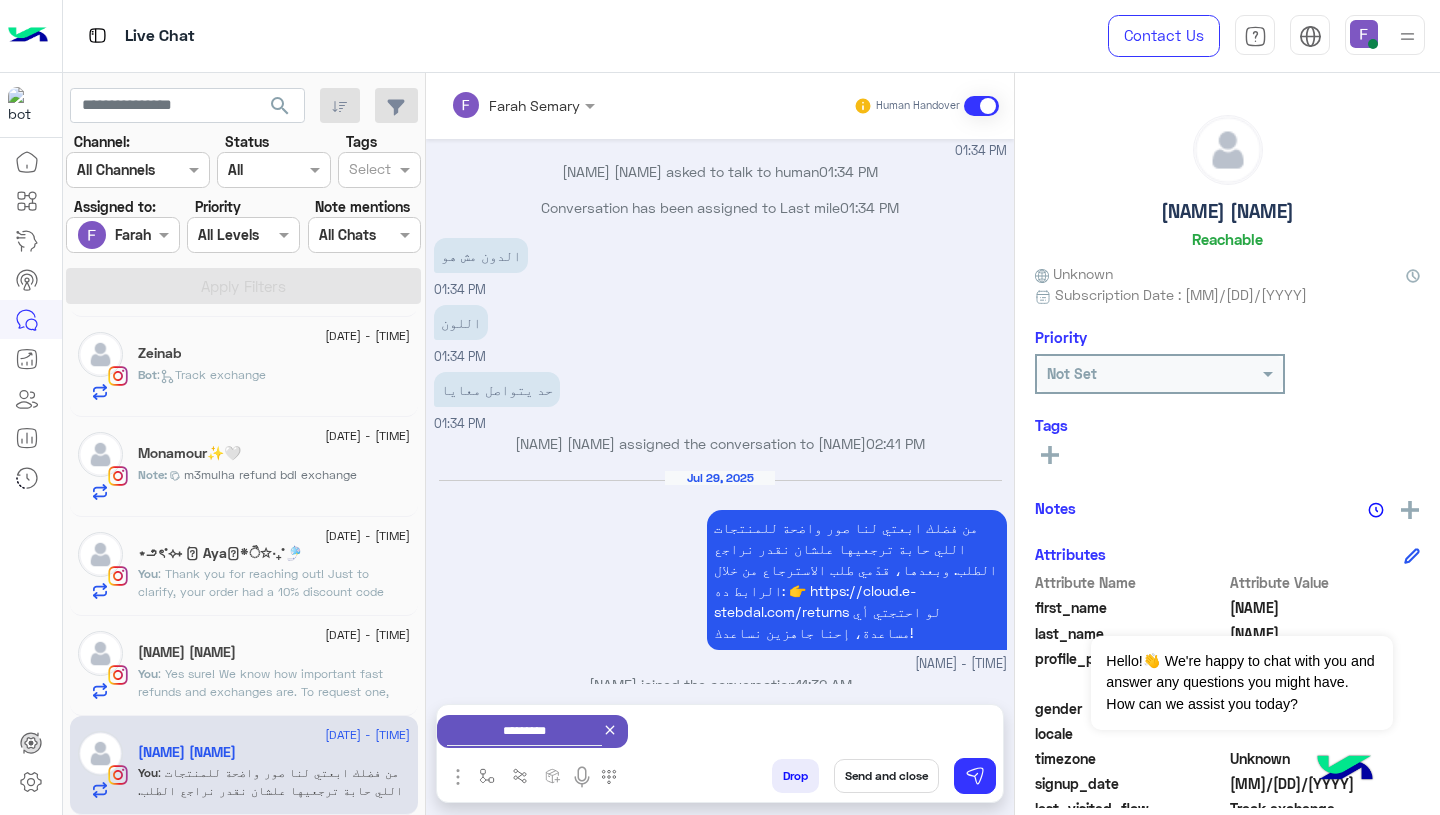 click on "Send and close" at bounding box center [886, 776] 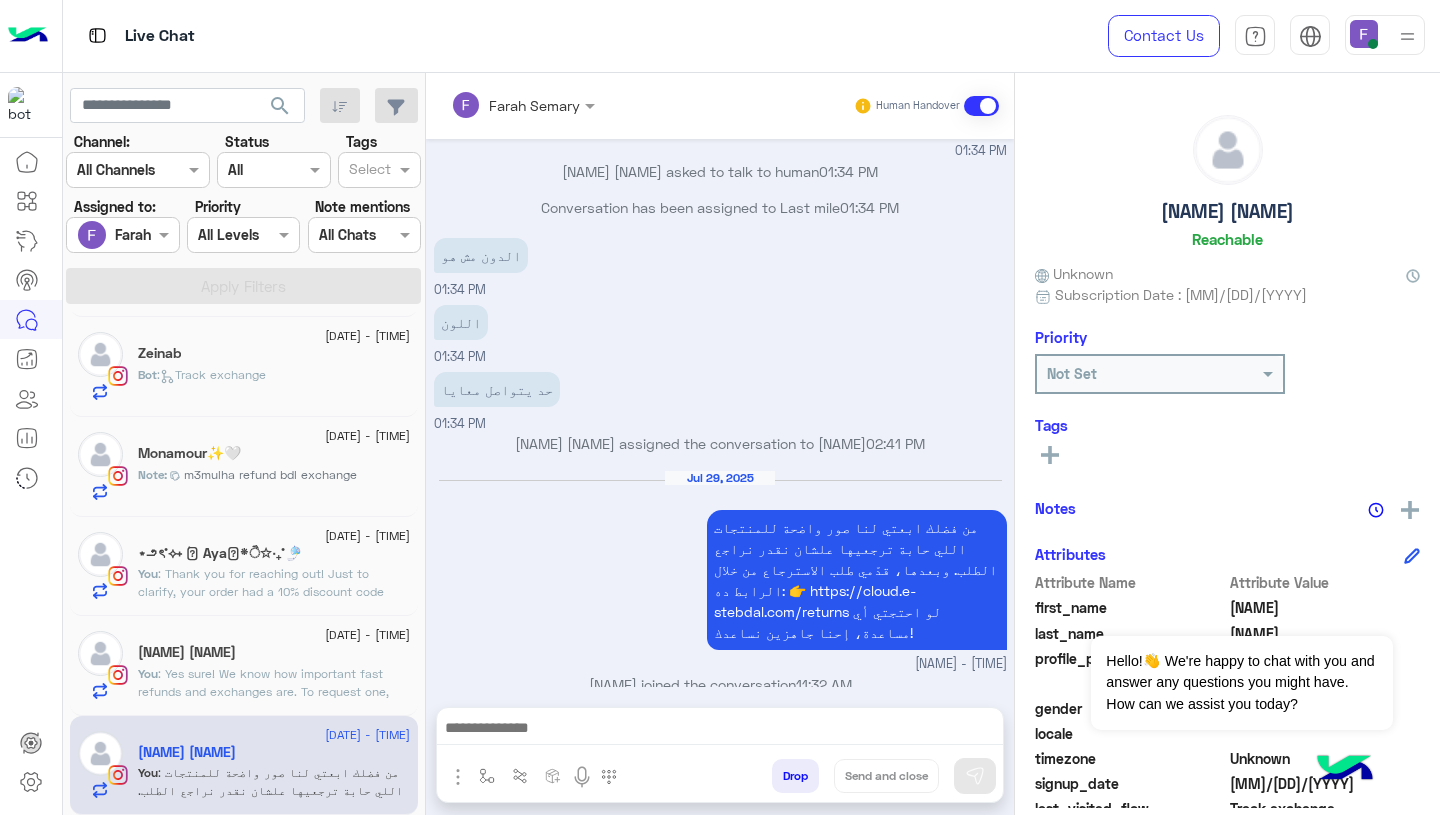 scroll, scrollTop: 2224, scrollLeft: 0, axis: vertical 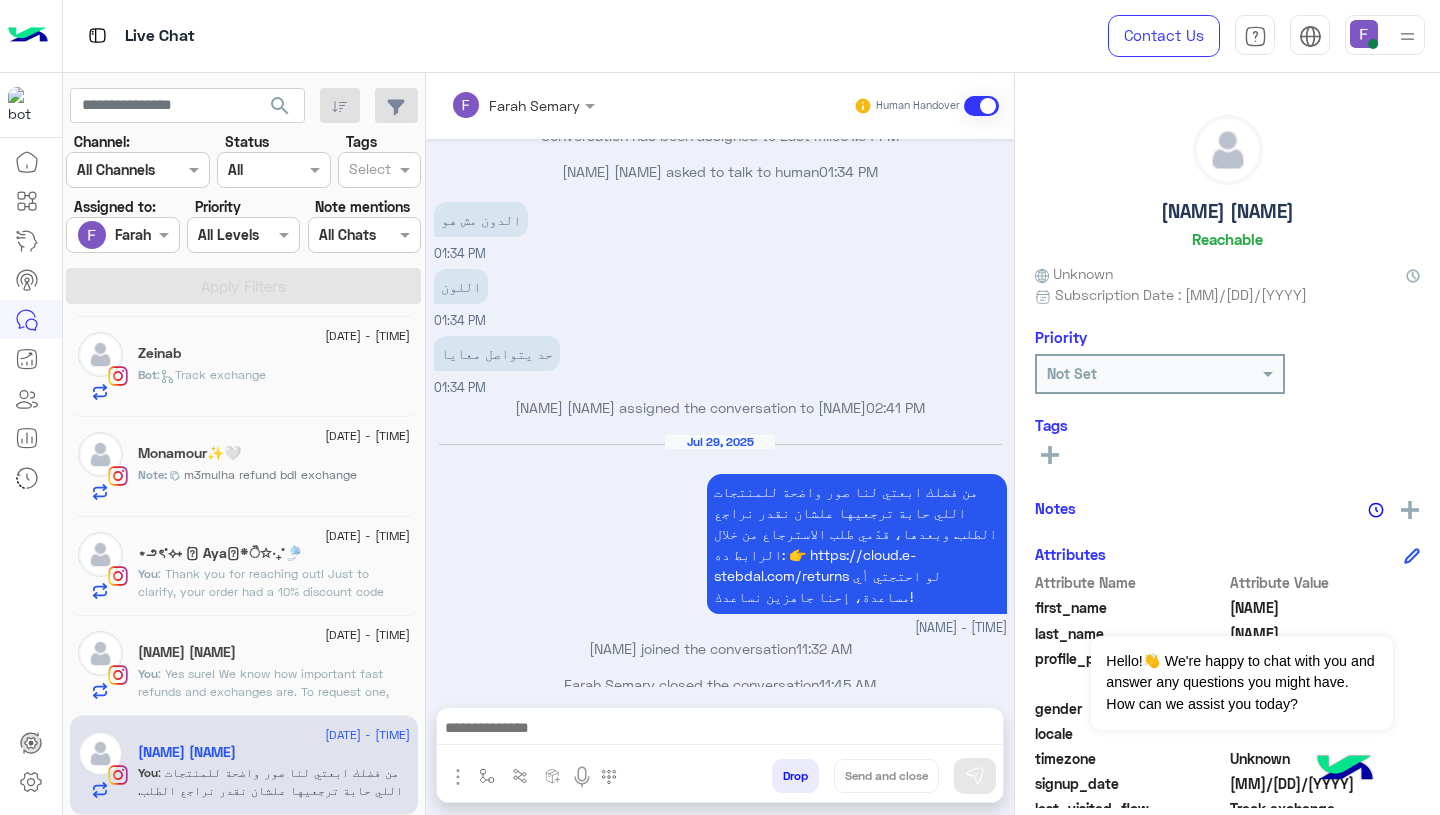 click on "[DATE] - [TIME] [NAME] [NAME] : Yes sure!
We know how important fast refunds and exchanges are.
To request one, simply click the “EXCHANGE” button on our website and follow the steps here:
👉 https://cloud.e-stebdal.com/returns
Make sure to enter your phone number or email exactly as used in your original order (including any capital or small letters).
Also, select "the item was defected or wrong" as the reason to avoid any shipping fees.
We’ll review your request within 24 hours. Let us know if you need any help!" 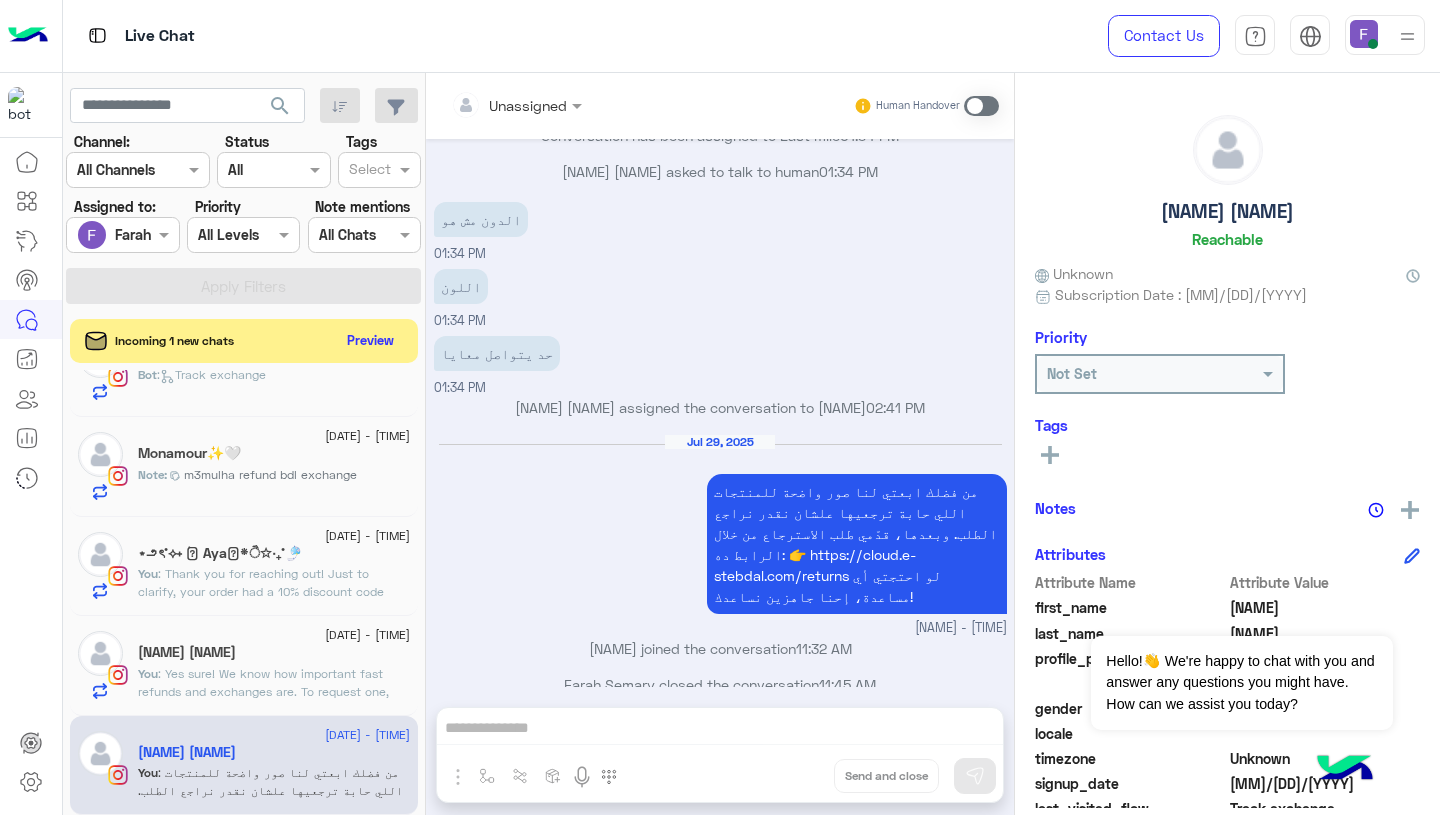 click on ": Yes sure!
We know how important fast refunds and exchanges are.
To request one, simply click the “EXCHANGE” button on our website and follow the steps here:
👉 https://cloud.e-stebdal.com/returns
Make sure to enter your phone number or email exactly as used in your original order (including any capital or small letters).
Also, select "the item was defected or wrong" as the reason to avoid any shipping fees.
We’ll review your request within 24 hours. Let us know if you need any help!" 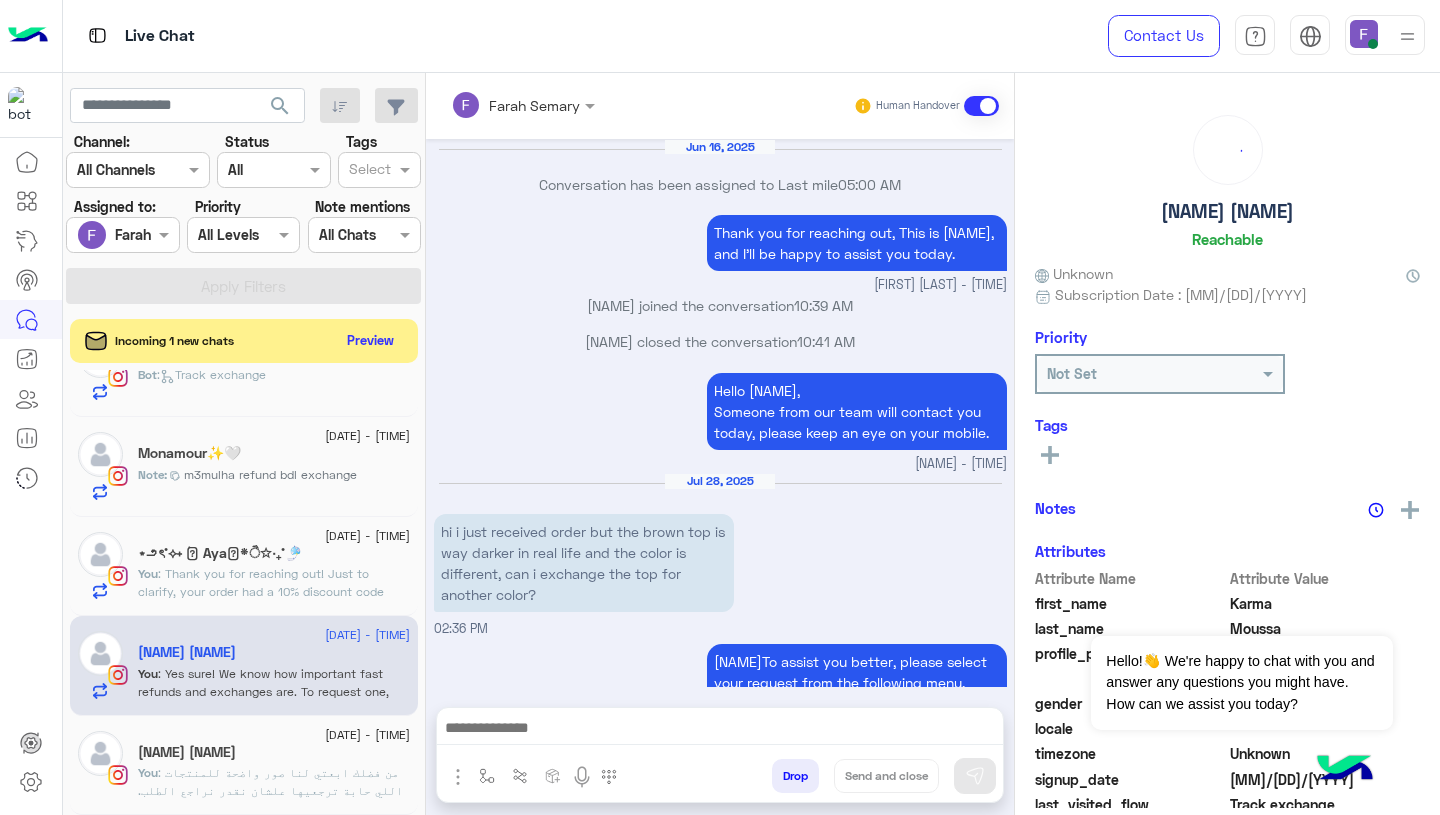 scroll, scrollTop: 1696, scrollLeft: 0, axis: vertical 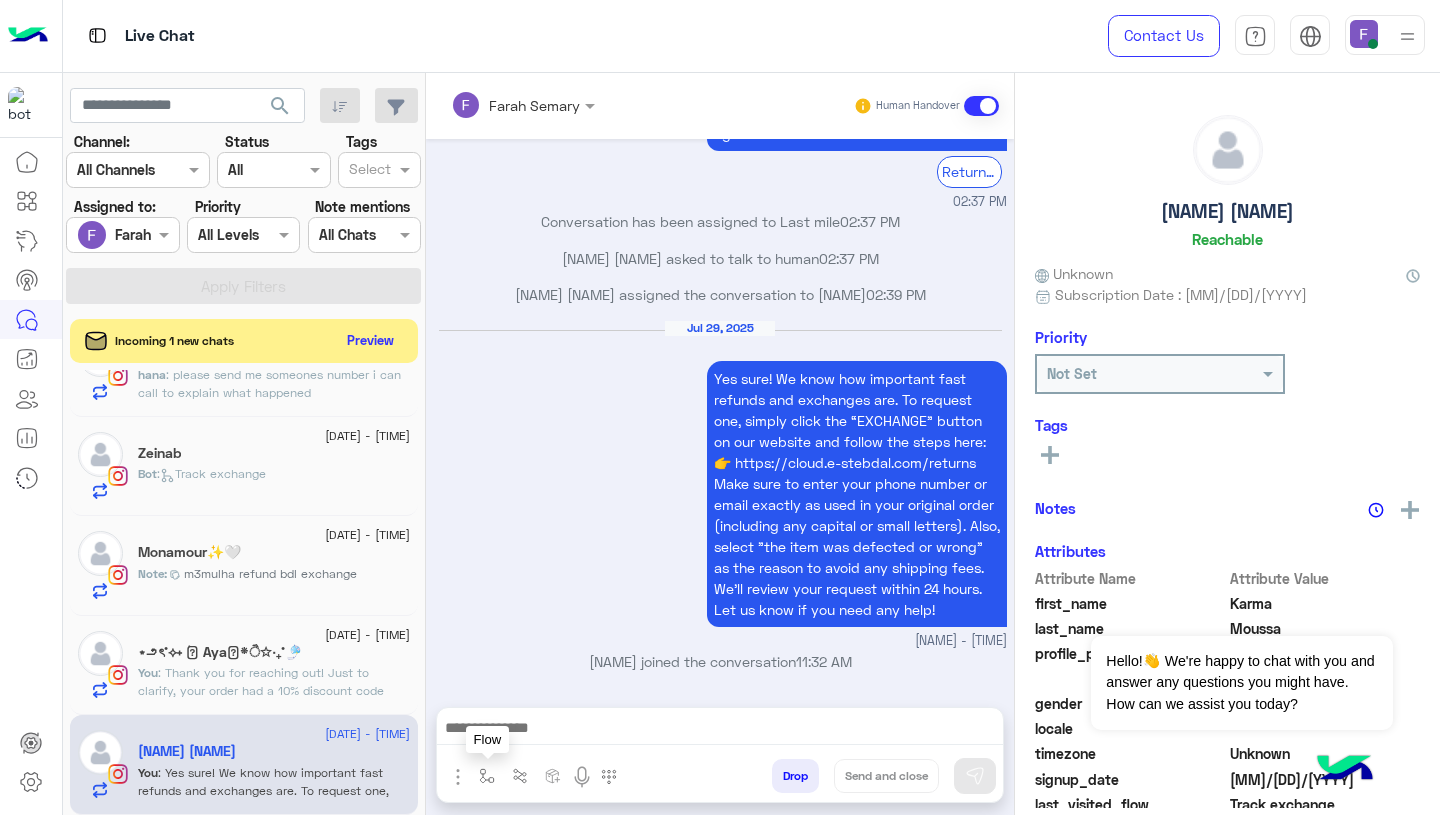 click at bounding box center [487, 776] 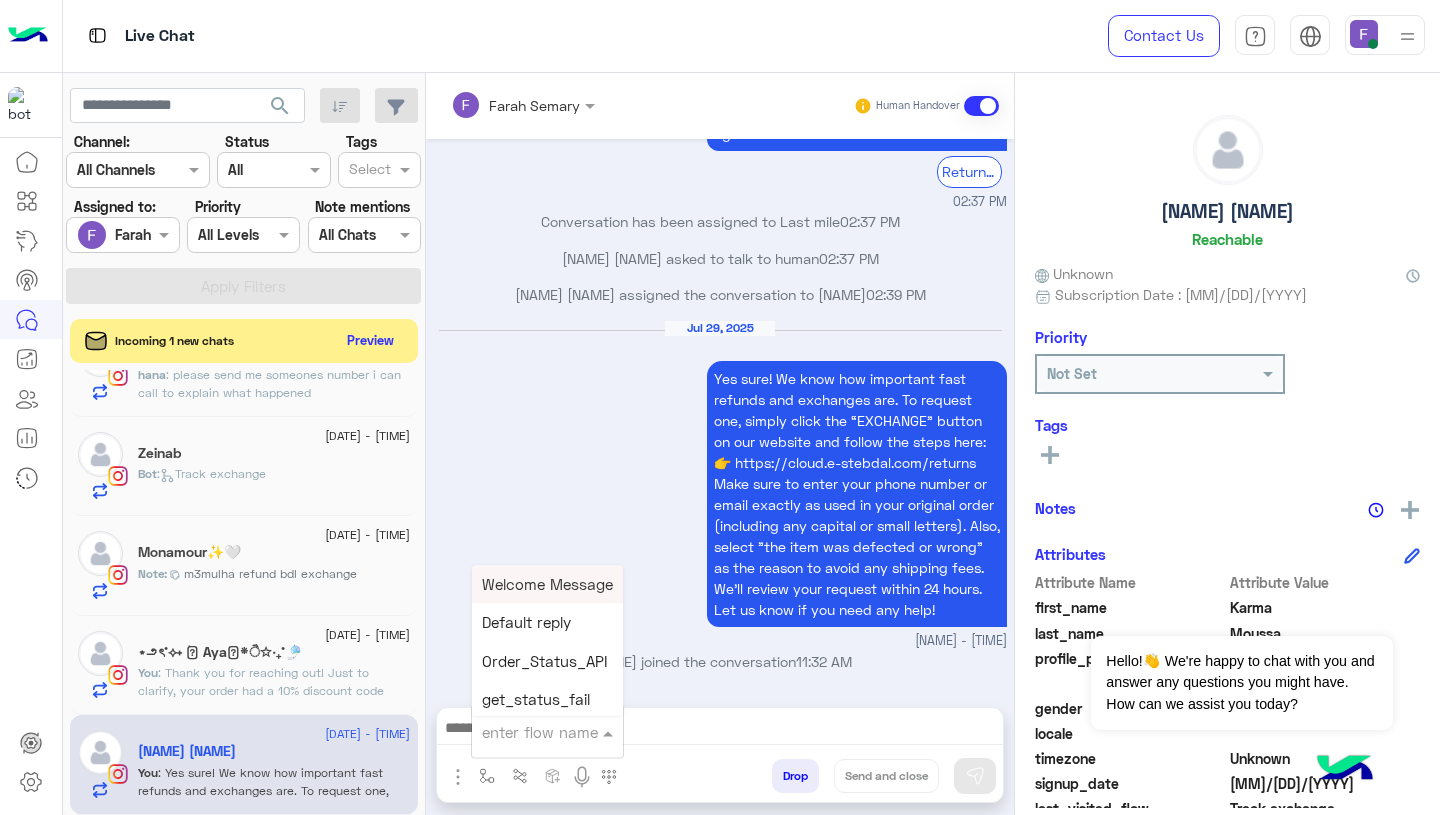 click at bounding box center (523, 732) 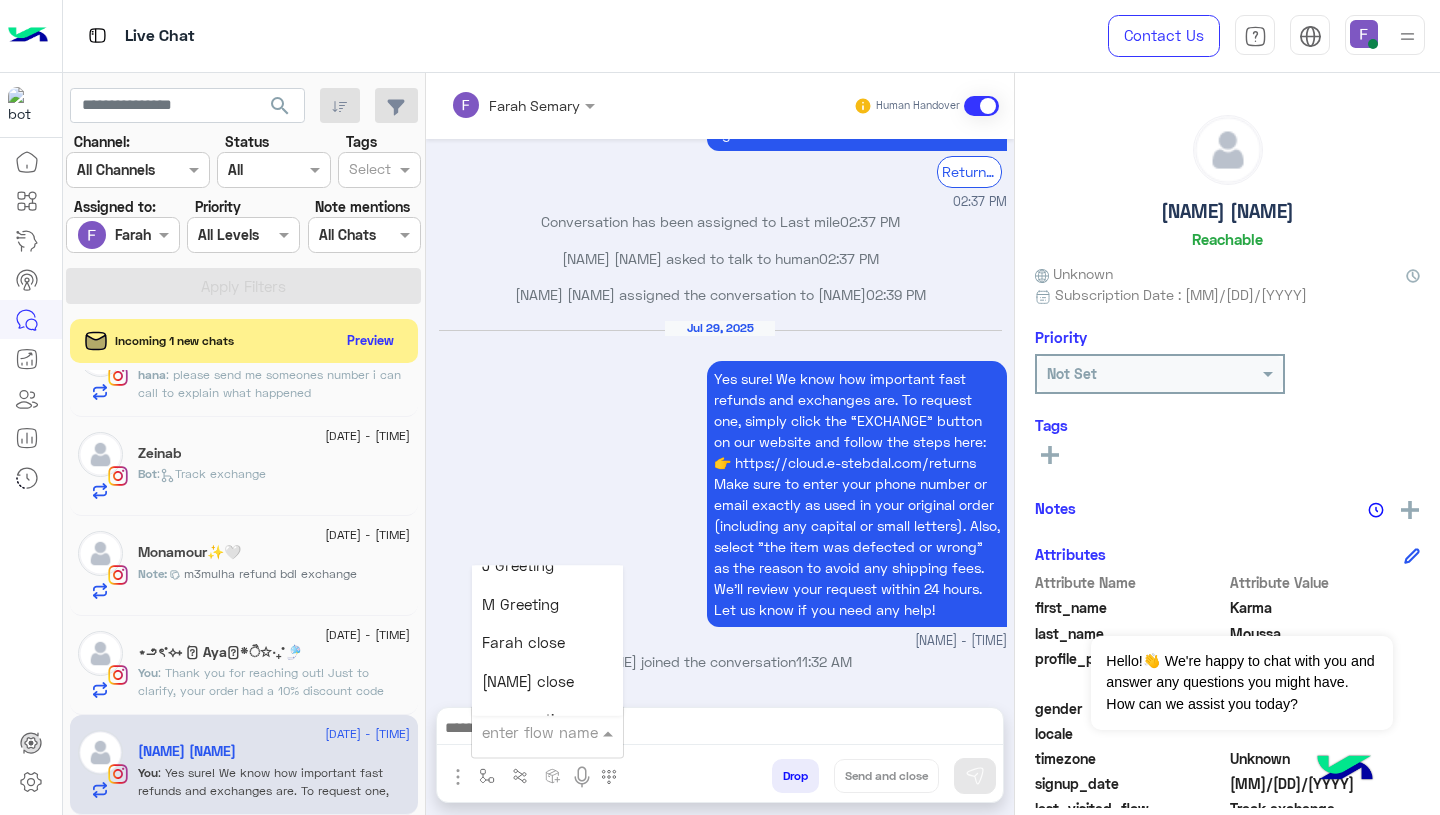 scroll, scrollTop: 2517, scrollLeft: 0, axis: vertical 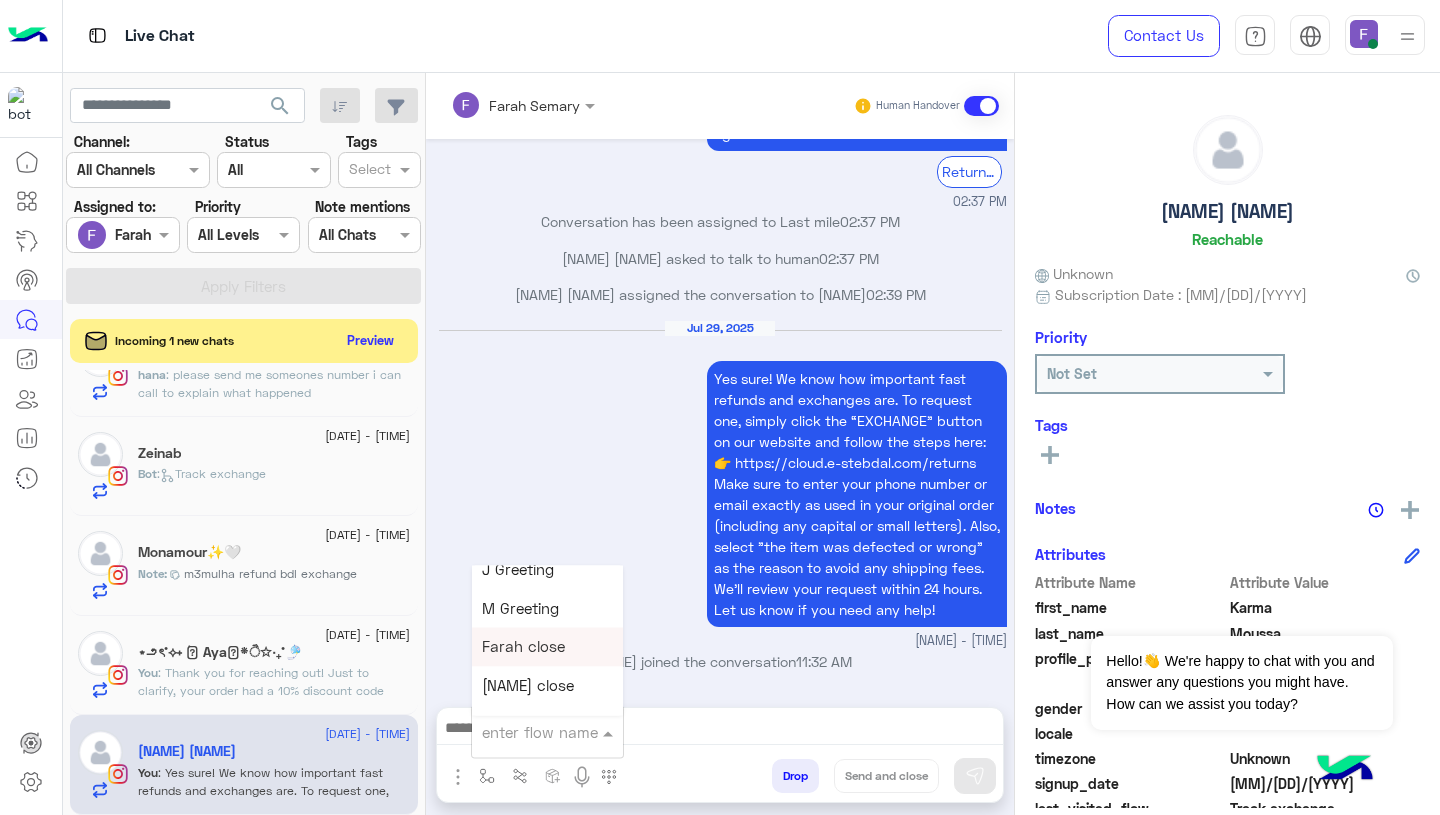 click on "Farah close" at bounding box center (523, 647) 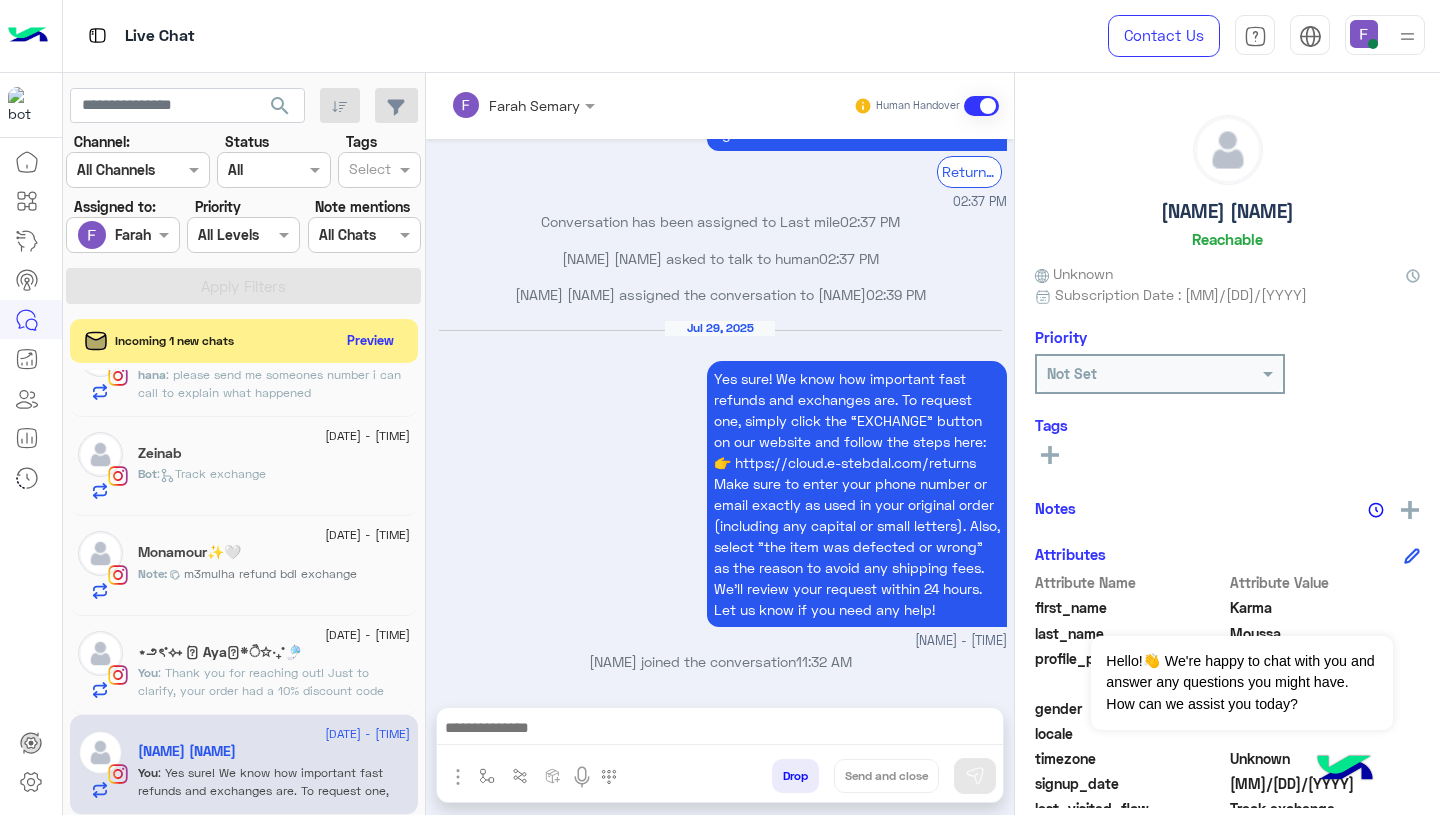 type on "**********" 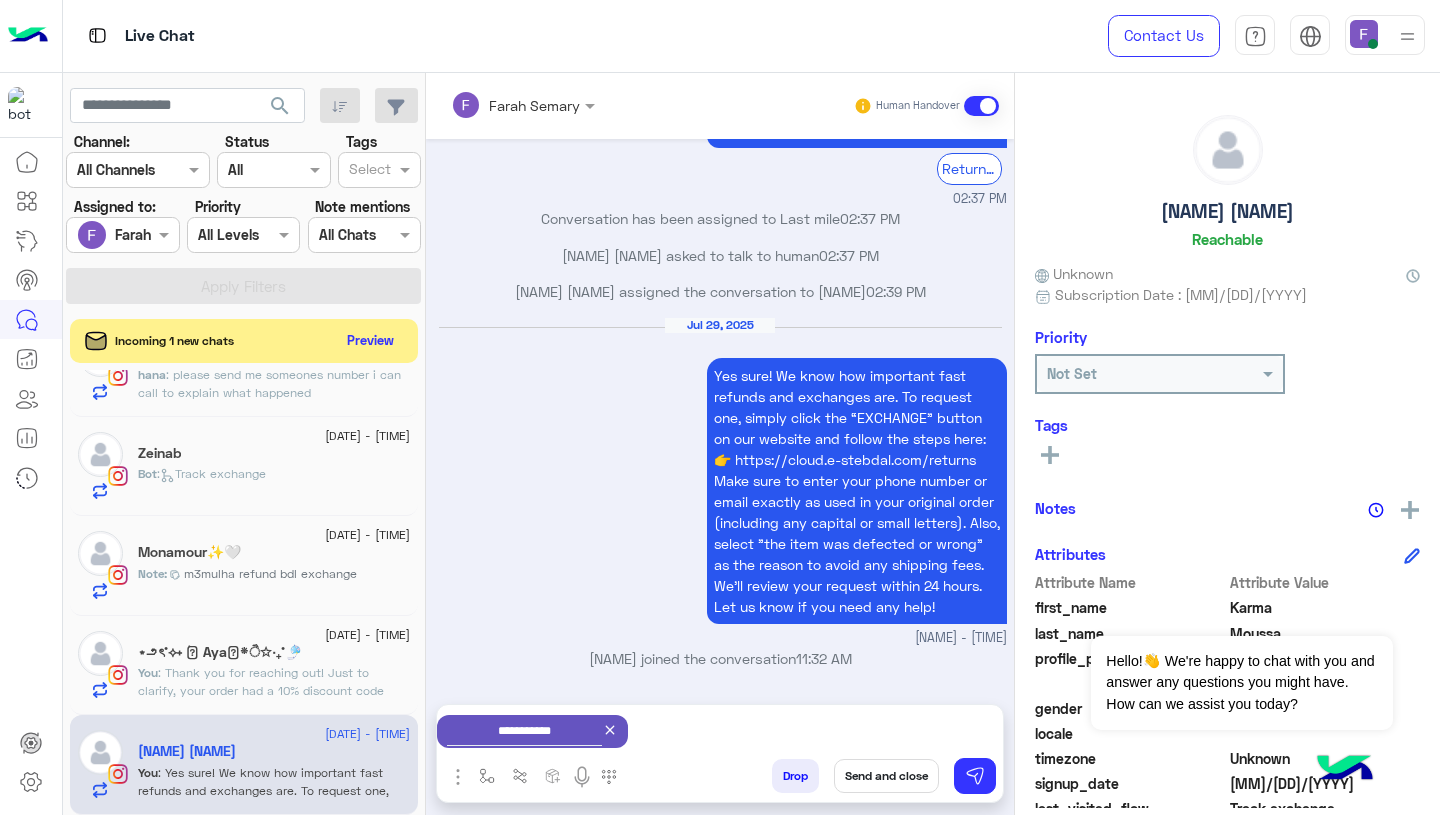 click on "**********" at bounding box center (720, 731) 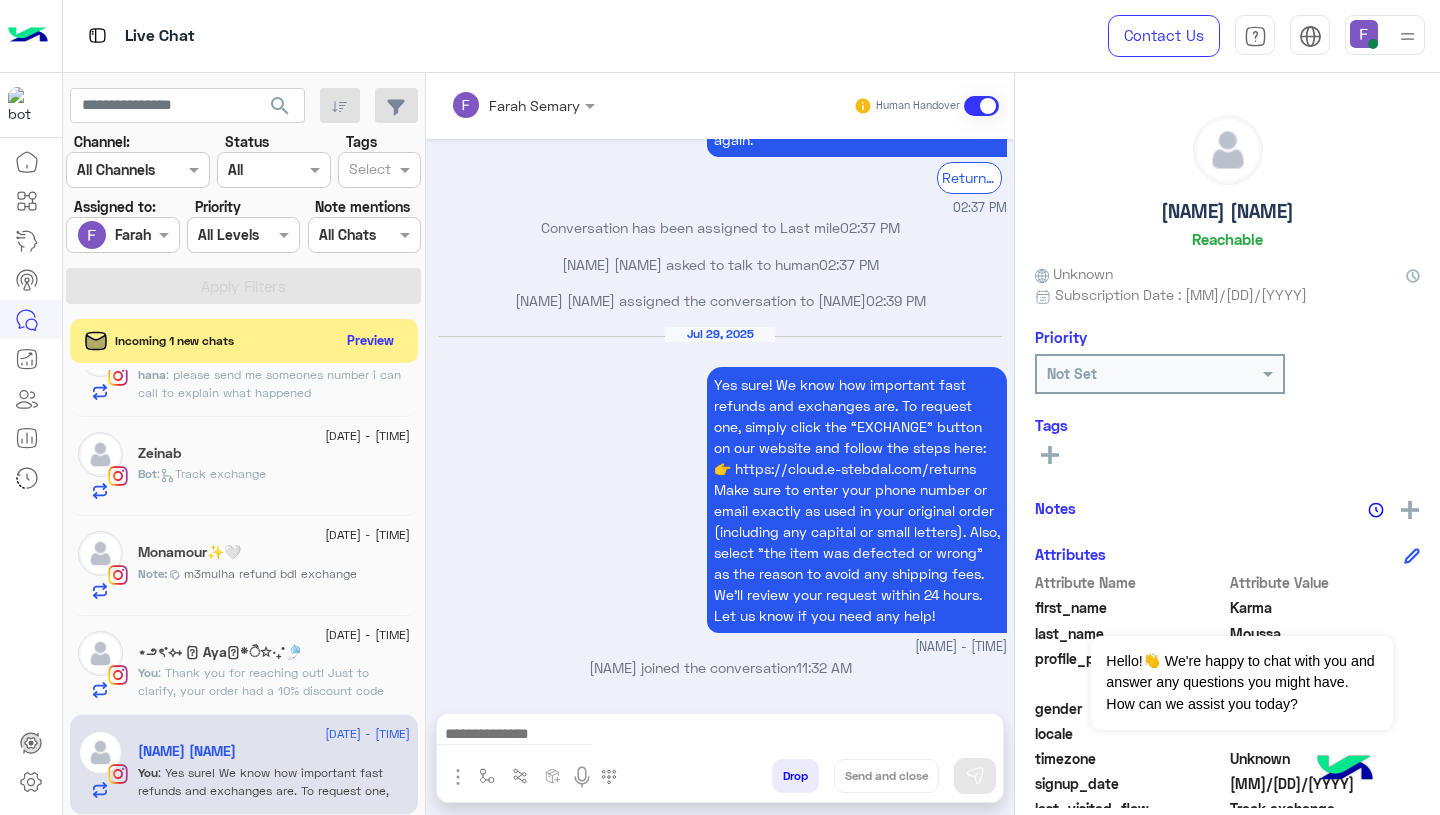 scroll, scrollTop: 1696, scrollLeft: 0, axis: vertical 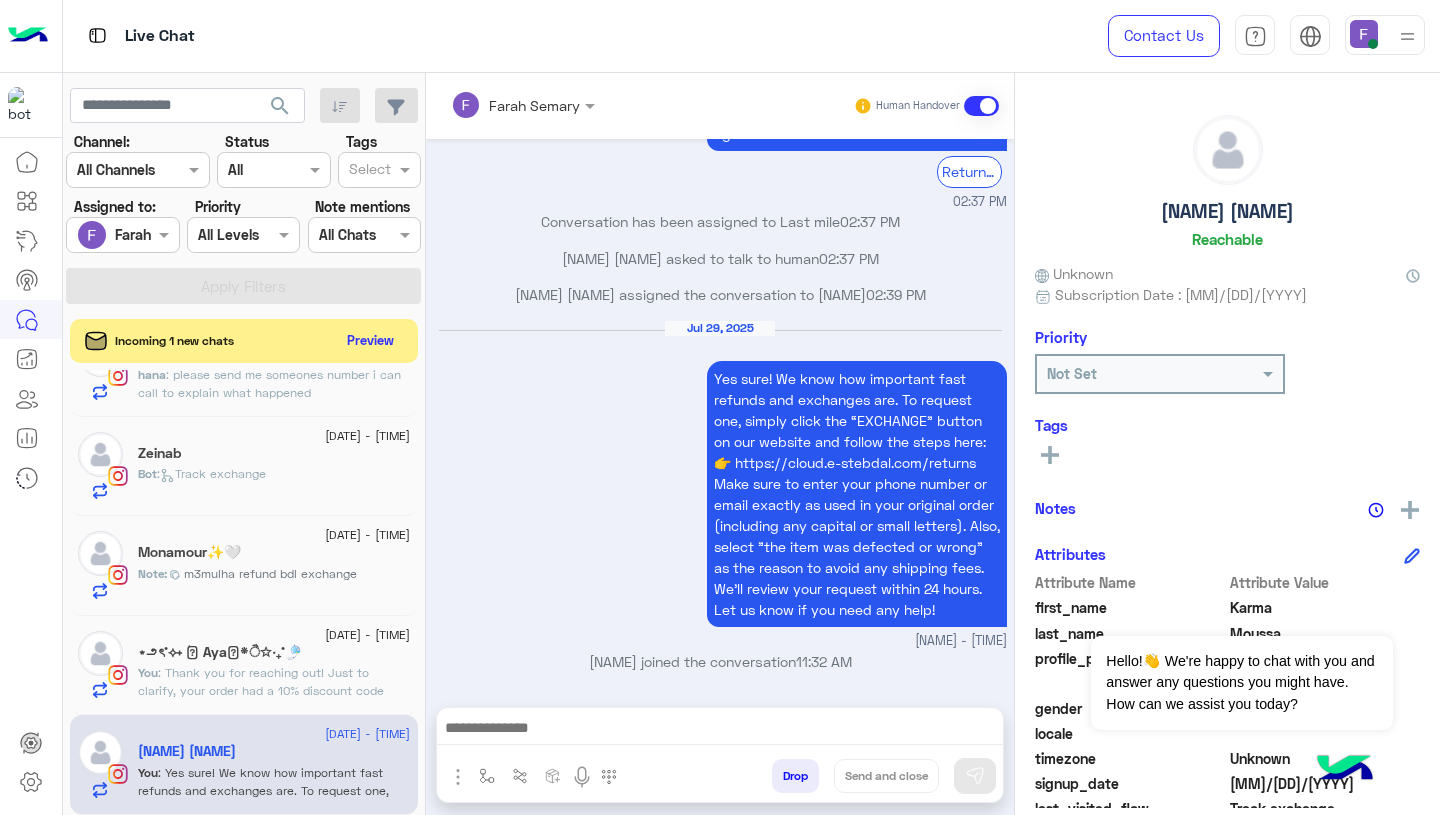 click on "⋆౨ৎ˚⟡˖ ࣪🫧 Aya𓏲*ੈ✩‧₊˚🎐" 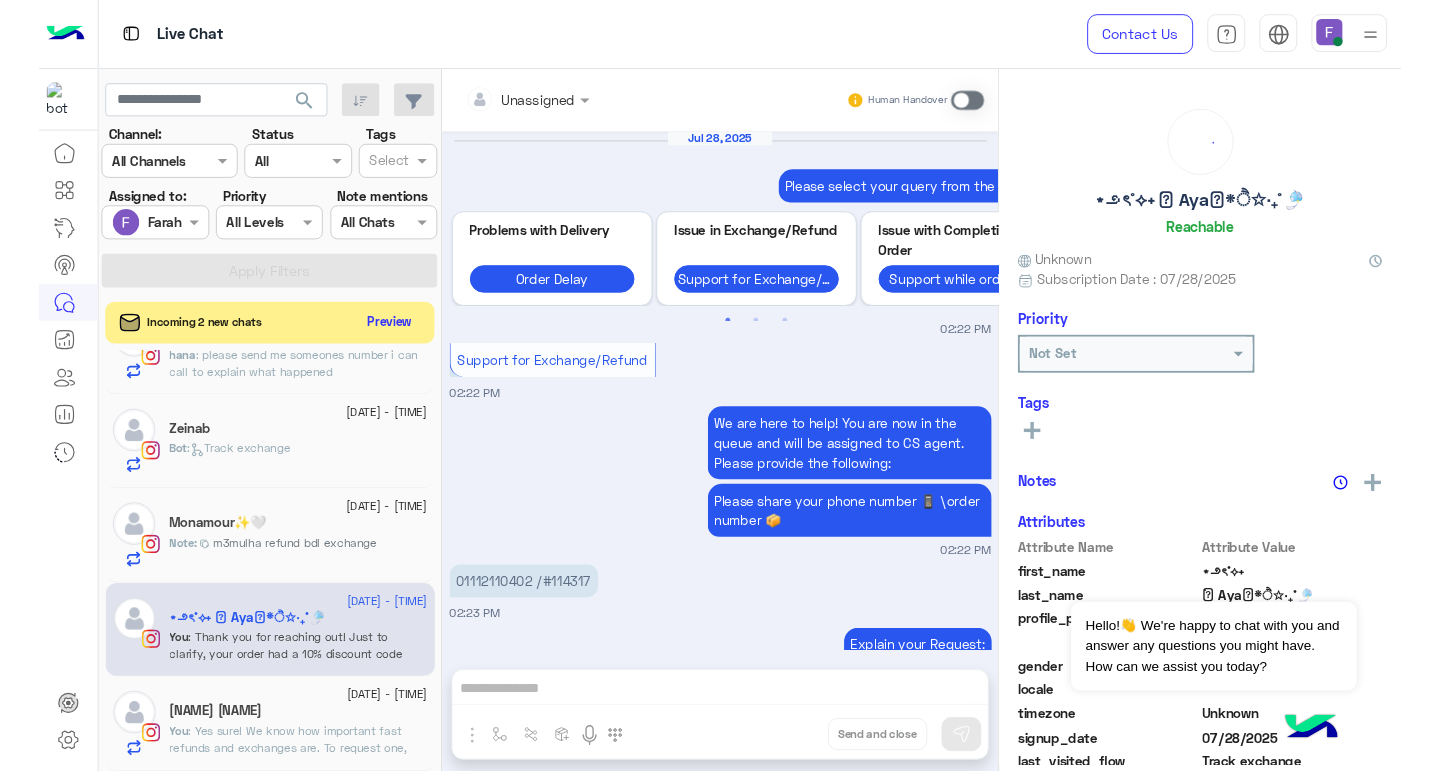 scroll, scrollTop: 1784, scrollLeft: 0, axis: vertical 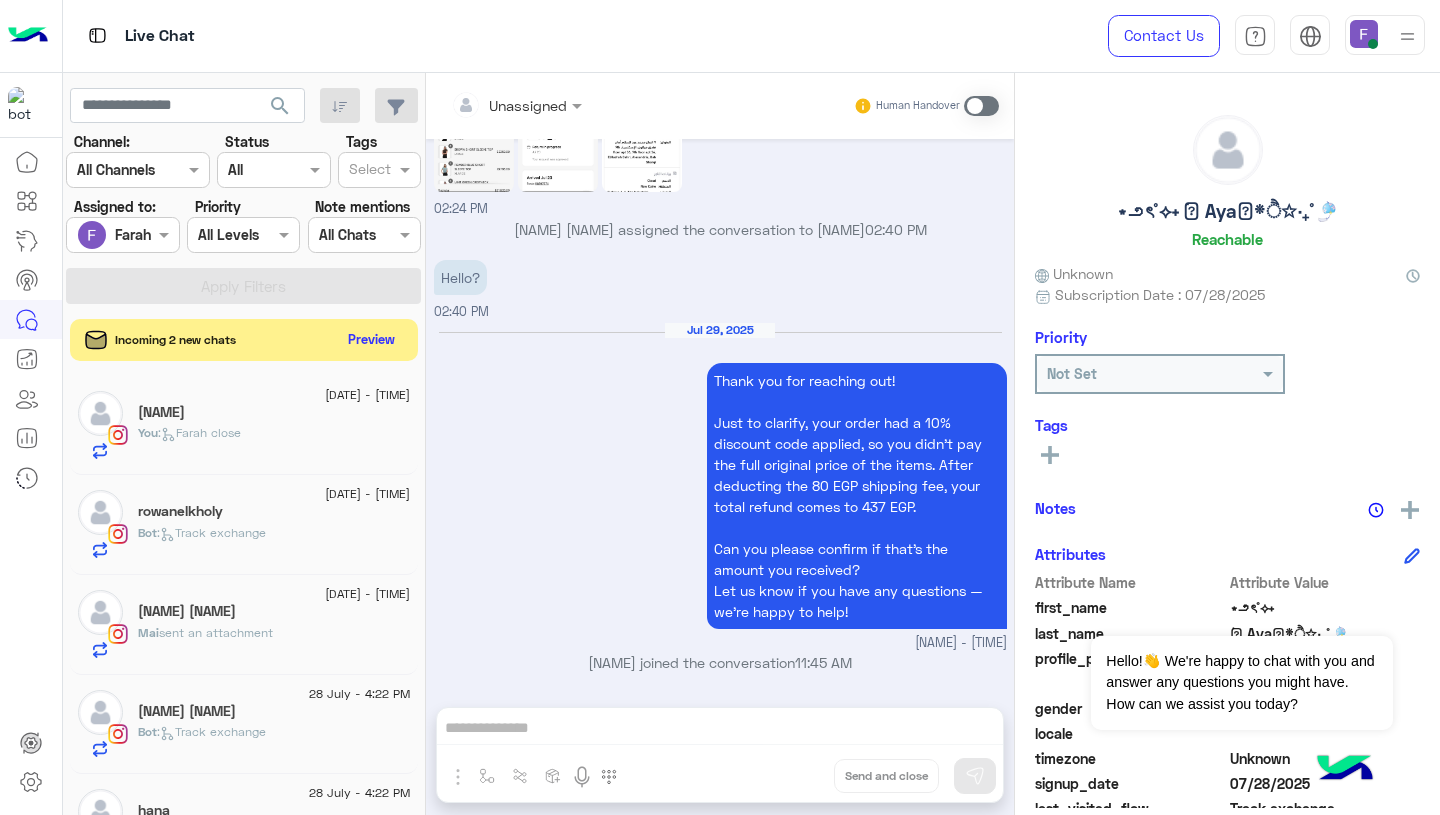 click on "Preview" 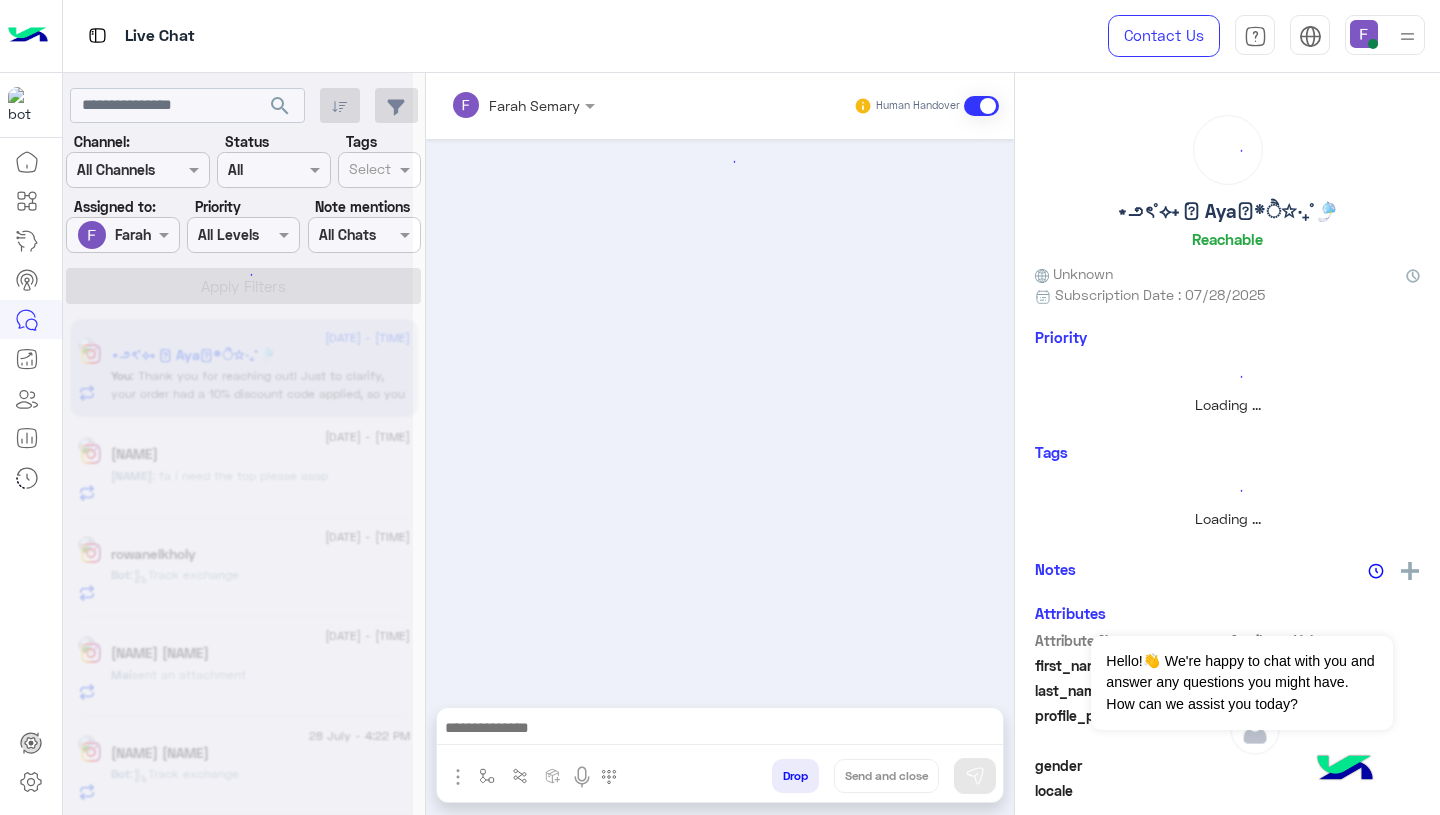 scroll 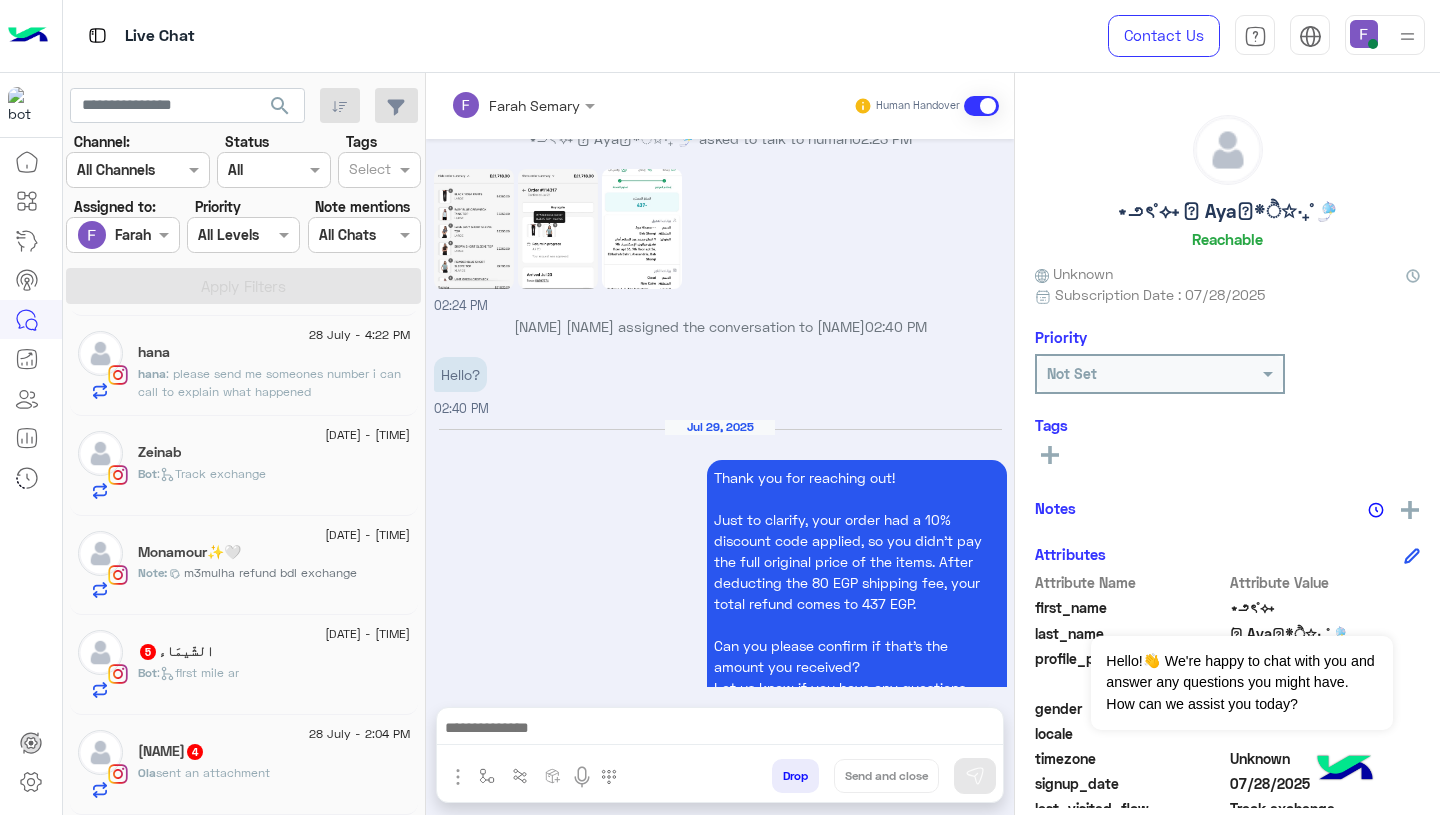 click on "sent an attachment" 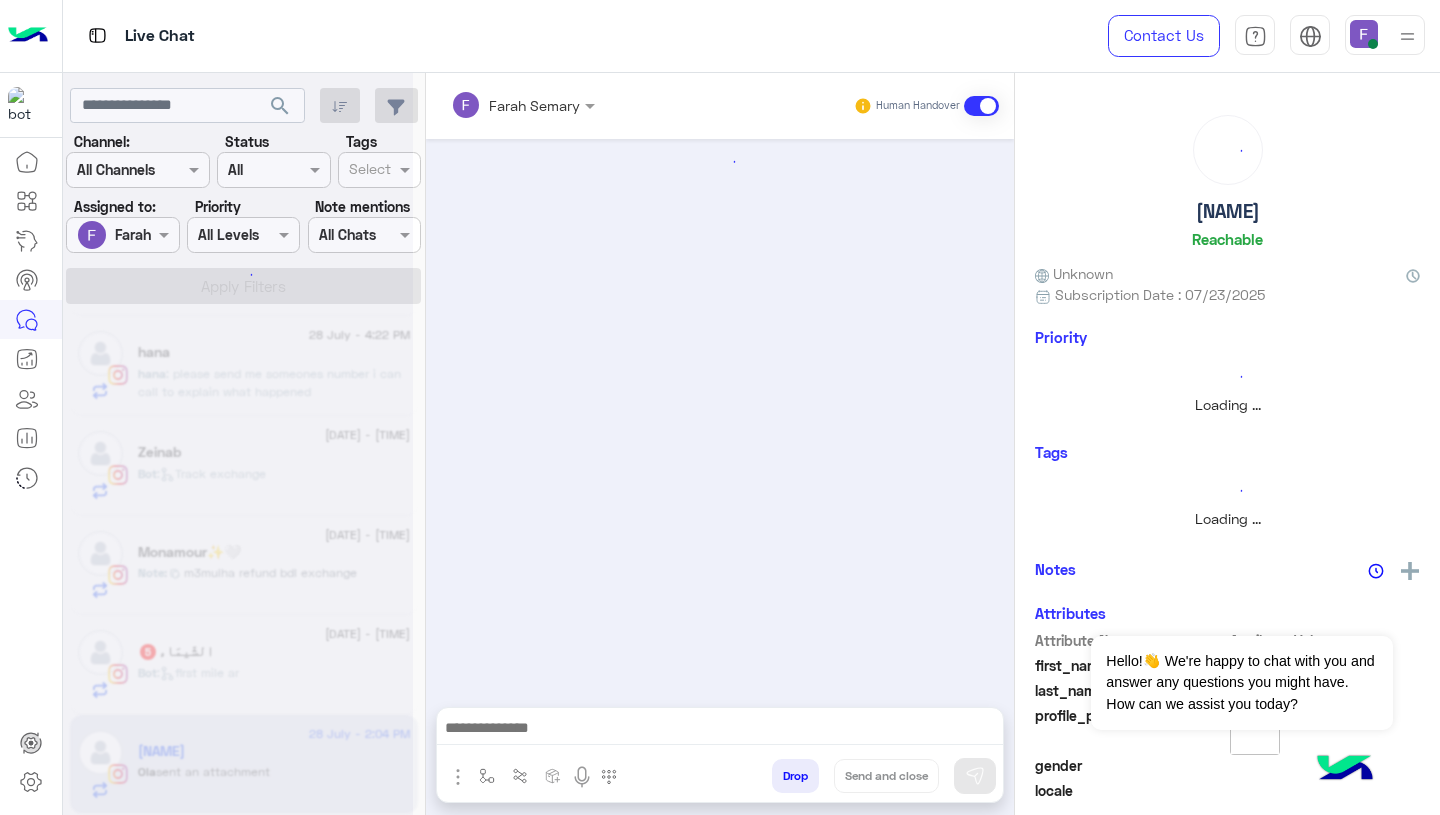 scroll, scrollTop: 499, scrollLeft: 0, axis: vertical 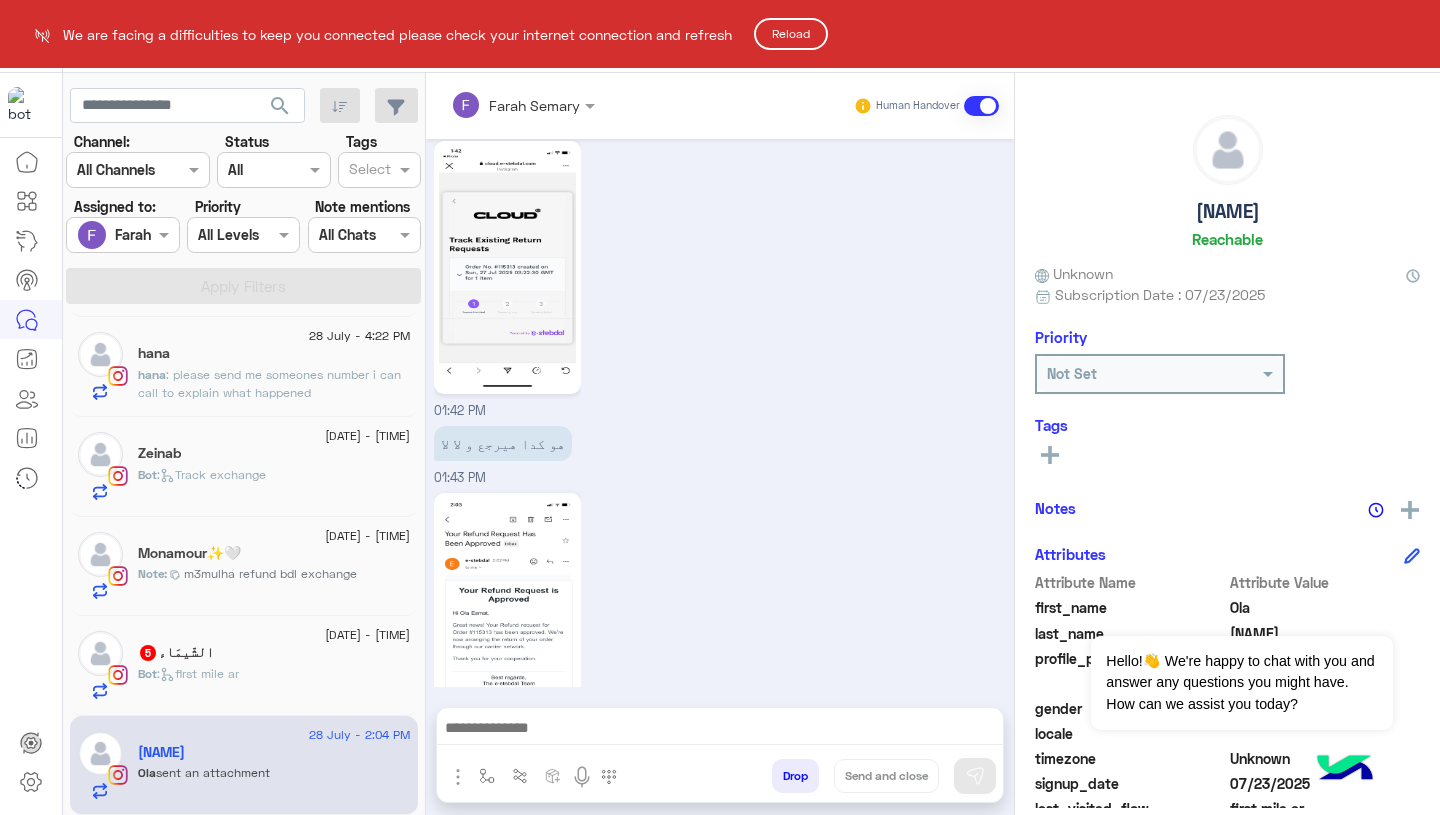 click on "Reload" 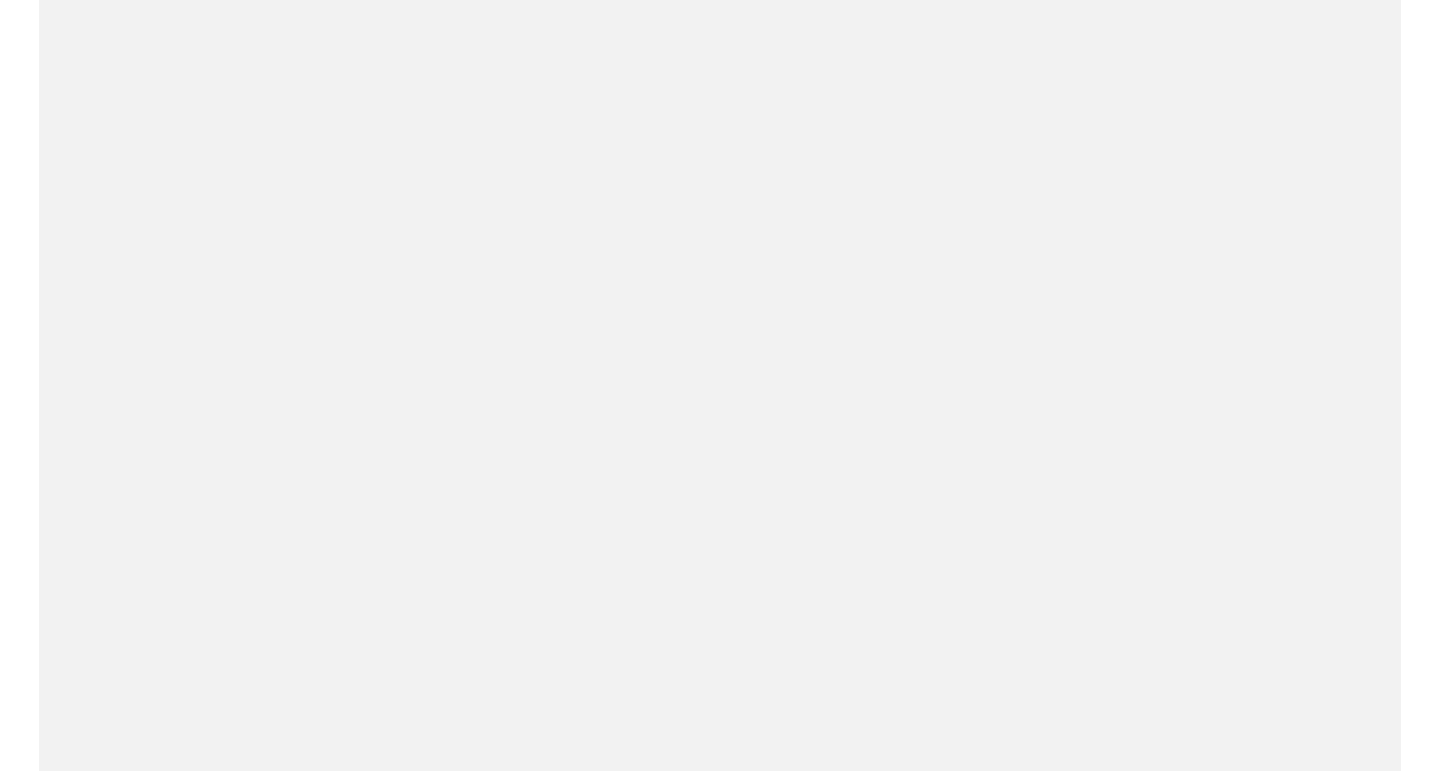 scroll, scrollTop: 0, scrollLeft: 0, axis: both 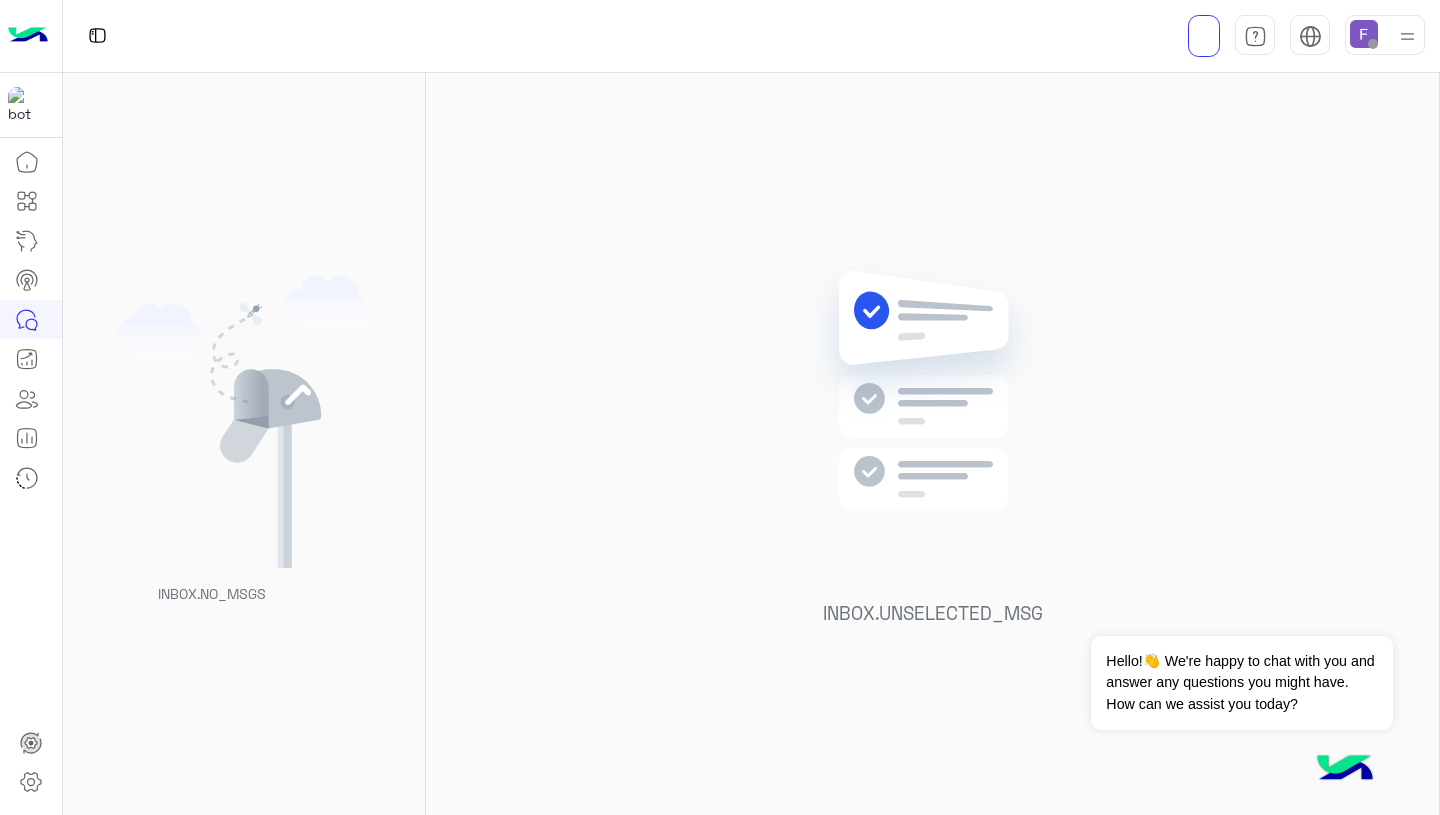 click at bounding box center (1364, 34) 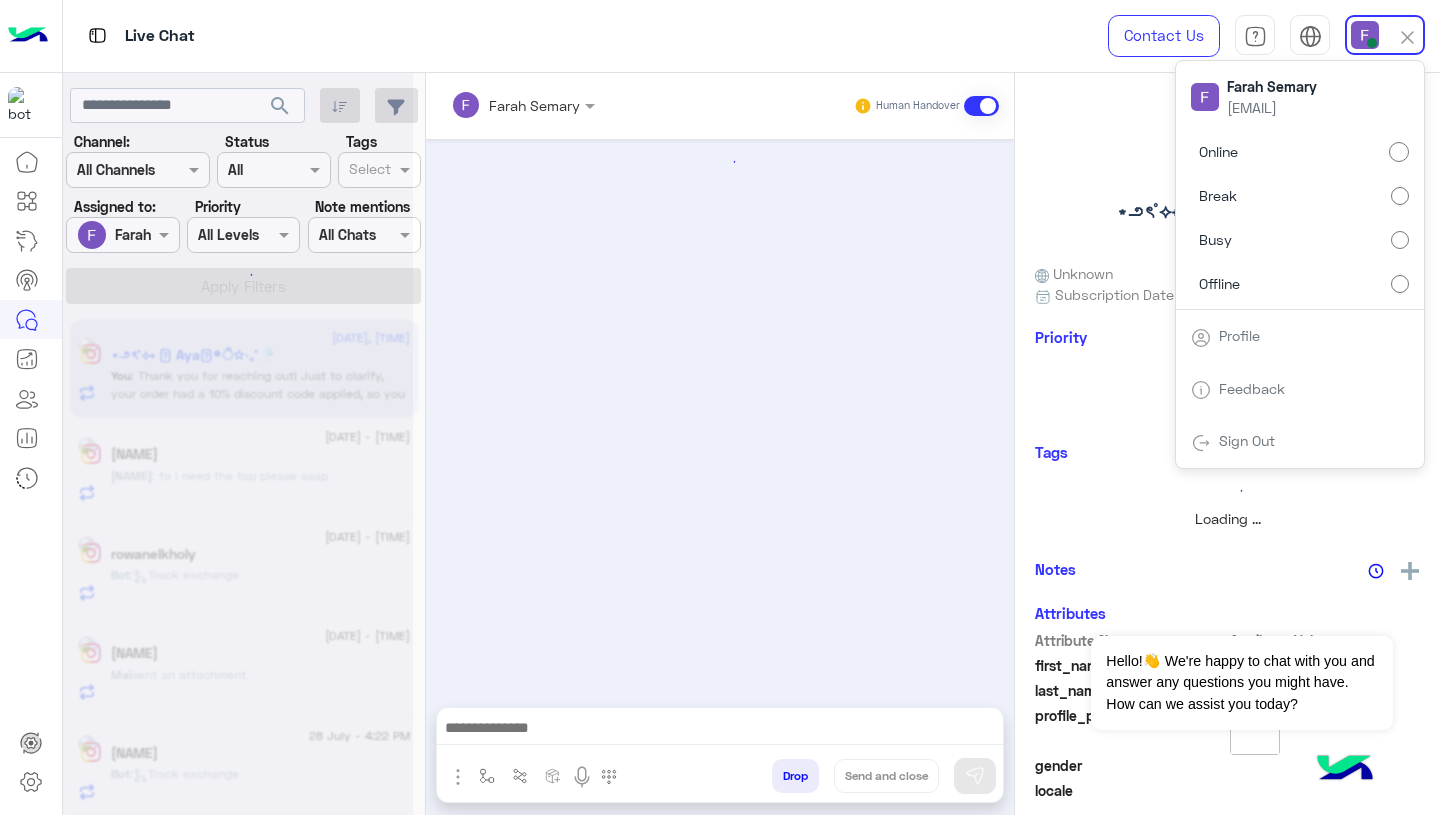 click at bounding box center [720, 413] 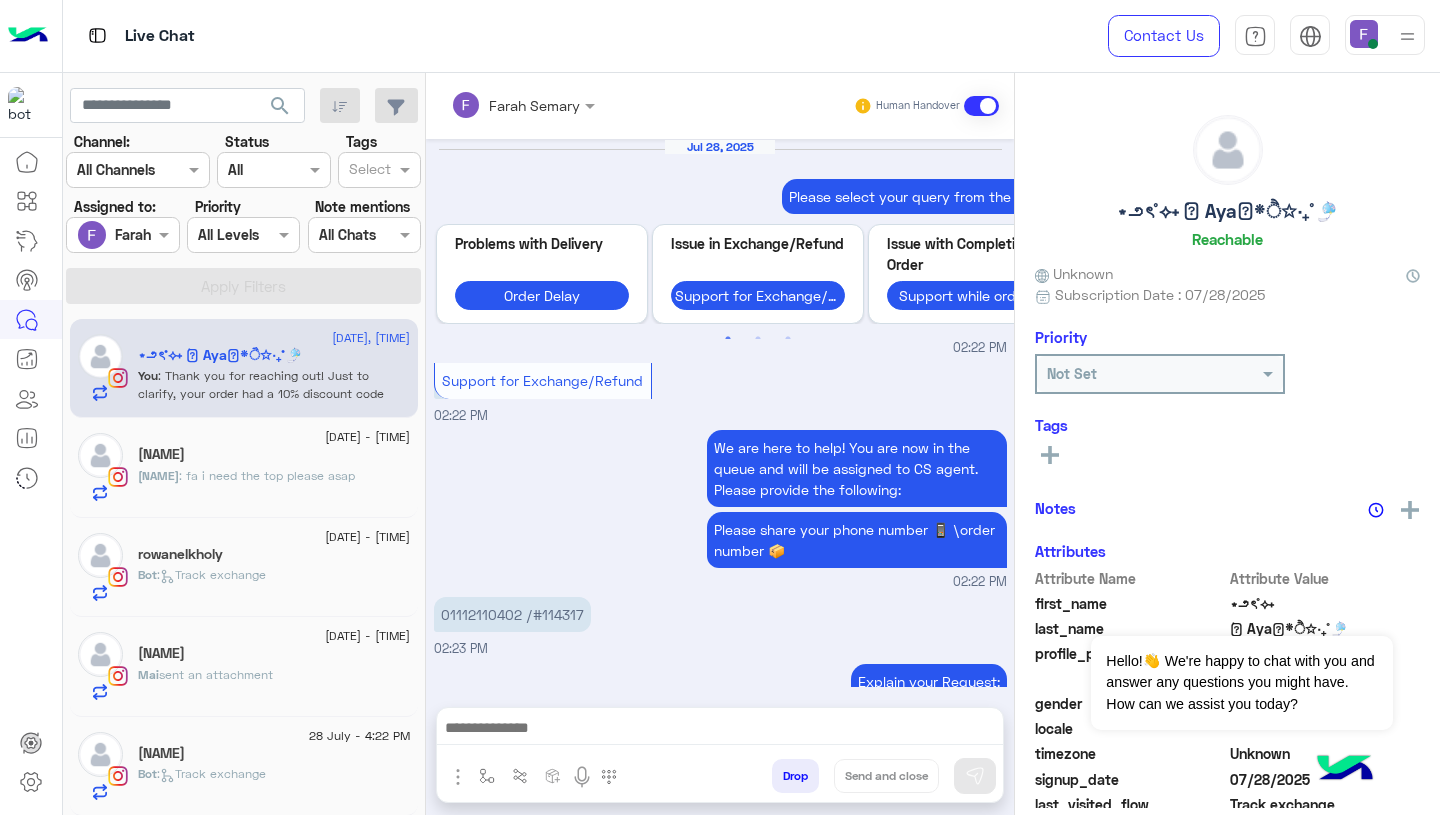 scroll, scrollTop: 1784, scrollLeft: 0, axis: vertical 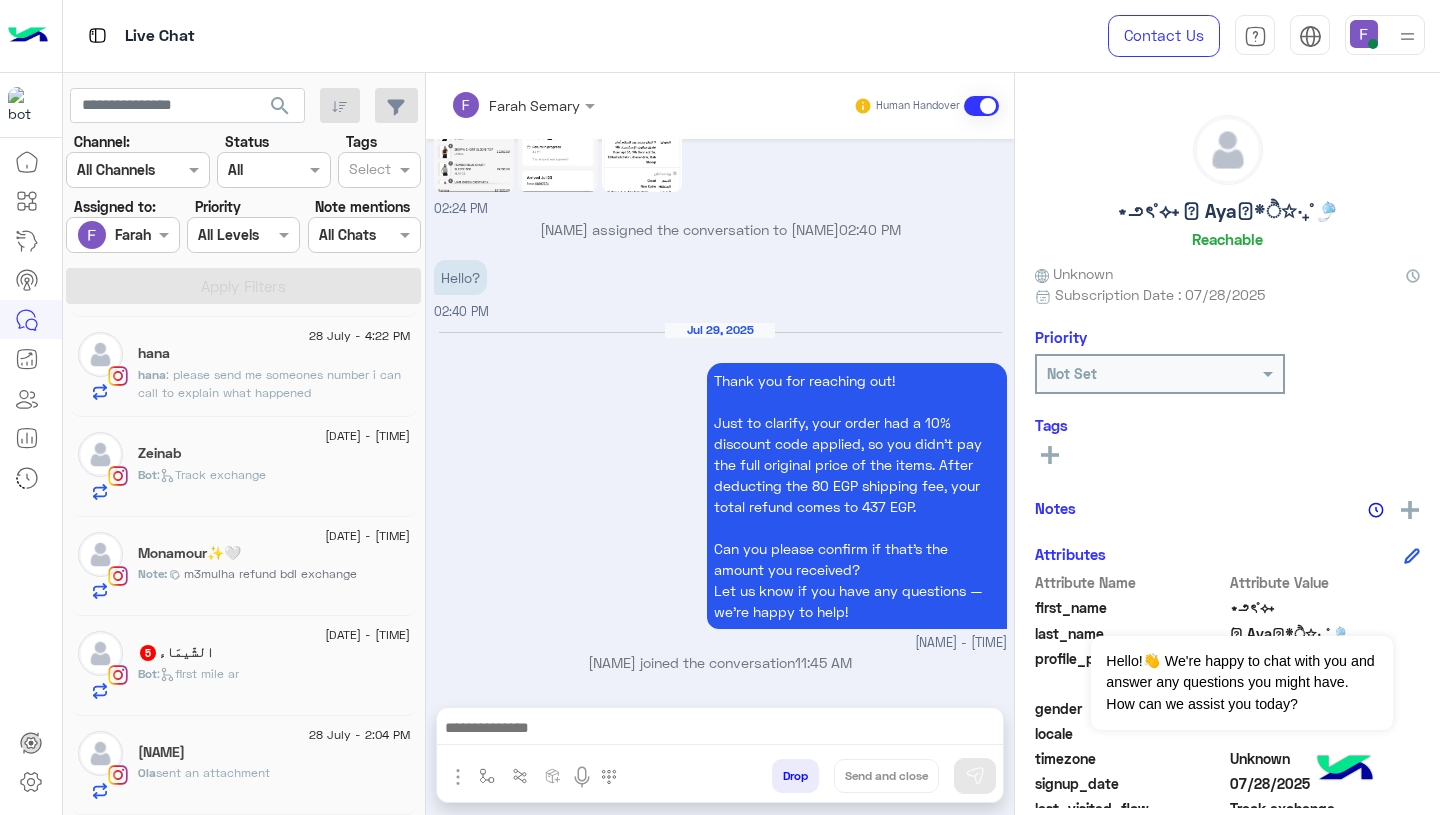 click on "28 July - 2:04 PM  Ola Esmat  Ola  sent an attachment" 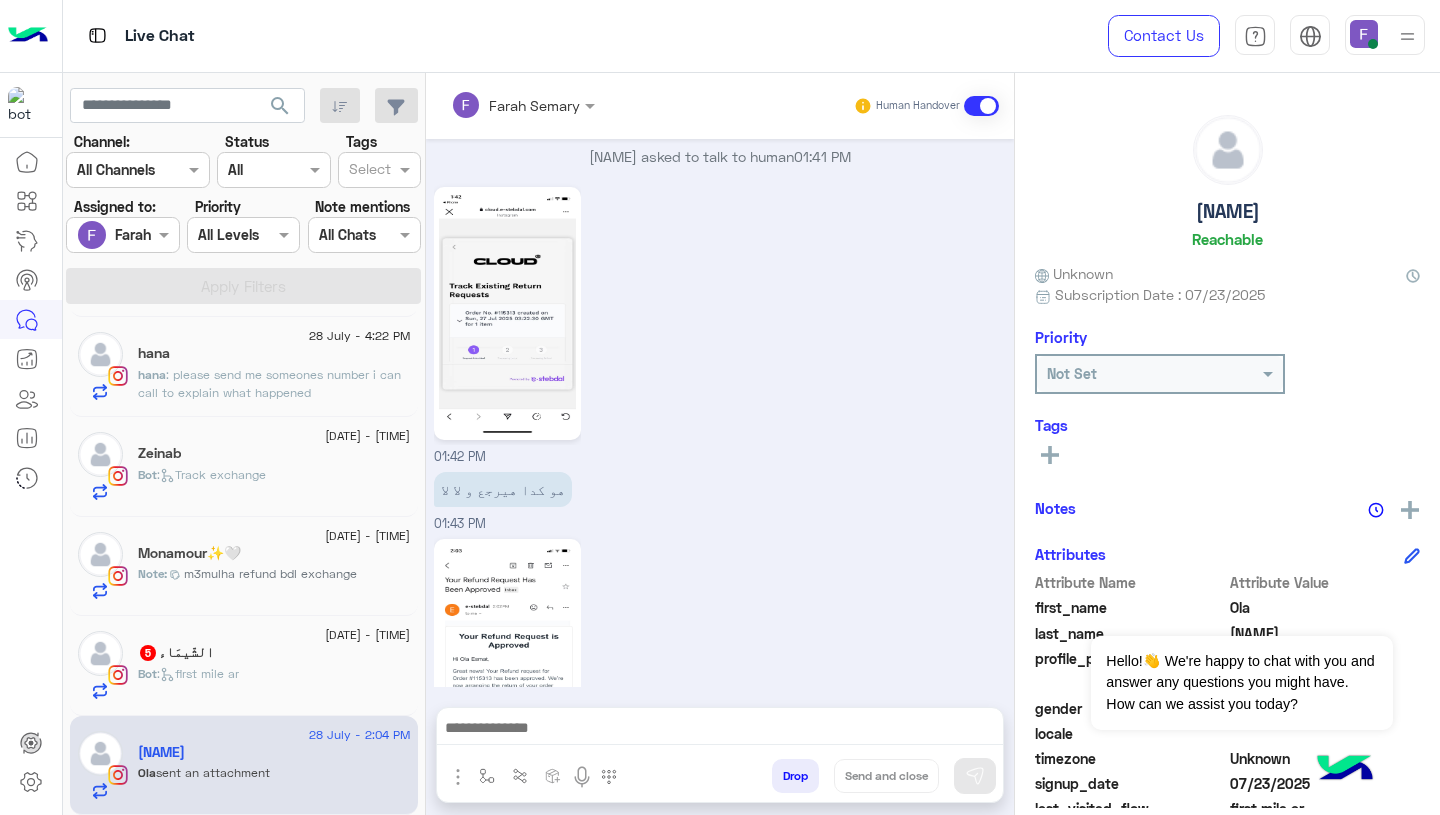 scroll, scrollTop: 1768, scrollLeft: 0, axis: vertical 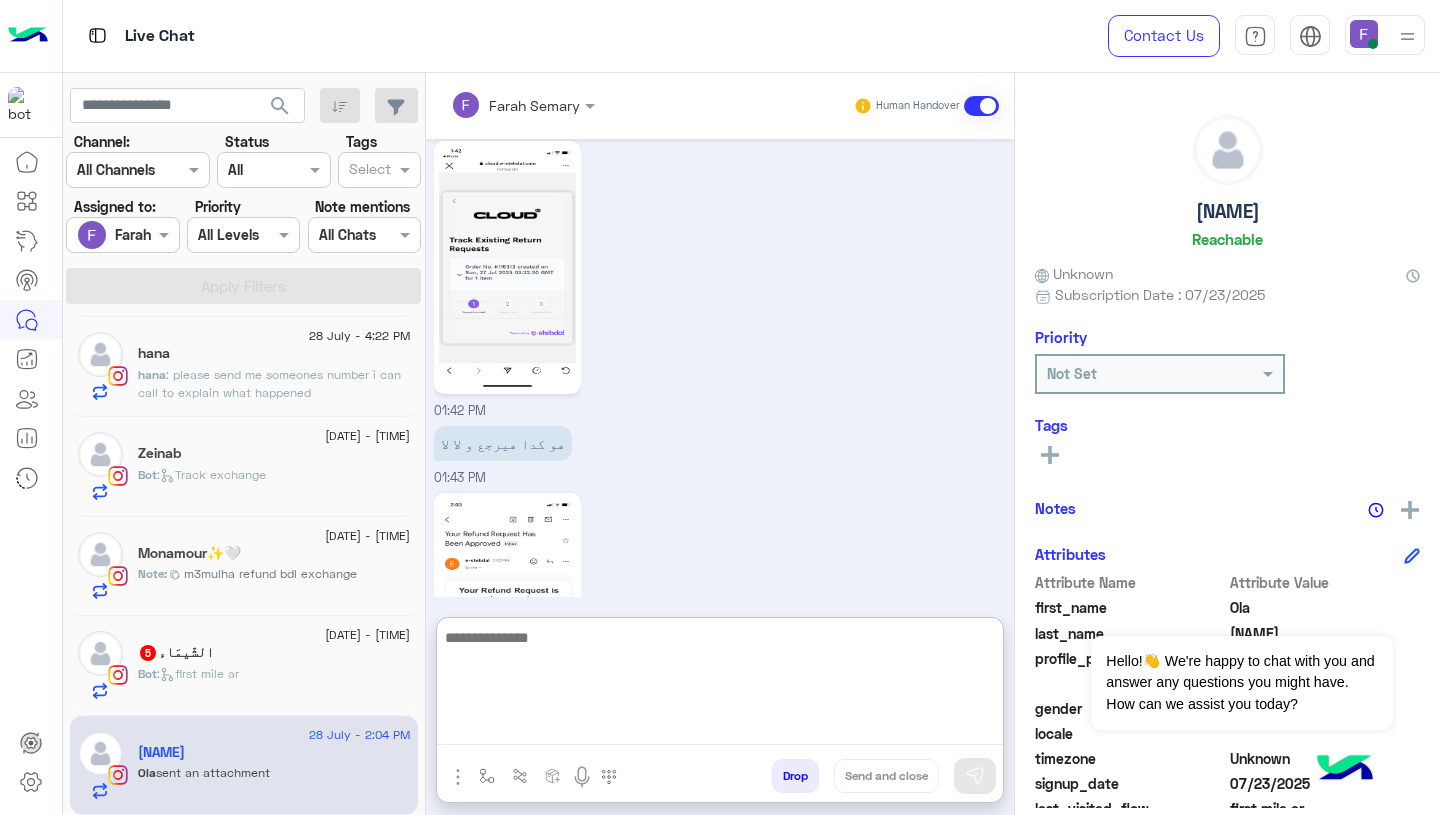 click at bounding box center (720, 685) 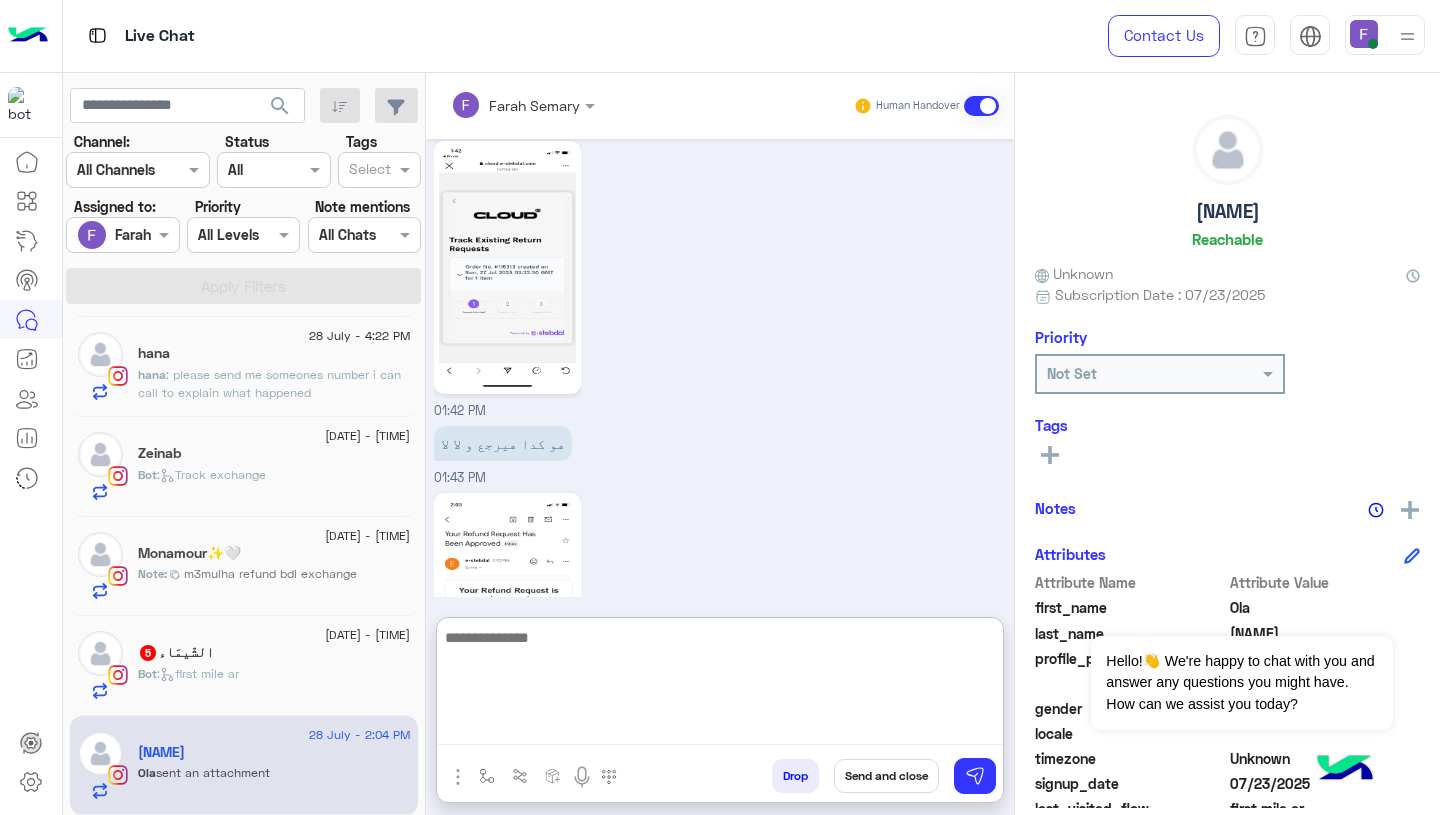 scroll, scrollTop: 2041, scrollLeft: 0, axis: vertical 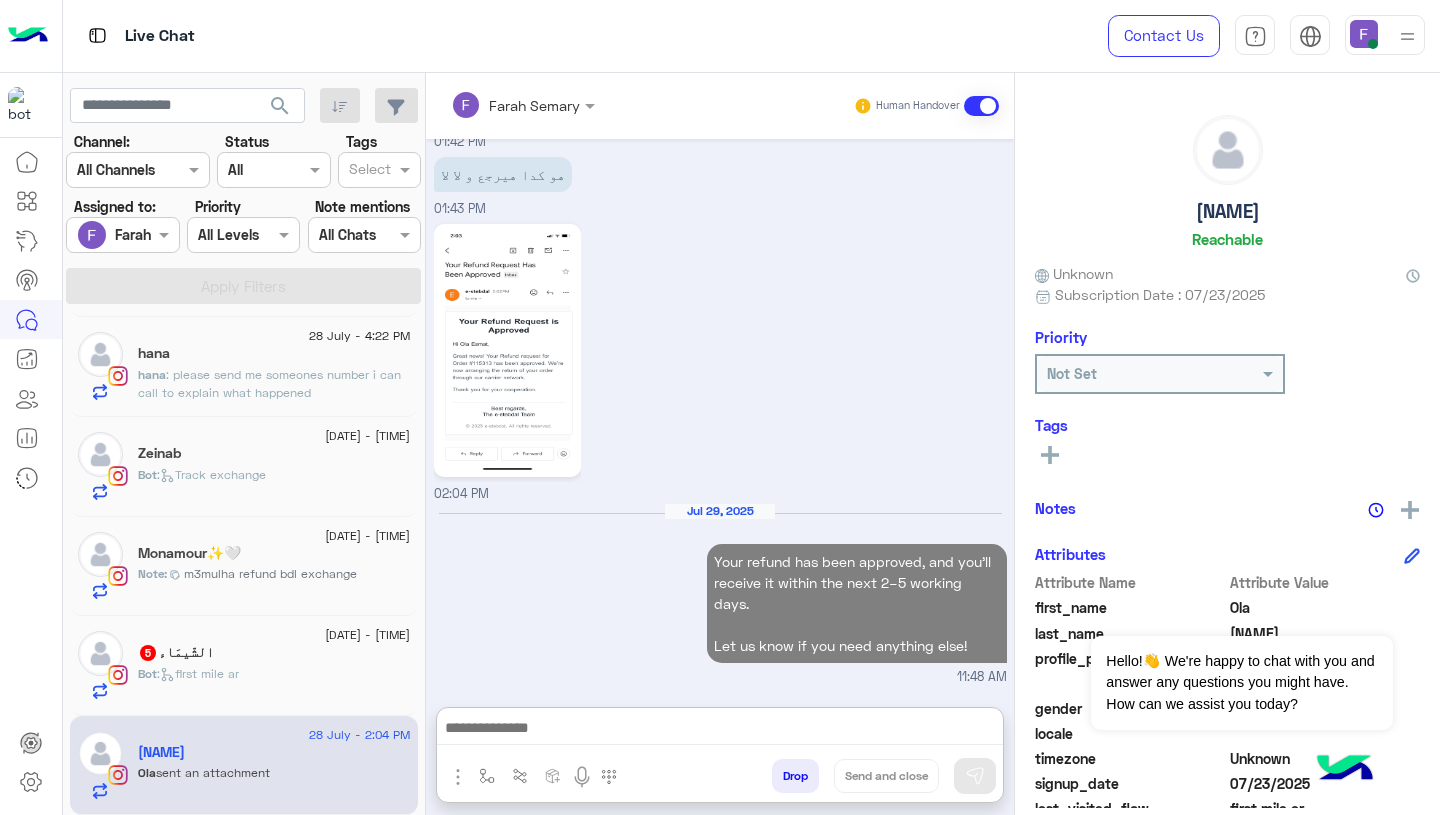 click on "[DATE] - [TIME]" 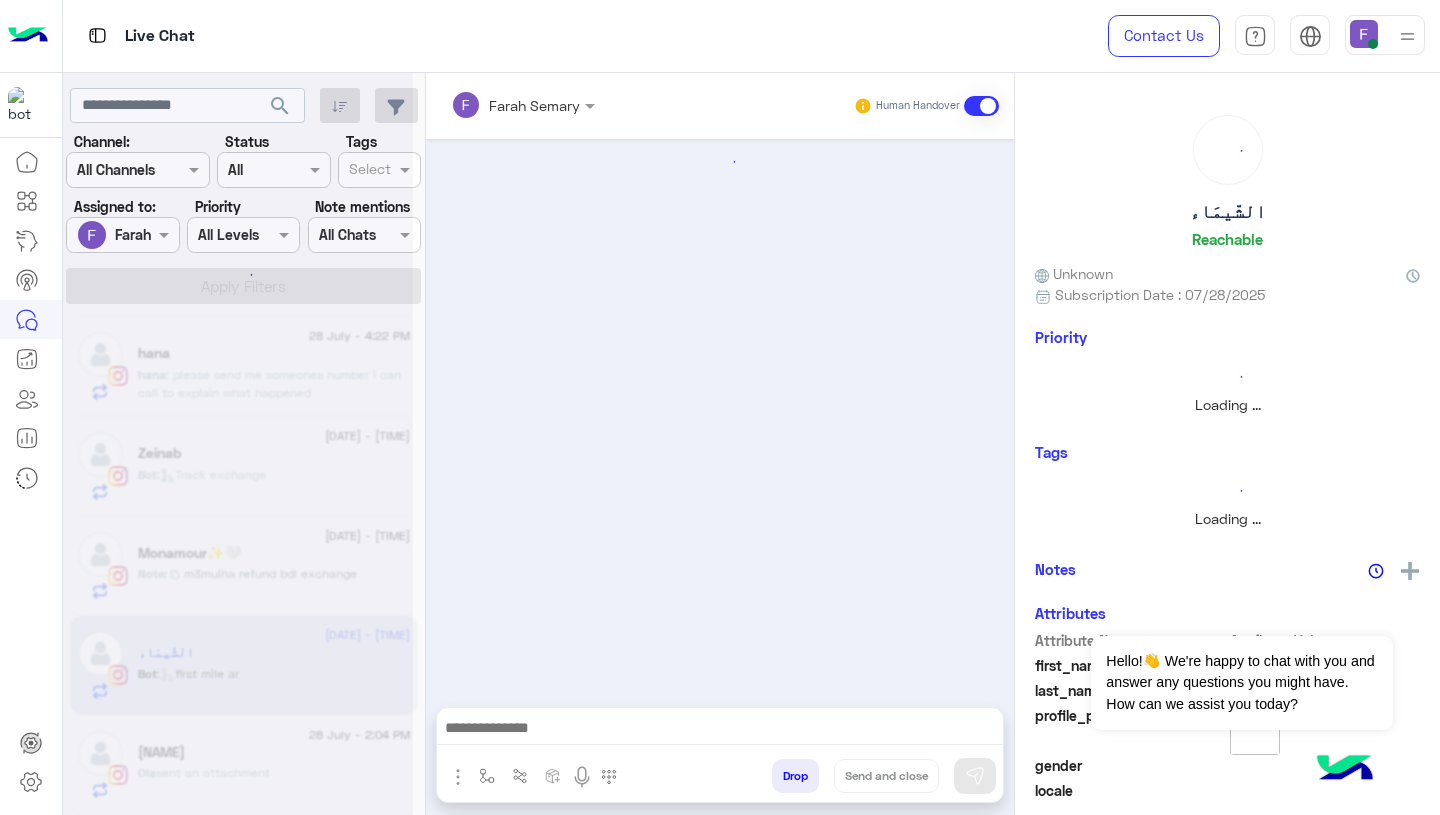 scroll, scrollTop: 499, scrollLeft: 0, axis: vertical 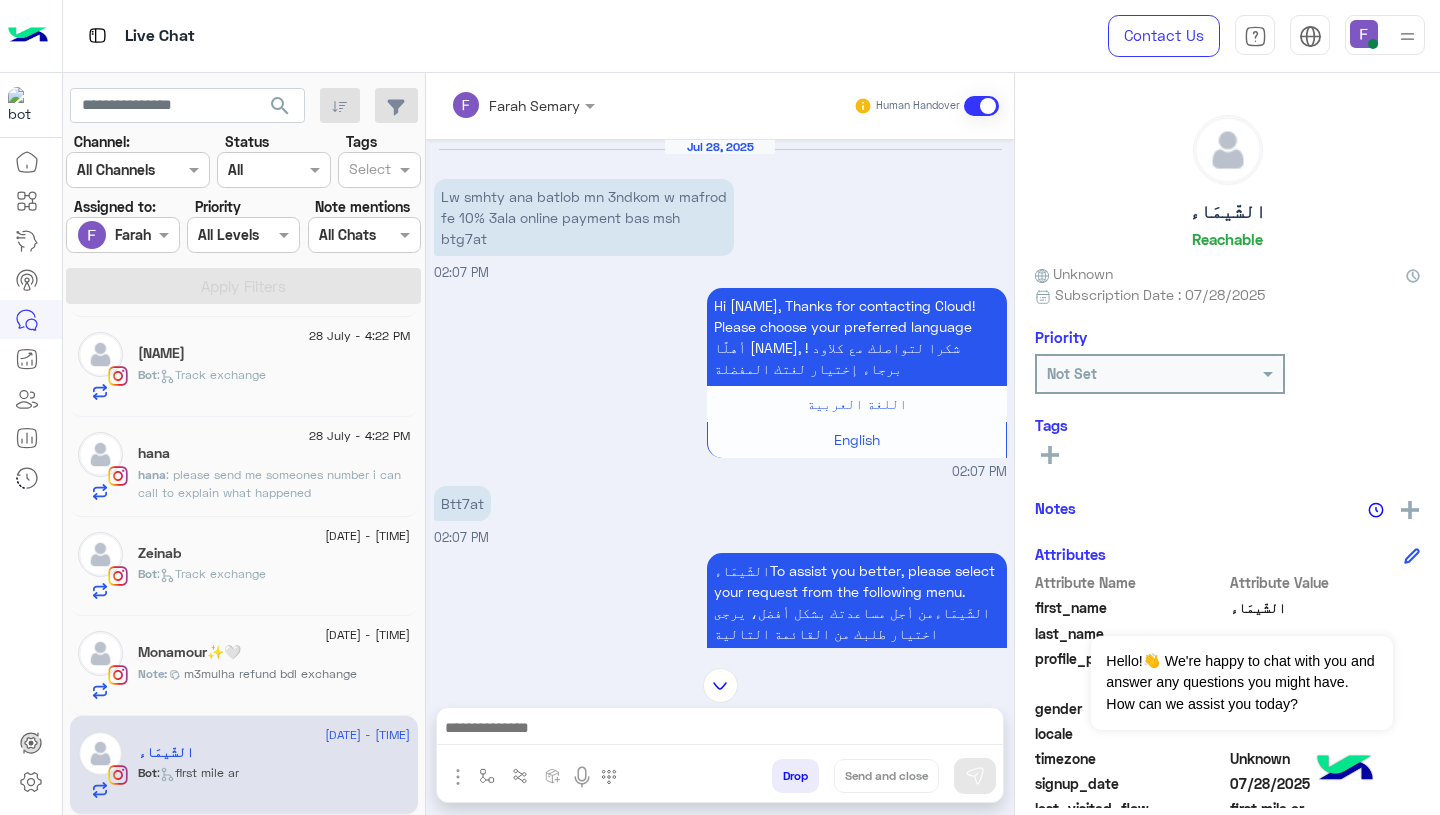 click at bounding box center (497, 105) 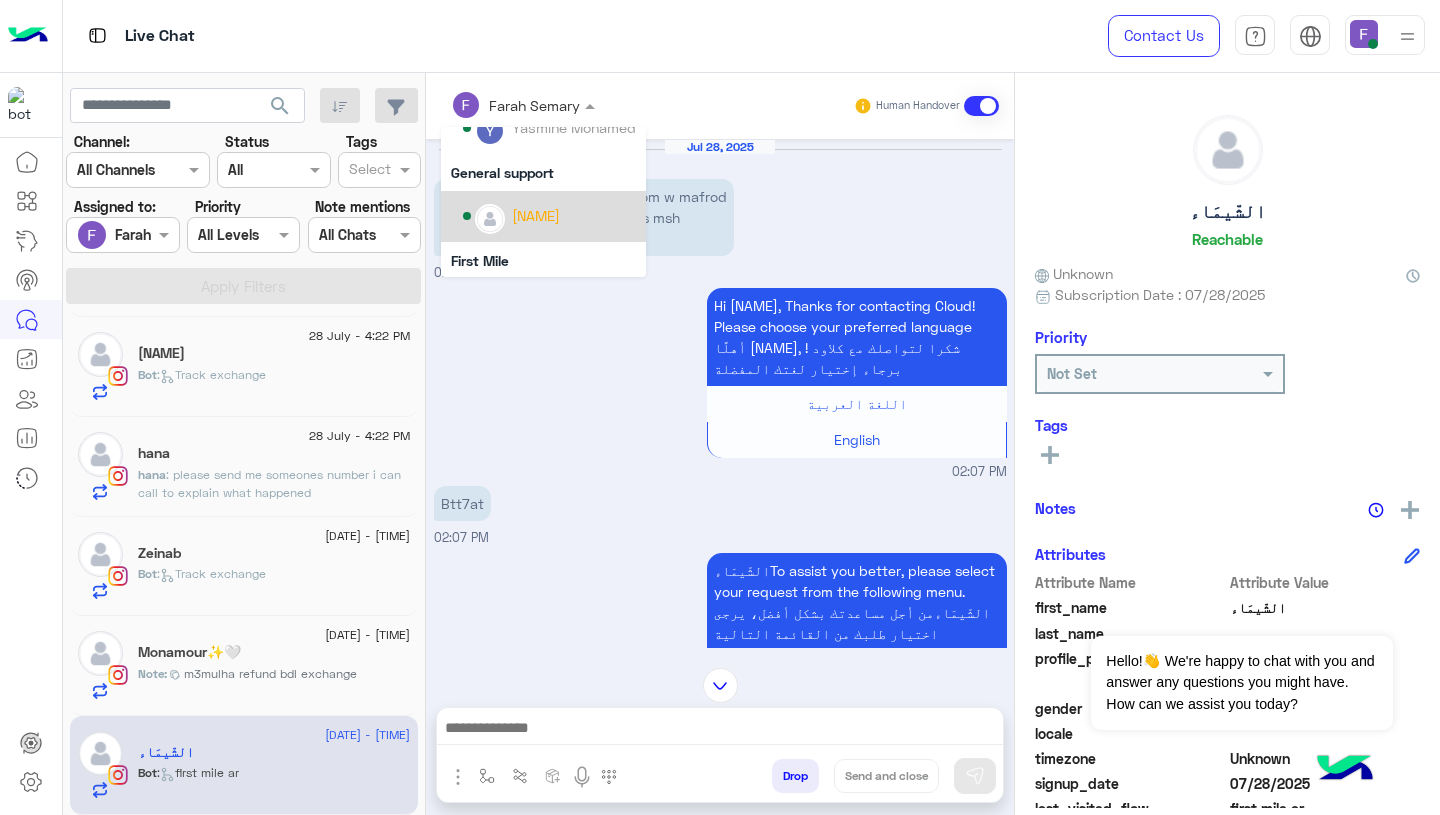 scroll, scrollTop: 245, scrollLeft: 0, axis: vertical 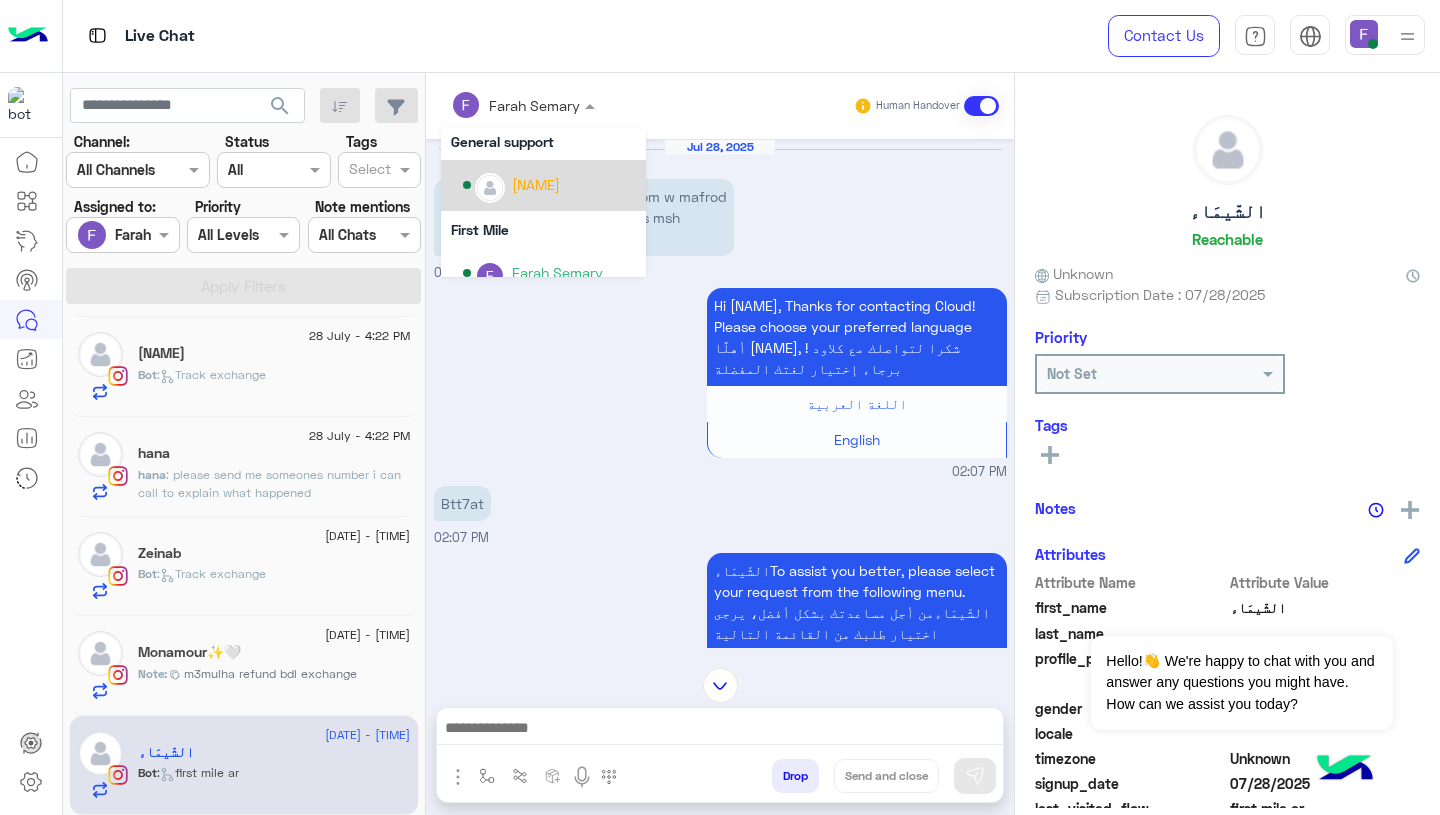 click on "Jana Aboelseoud" at bounding box center (536, 184) 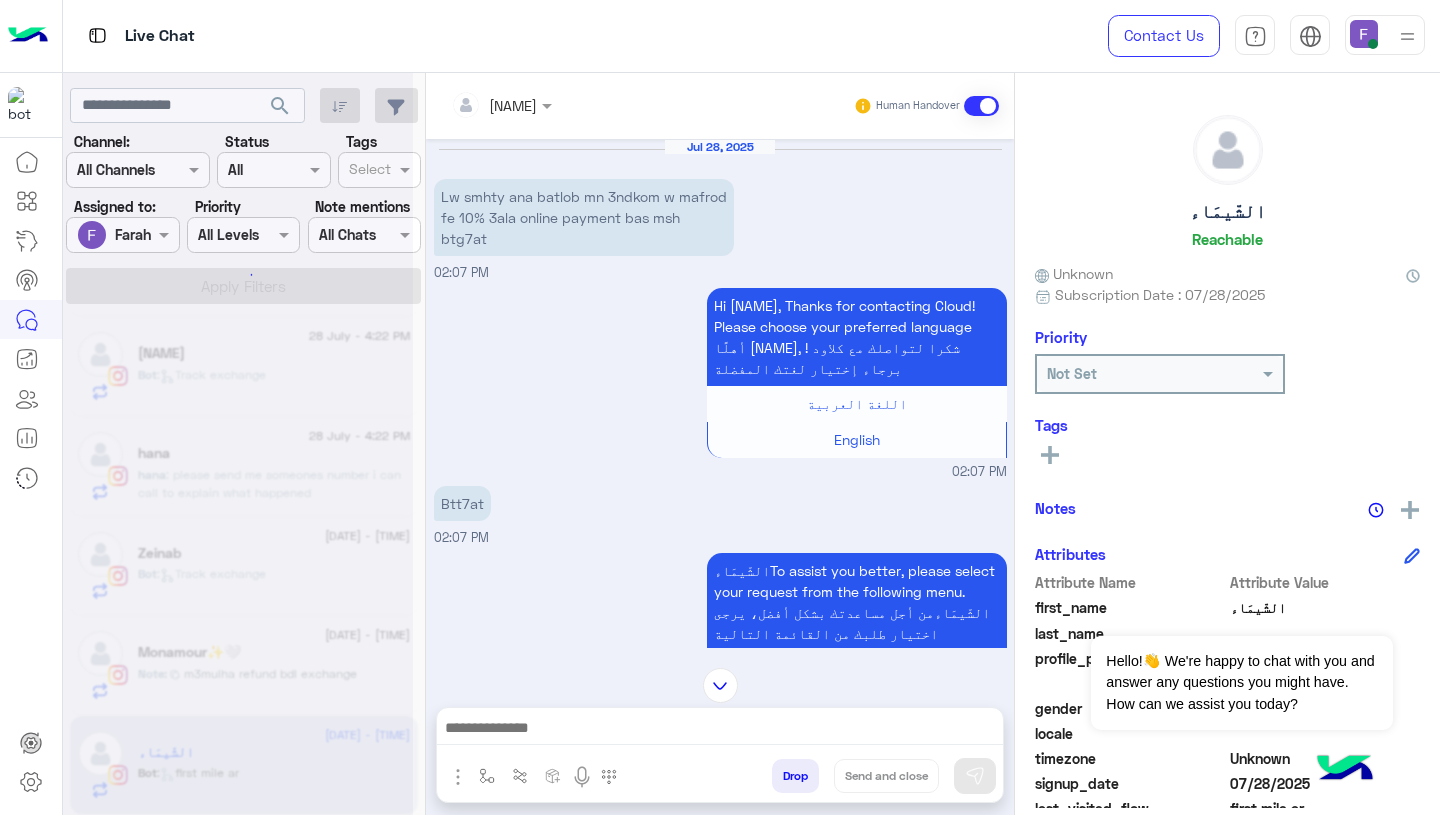 scroll, scrollTop: 399, scrollLeft: 0, axis: vertical 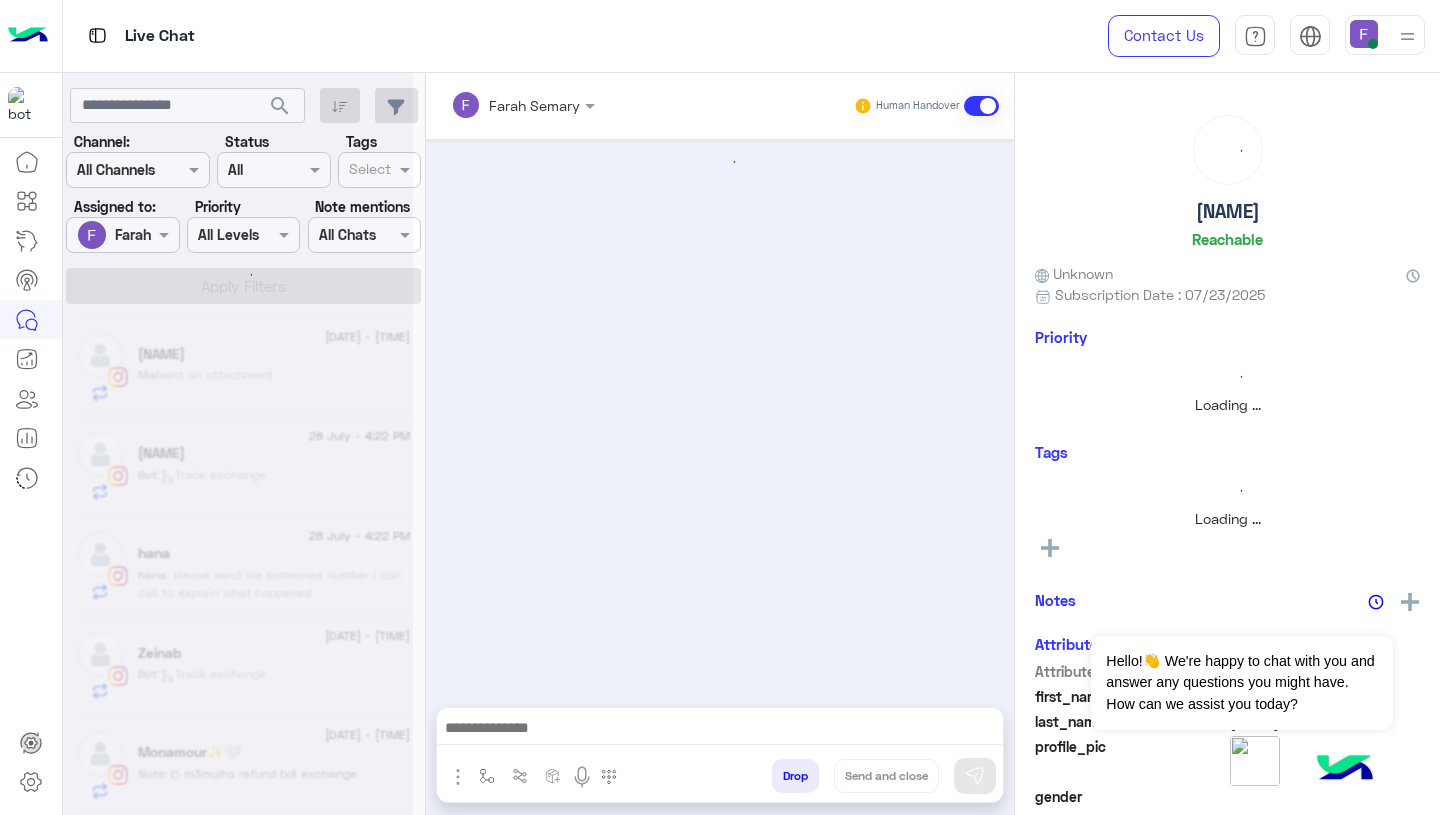 click on "m3mulha refund bdl exchange" 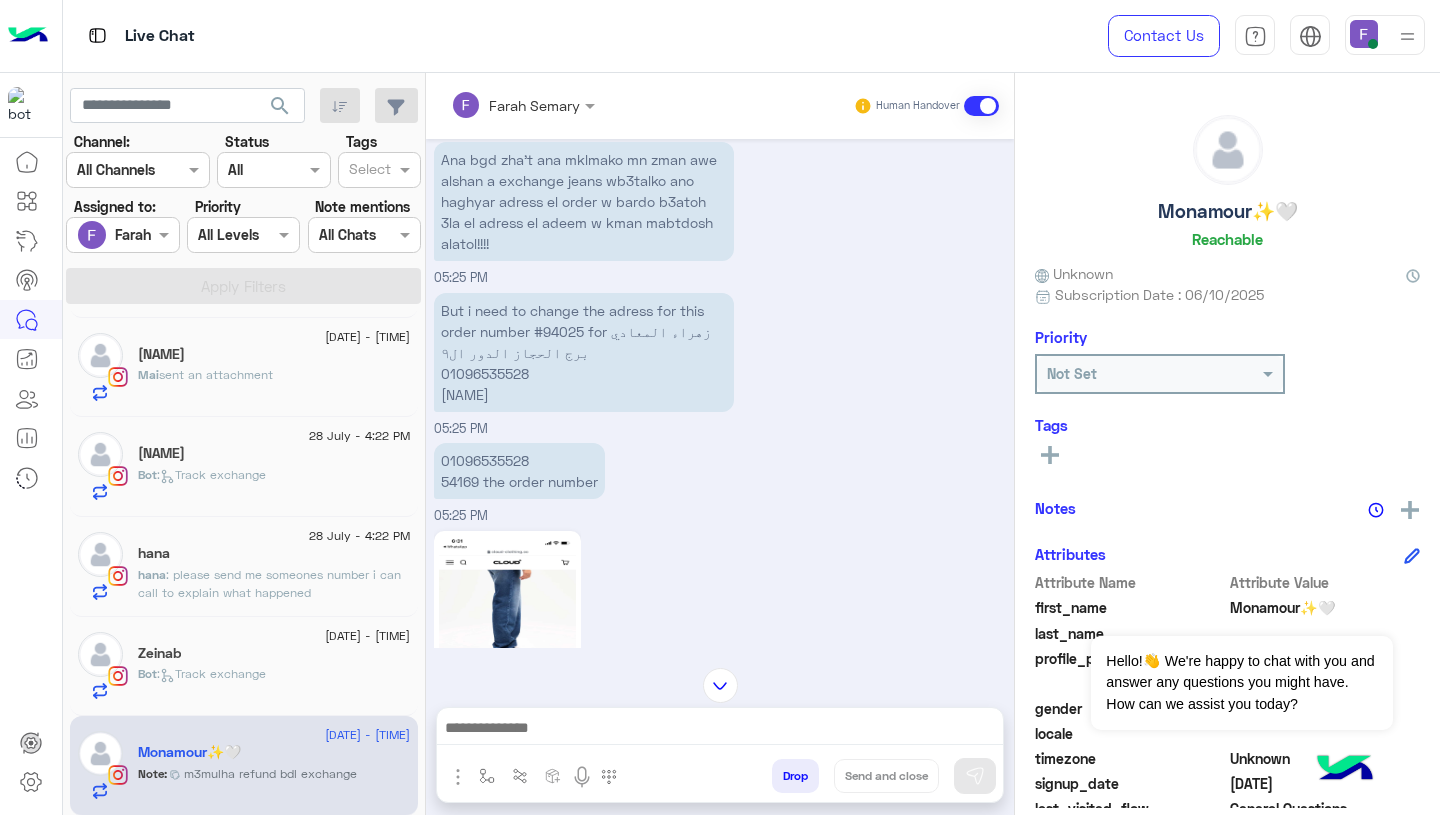 scroll, scrollTop: 1874, scrollLeft: 0, axis: vertical 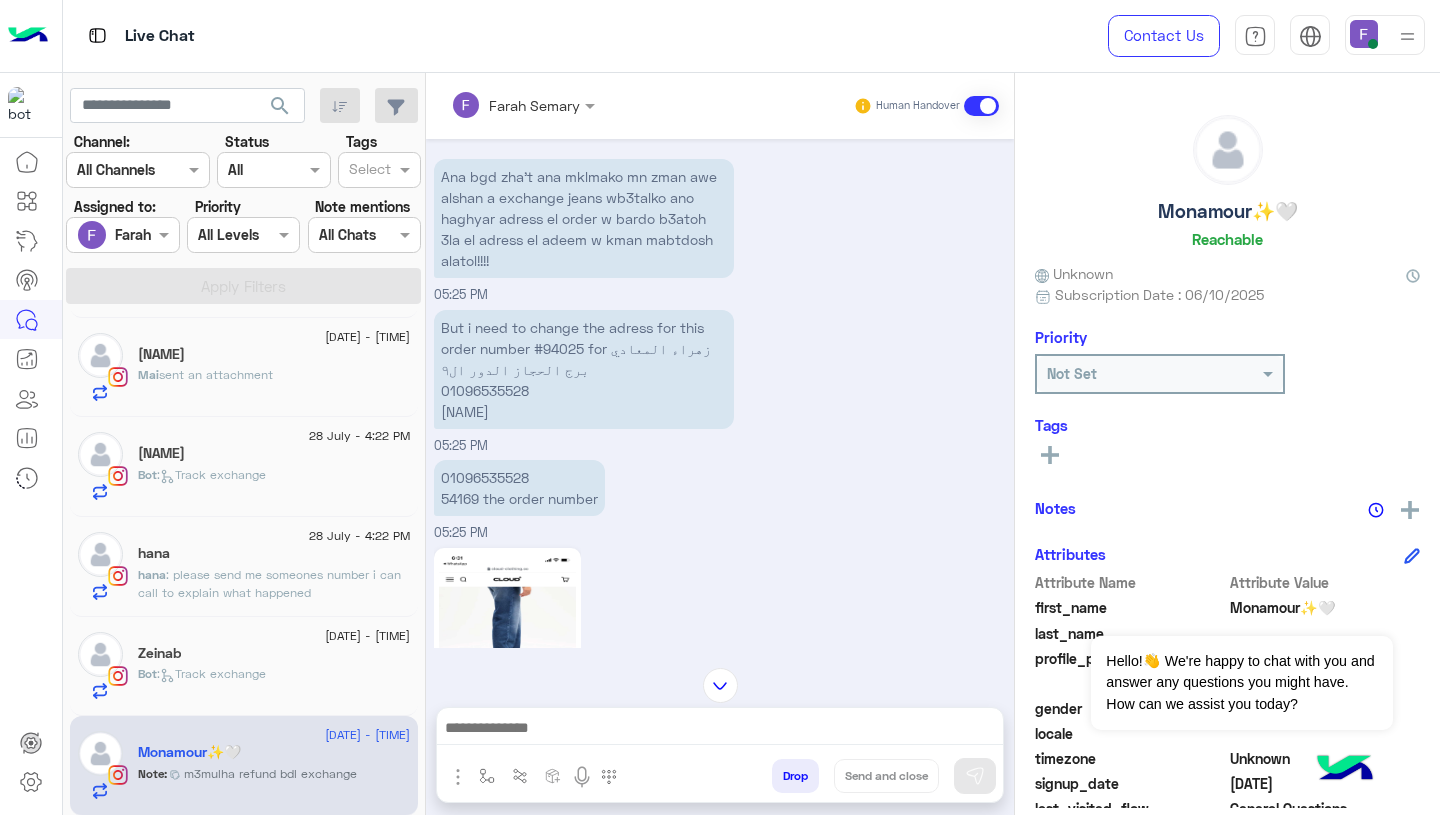 click on "But i need to change the adress for this order number #94025 for زهراء المعادي برج الحجاز الدور ال٩ 01096535528 منى رفاعي" at bounding box center [584, 369] 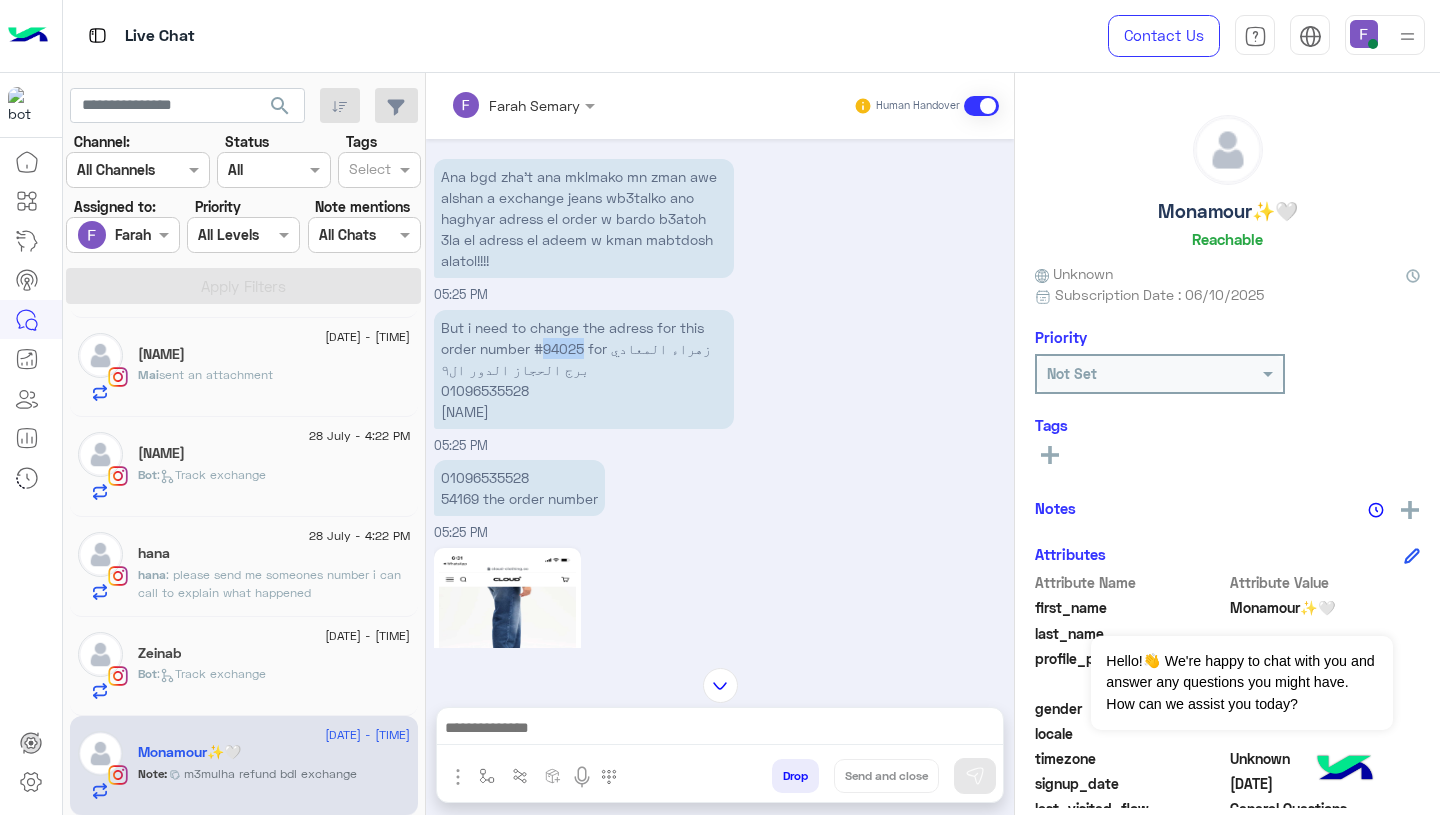 copy on "94025" 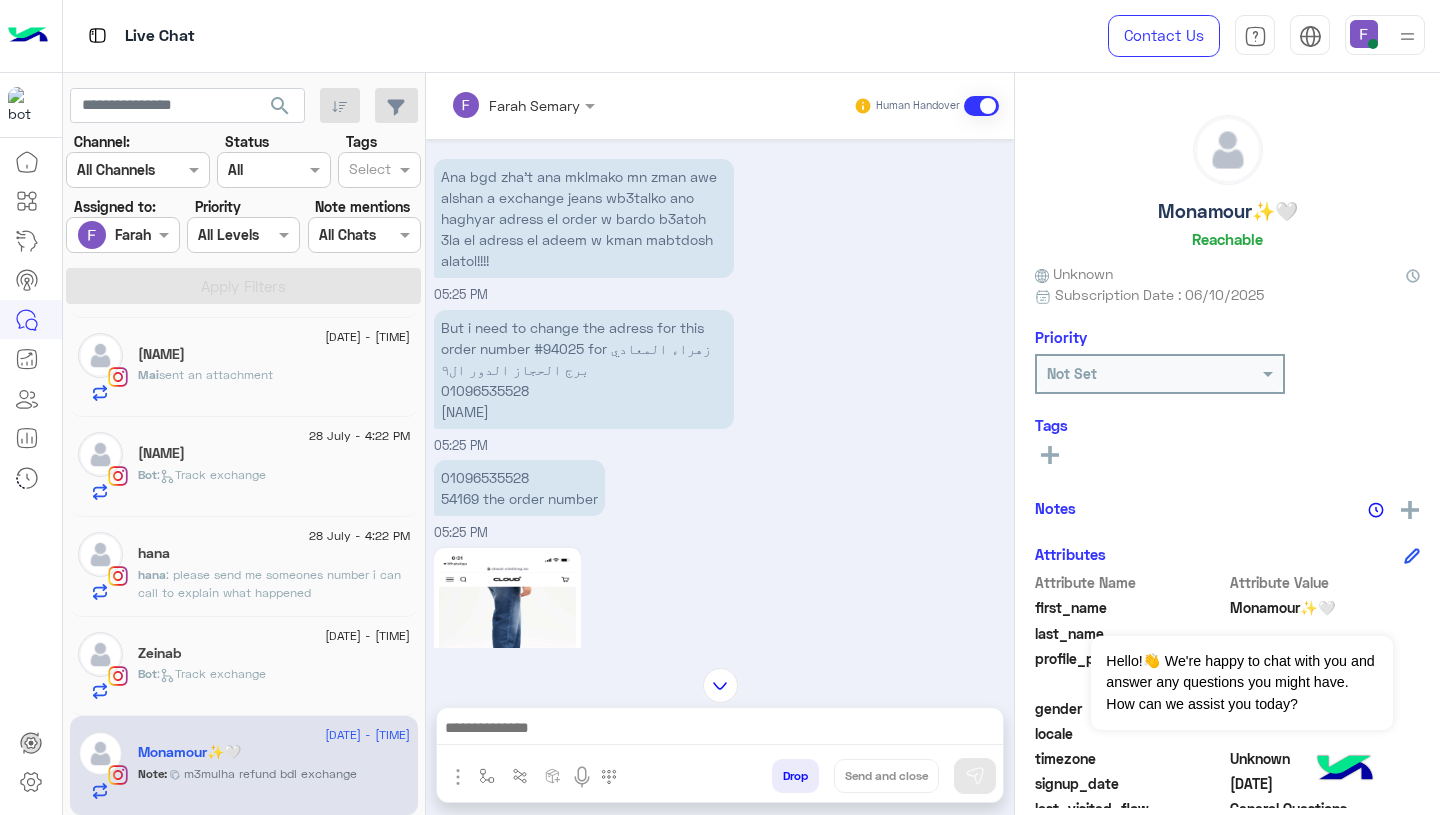 click on "But i need to change the adress for this order number #94025 for زهراء المعادي برج الحجاز الدور ال٩ 01096535528 منى رفاعي" at bounding box center (584, 369) 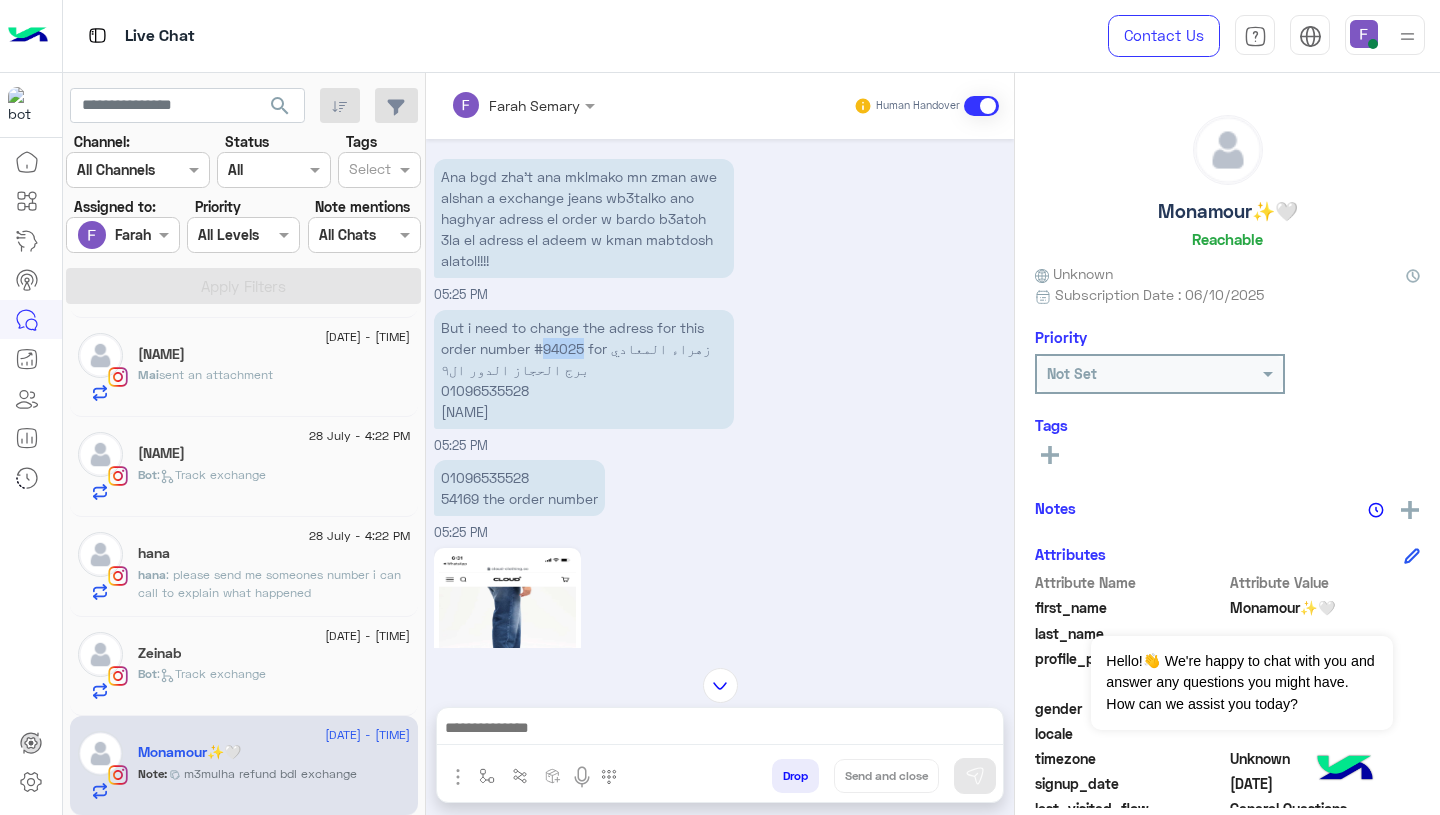 click on "But i need to change the adress for this order number #94025 for زهراء المعادي برج الحجاز الدور ال٩ 01096535528 منى رفاعي" at bounding box center (584, 369) 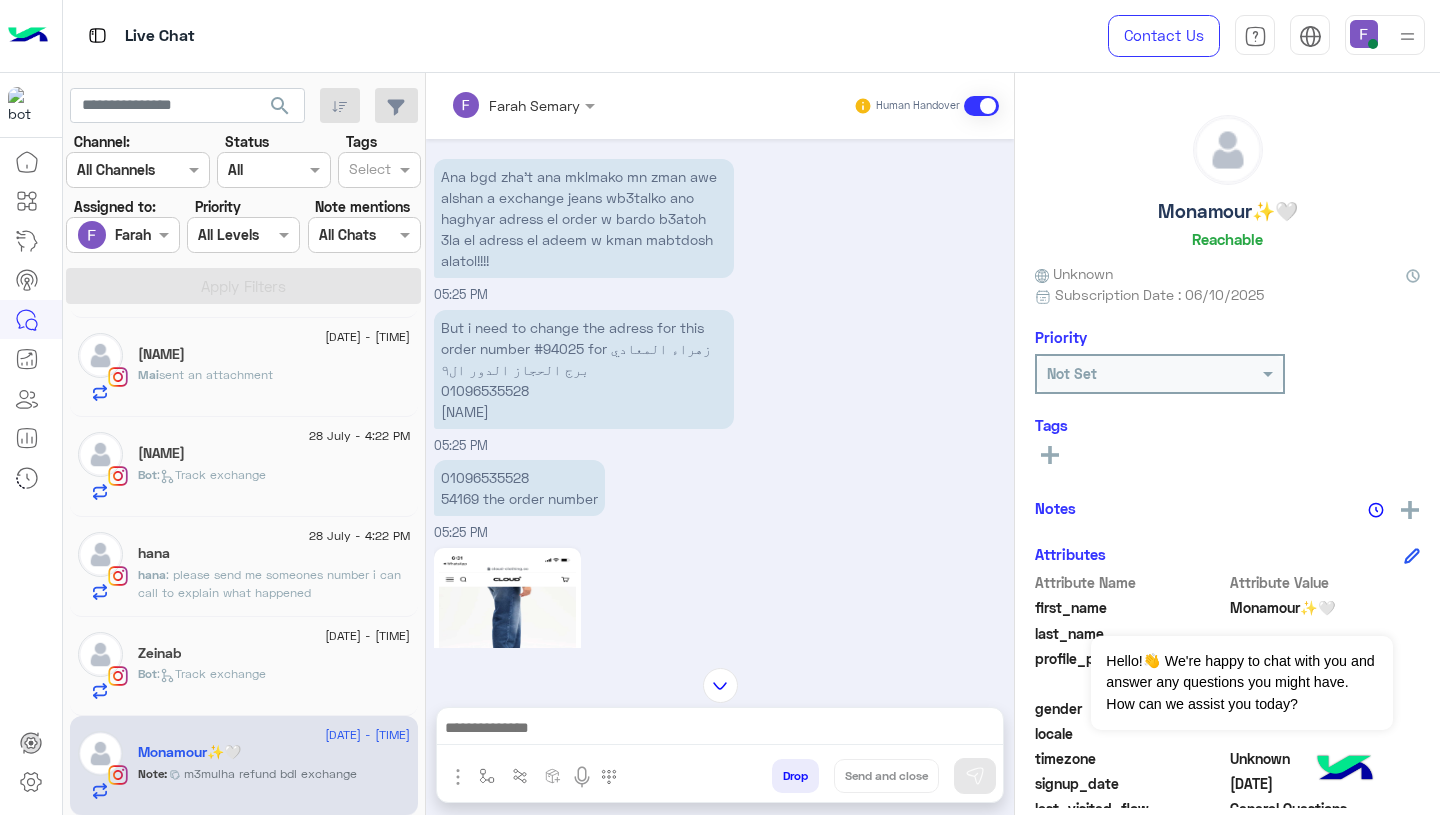 click on "01096535528 54169 the order number   05:25 PM" at bounding box center (720, 499) 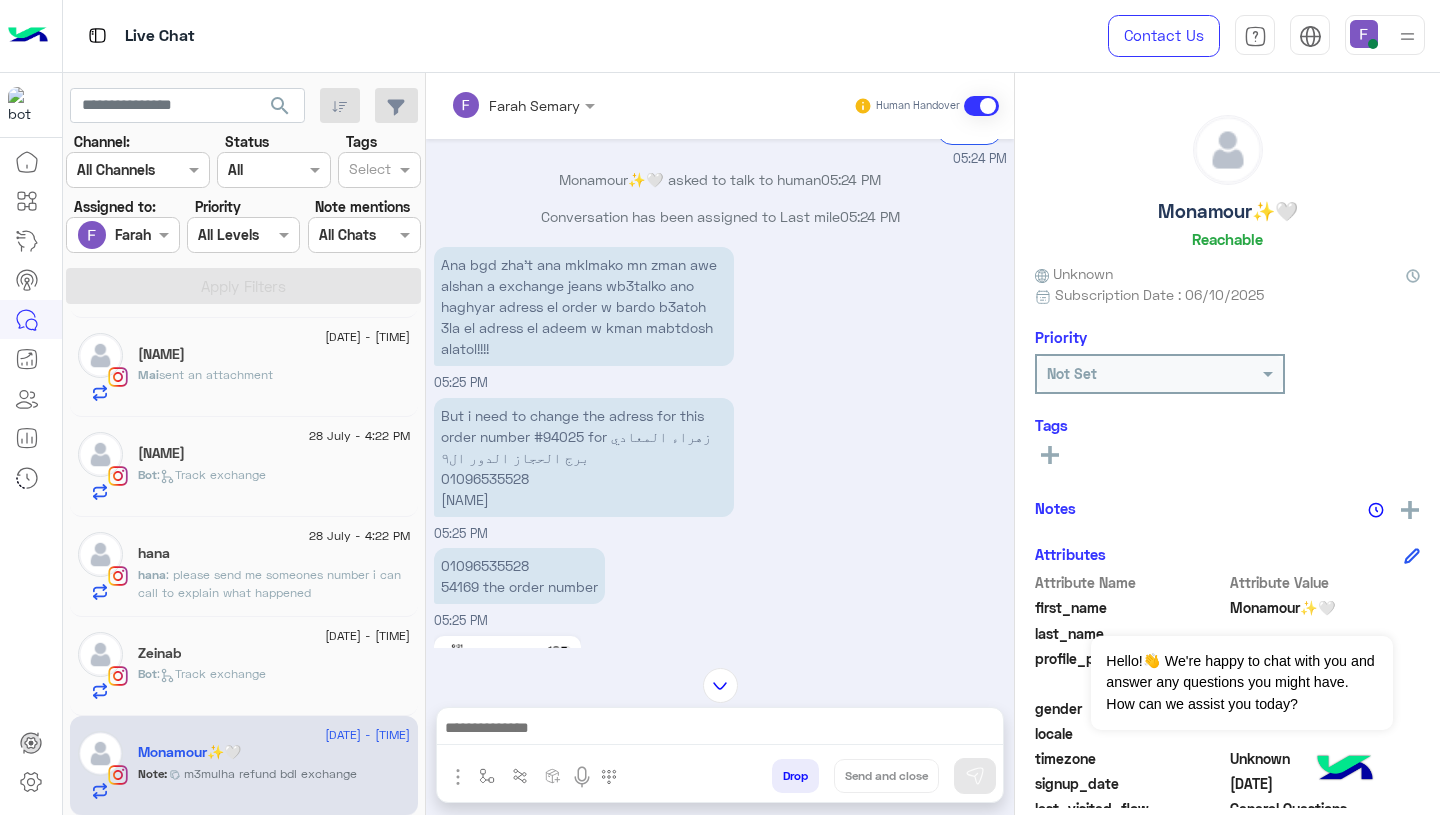 scroll, scrollTop: 1847, scrollLeft: 0, axis: vertical 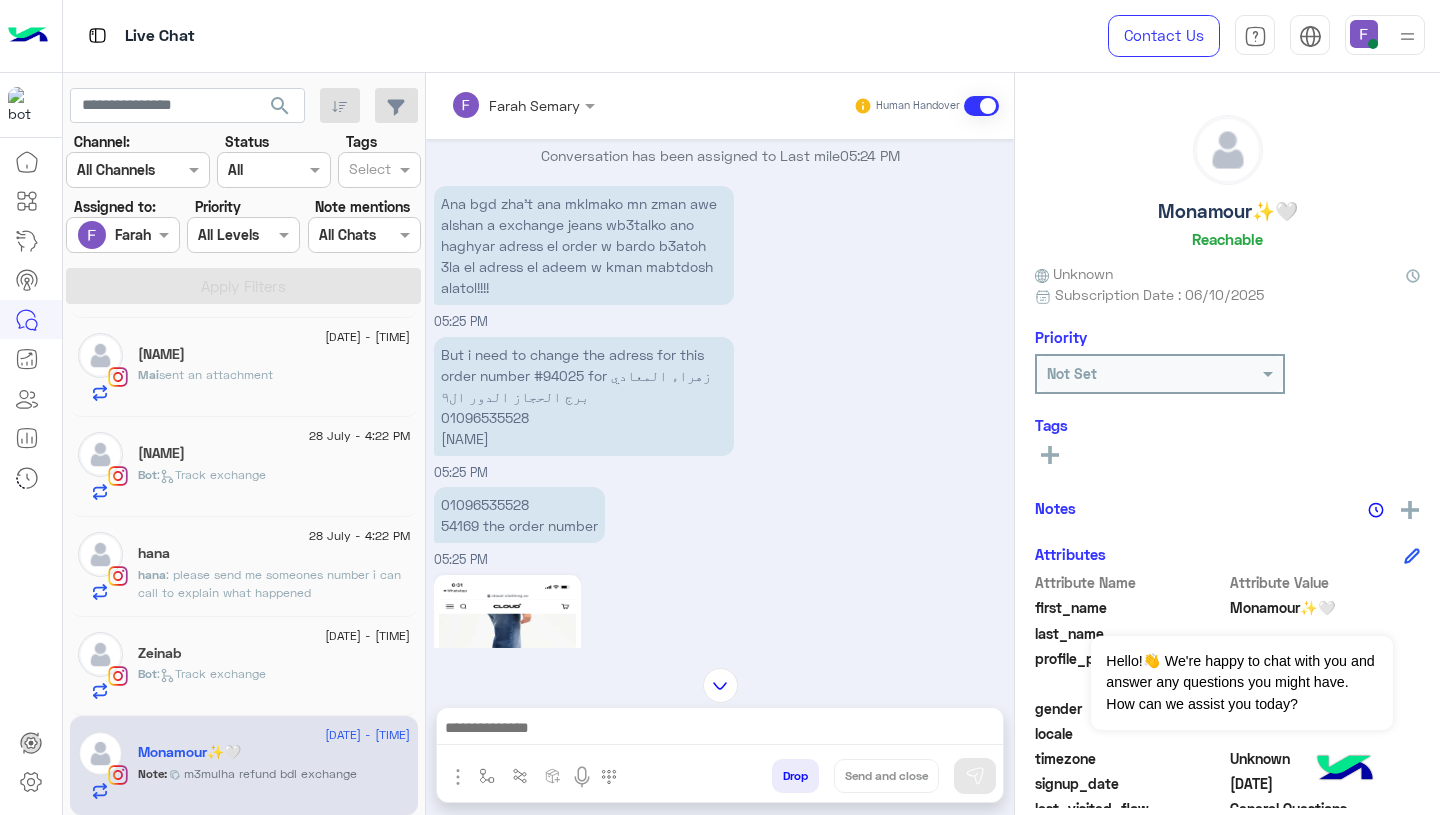 click at bounding box center (720, 685) 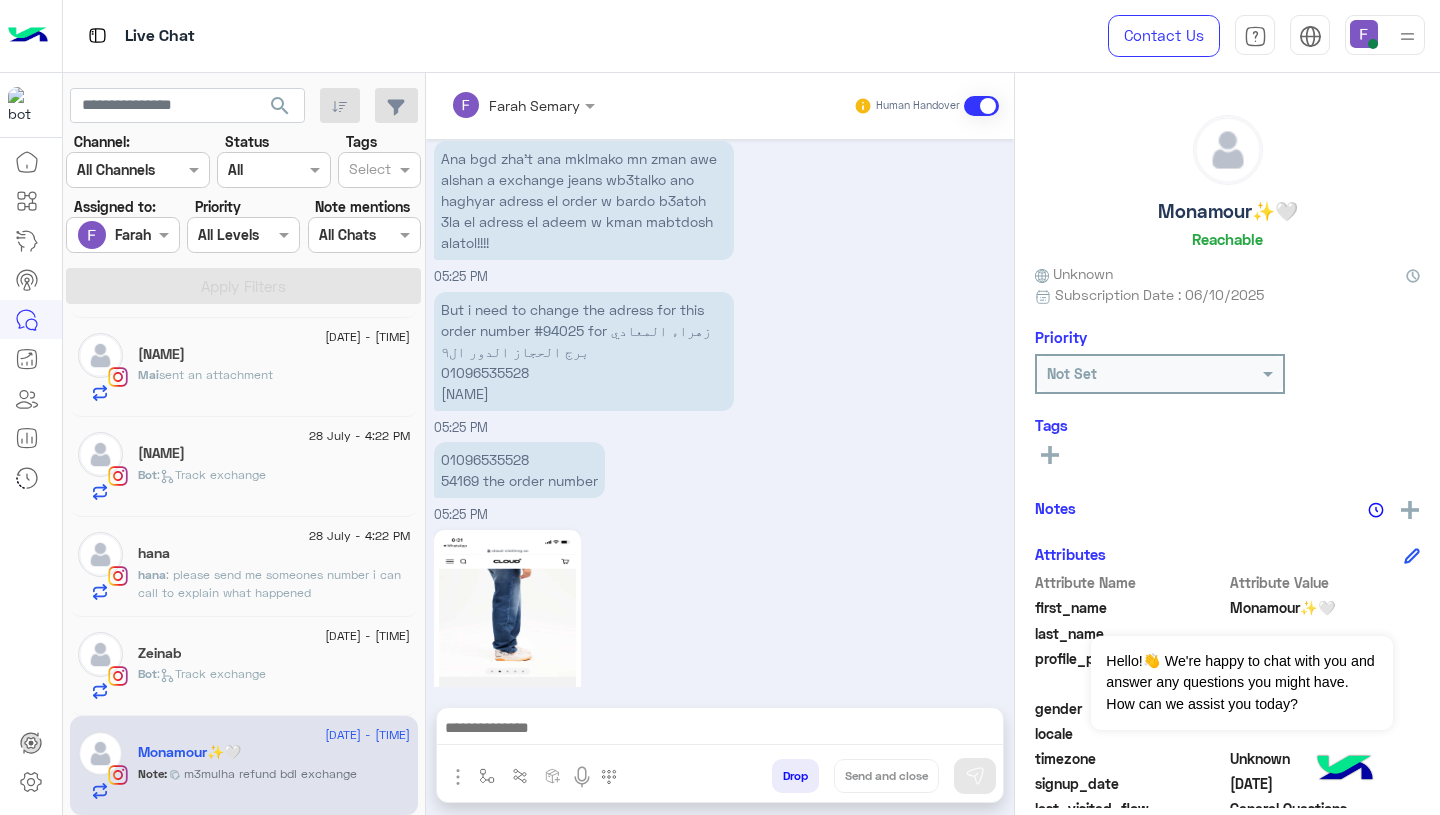 scroll, scrollTop: 6519, scrollLeft: 0, axis: vertical 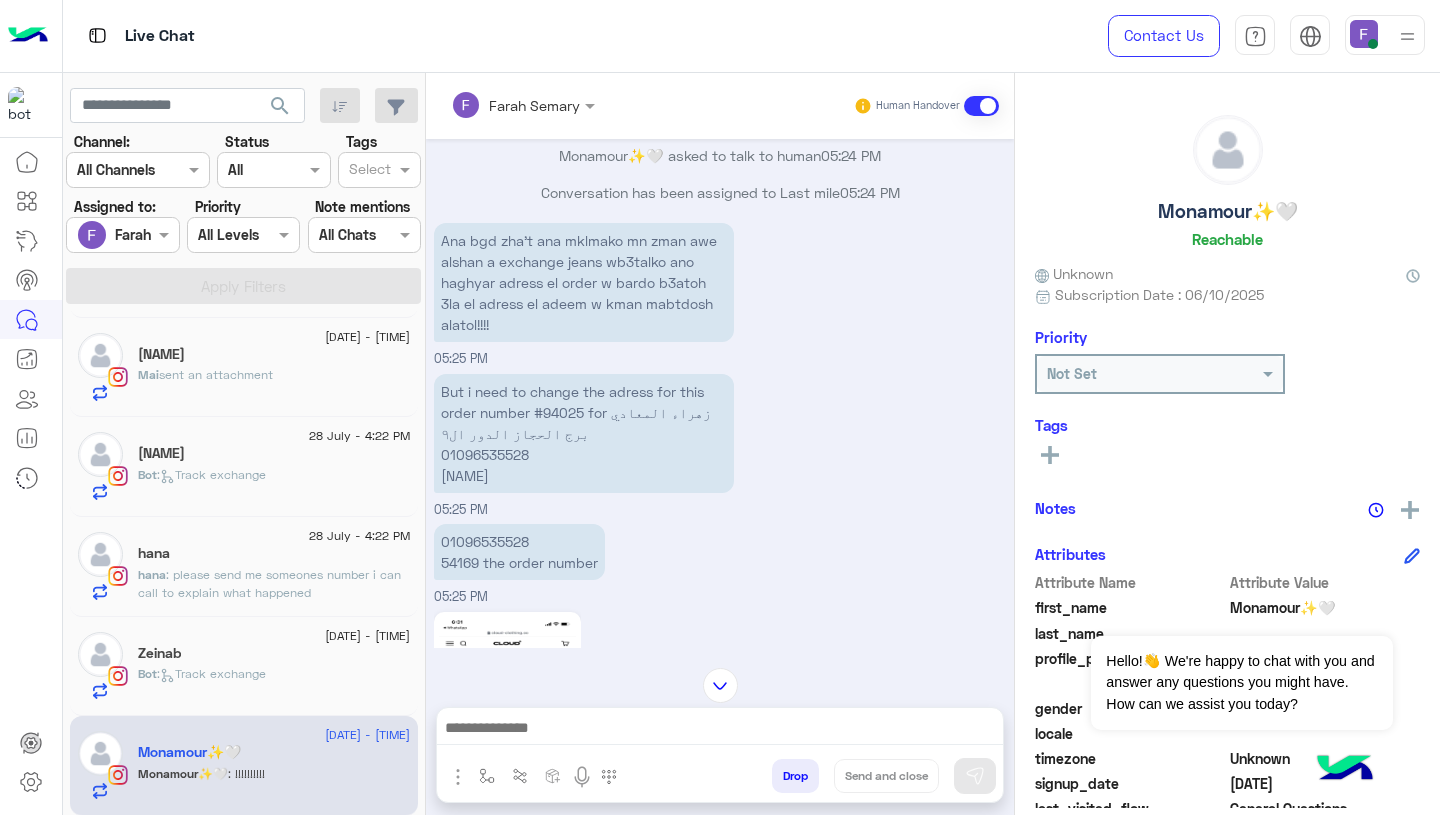 click on "But i need to change the adress for this order number #94025 for زهراء المعادي برج الحجاز الدور ال٩ 01096535528 منى رفاعي" at bounding box center [584, 433] 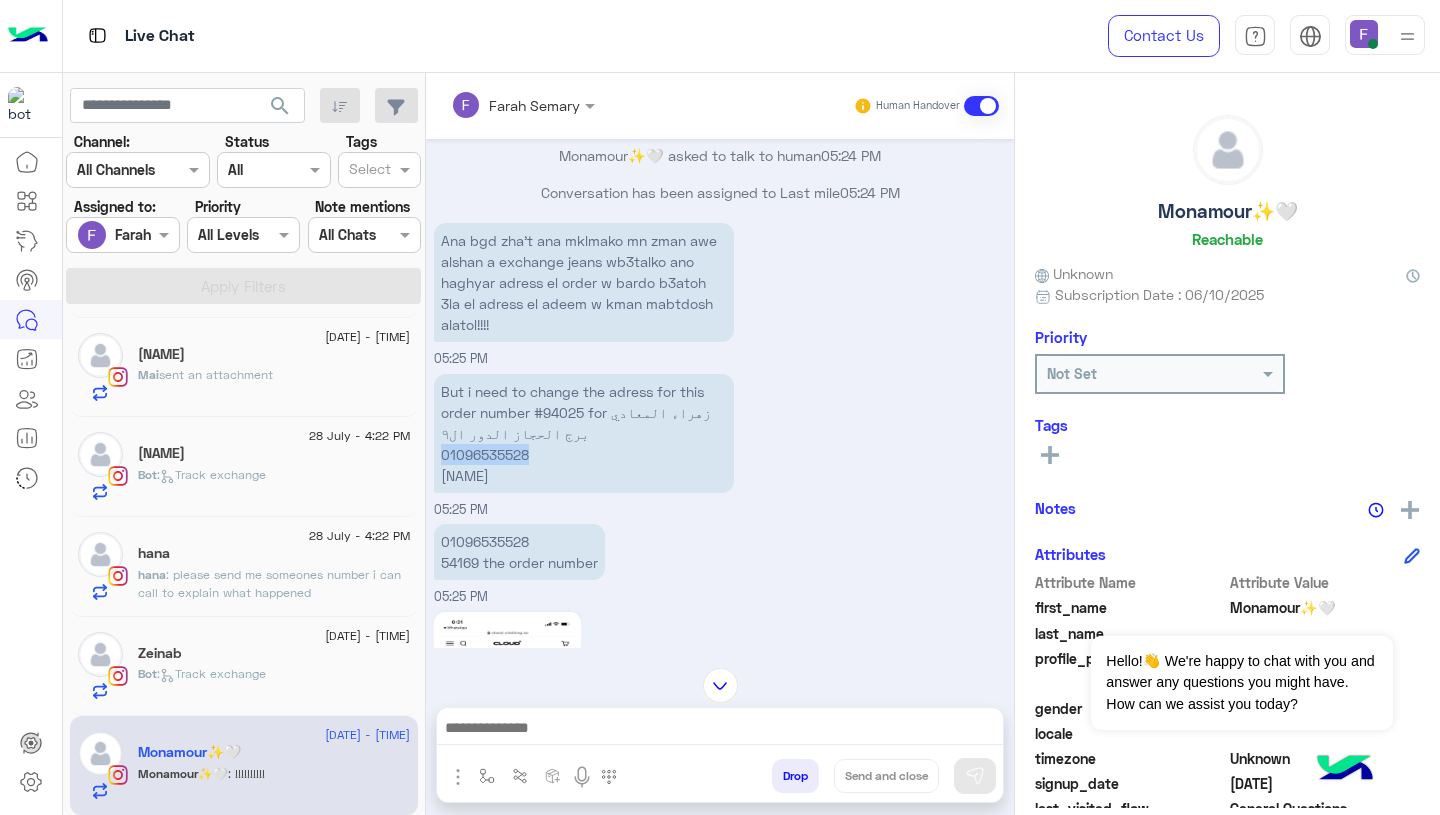 click on "But i need to change the adress for this order number #94025 for زهراء المعادي برج الحجاز الدور ال٩ 01096535528 منى رفاعي" at bounding box center (584, 433) 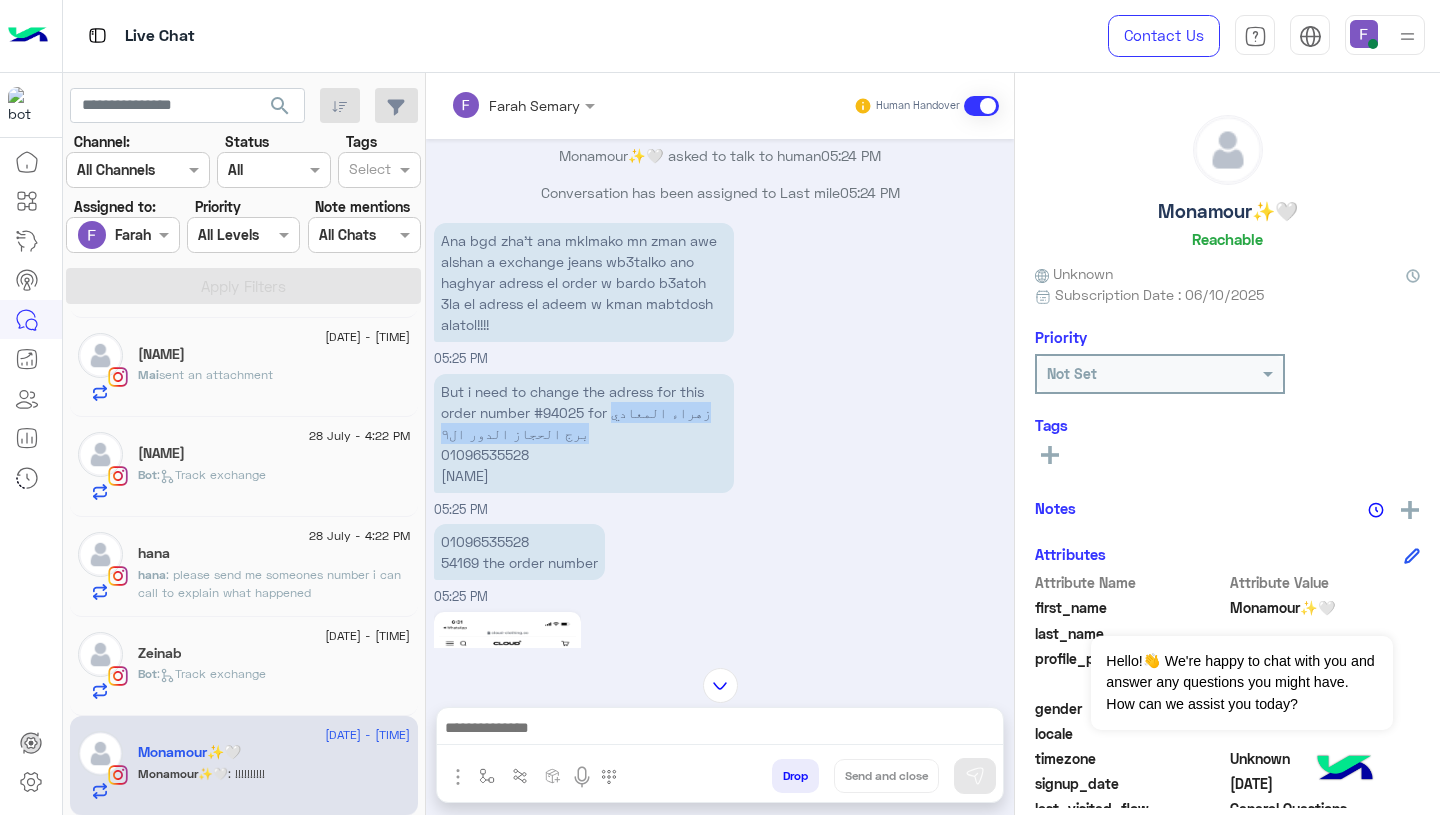 drag, startPoint x: 612, startPoint y: 371, endPoint x: 620, endPoint y: 392, distance: 22.472204 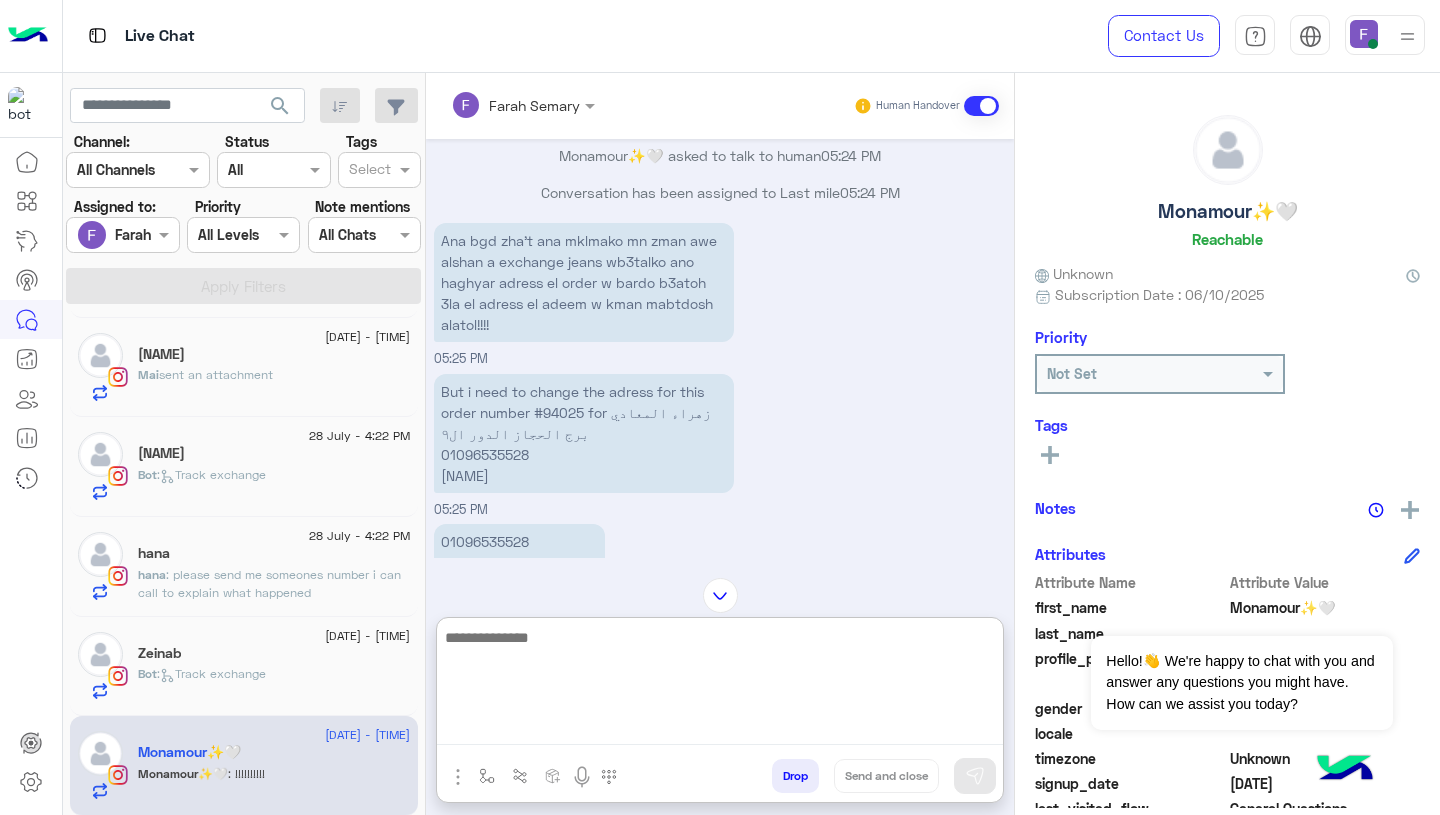 click at bounding box center (720, 685) 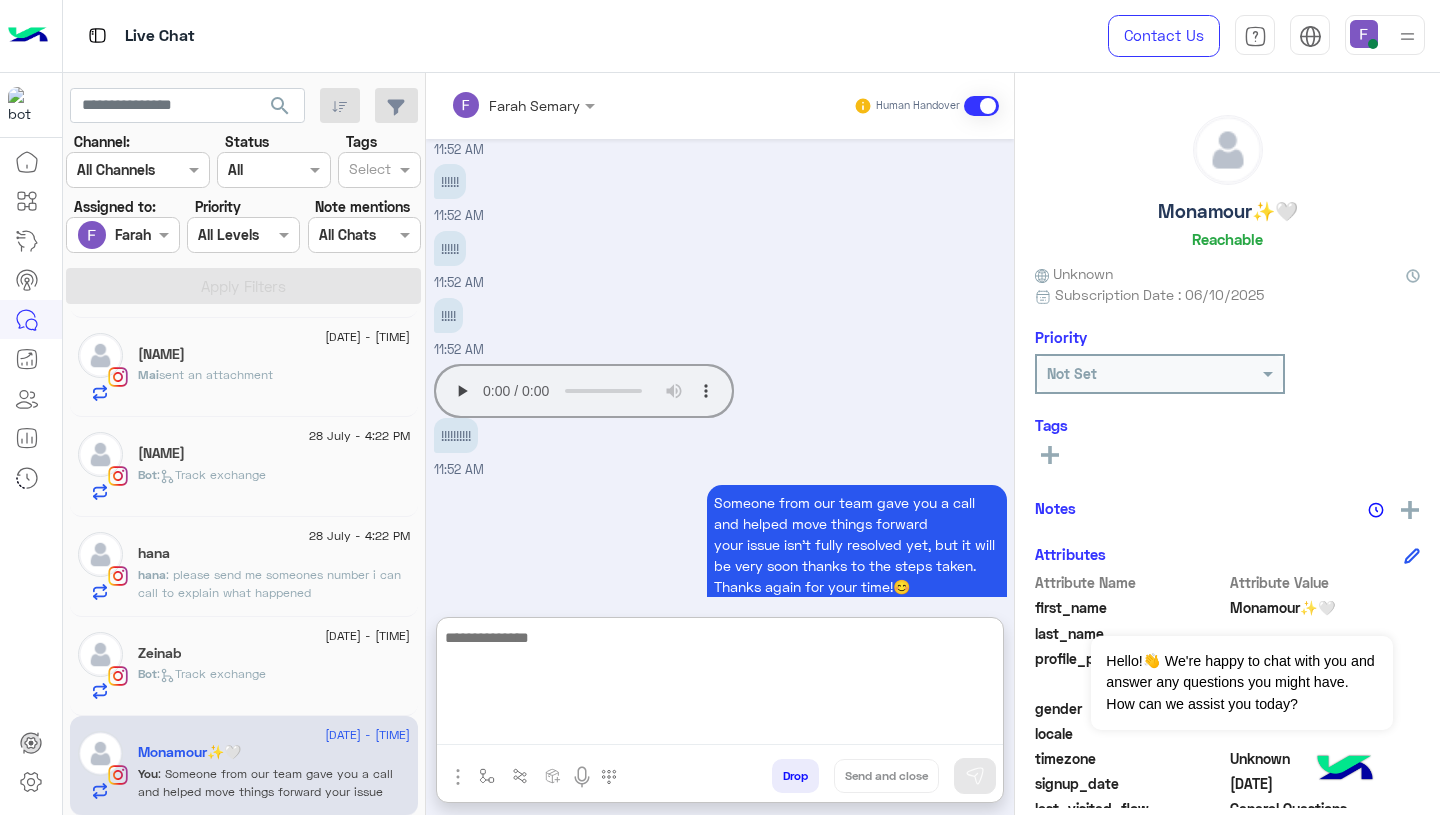 scroll, scrollTop: 7410, scrollLeft: 0, axis: vertical 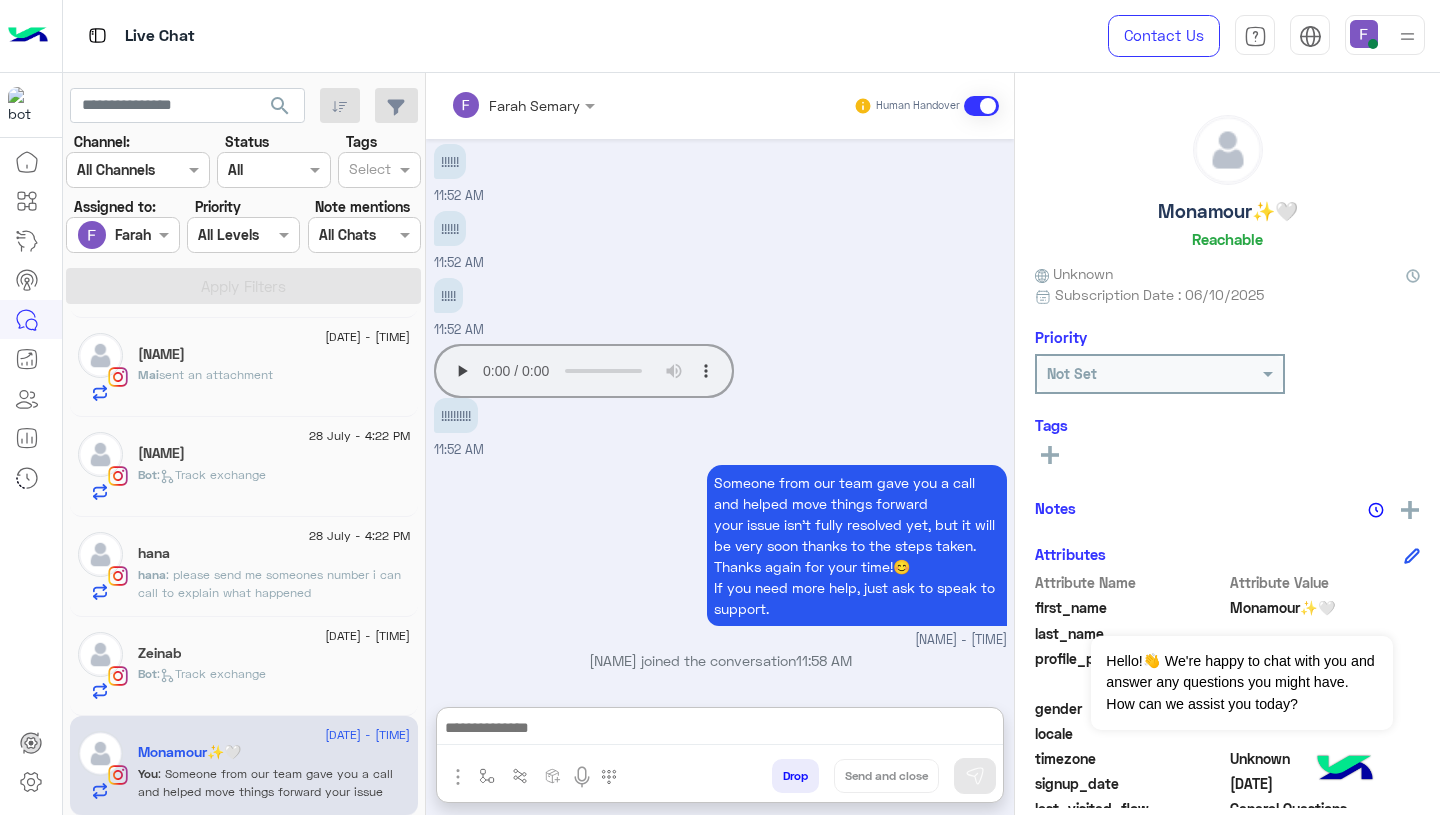 click on "Zeinab" 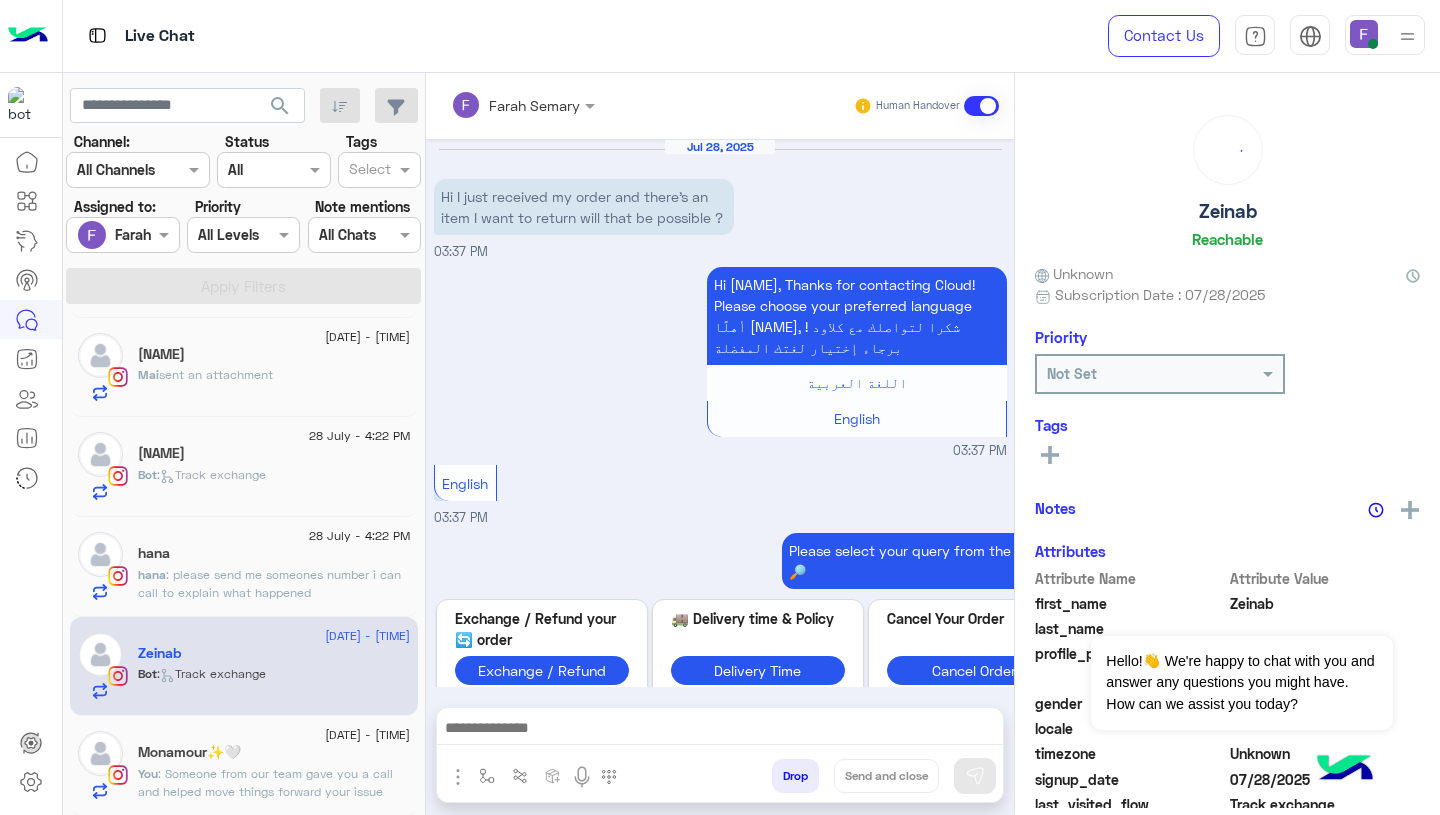 scroll, scrollTop: 1126, scrollLeft: 0, axis: vertical 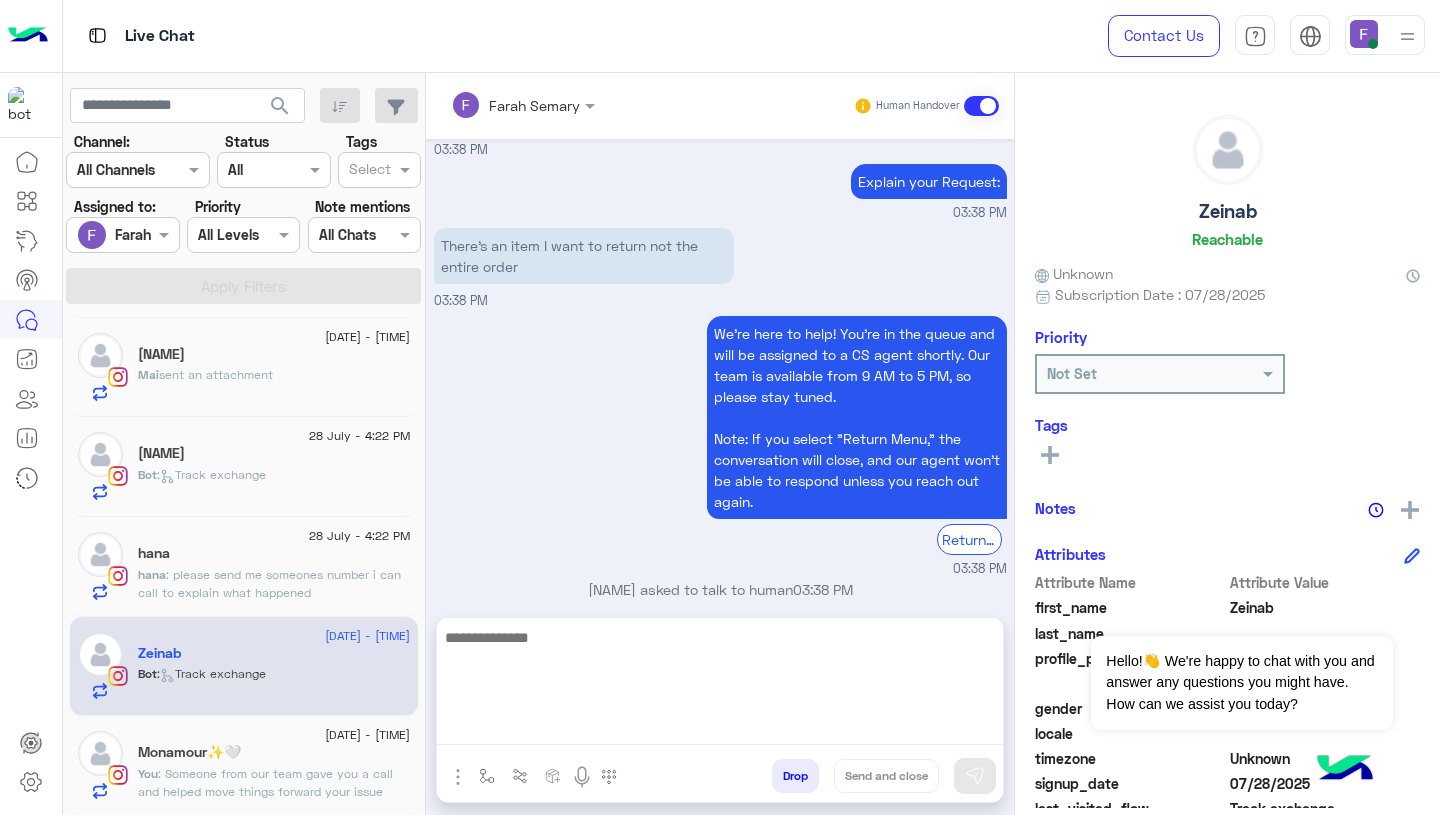 click at bounding box center [720, 685] 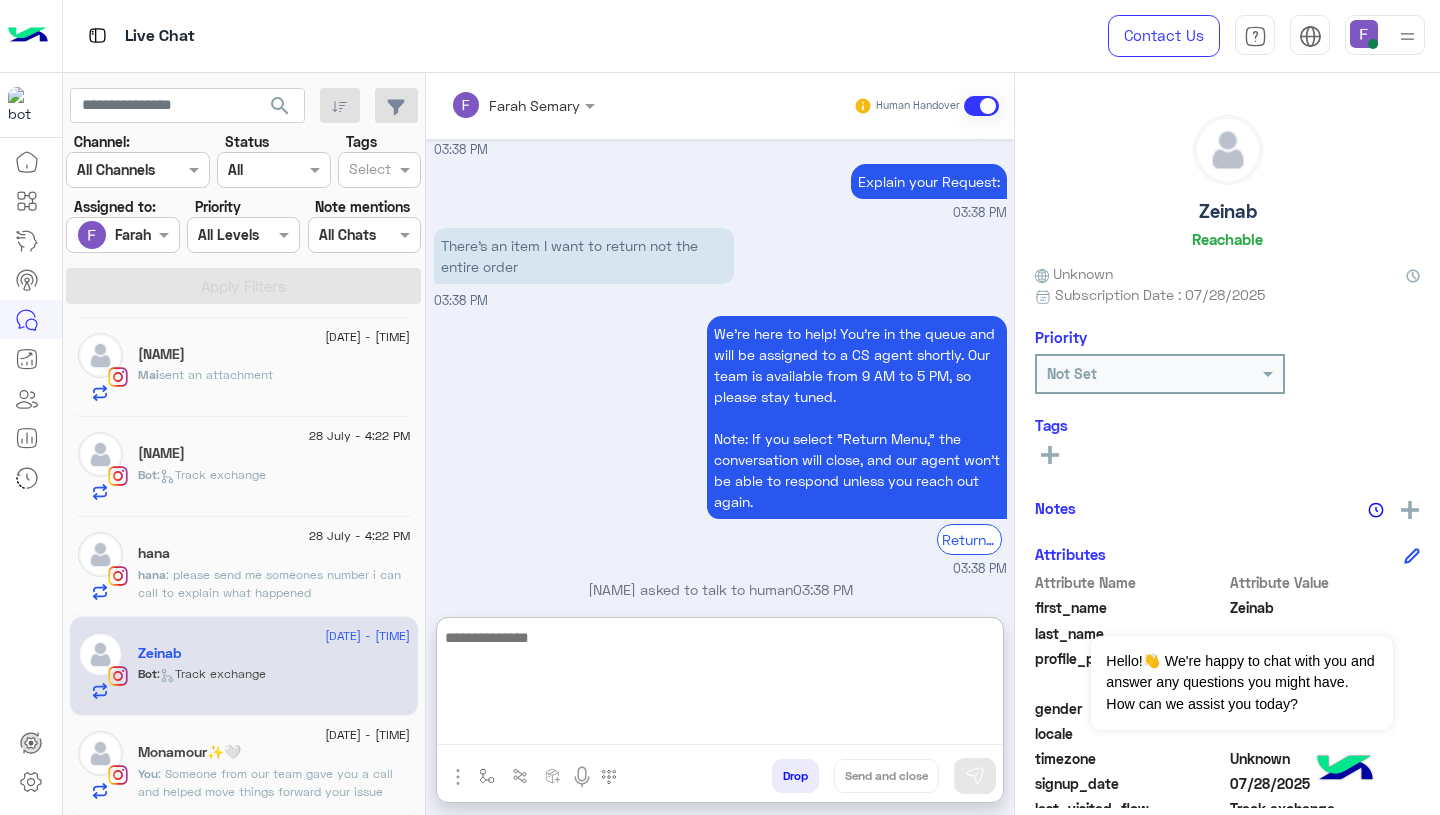paste on "**********" 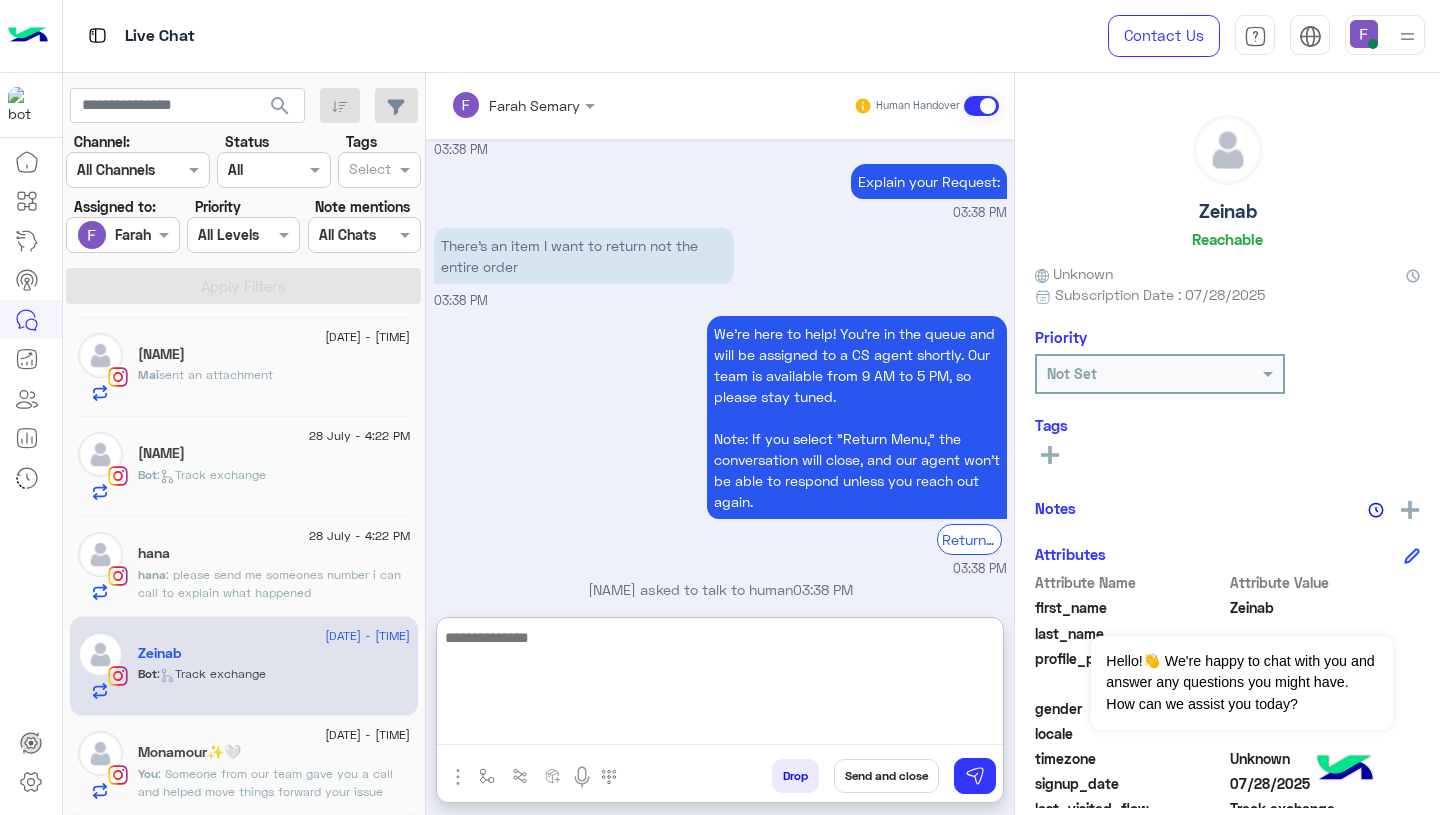 scroll, scrollTop: 0, scrollLeft: 0, axis: both 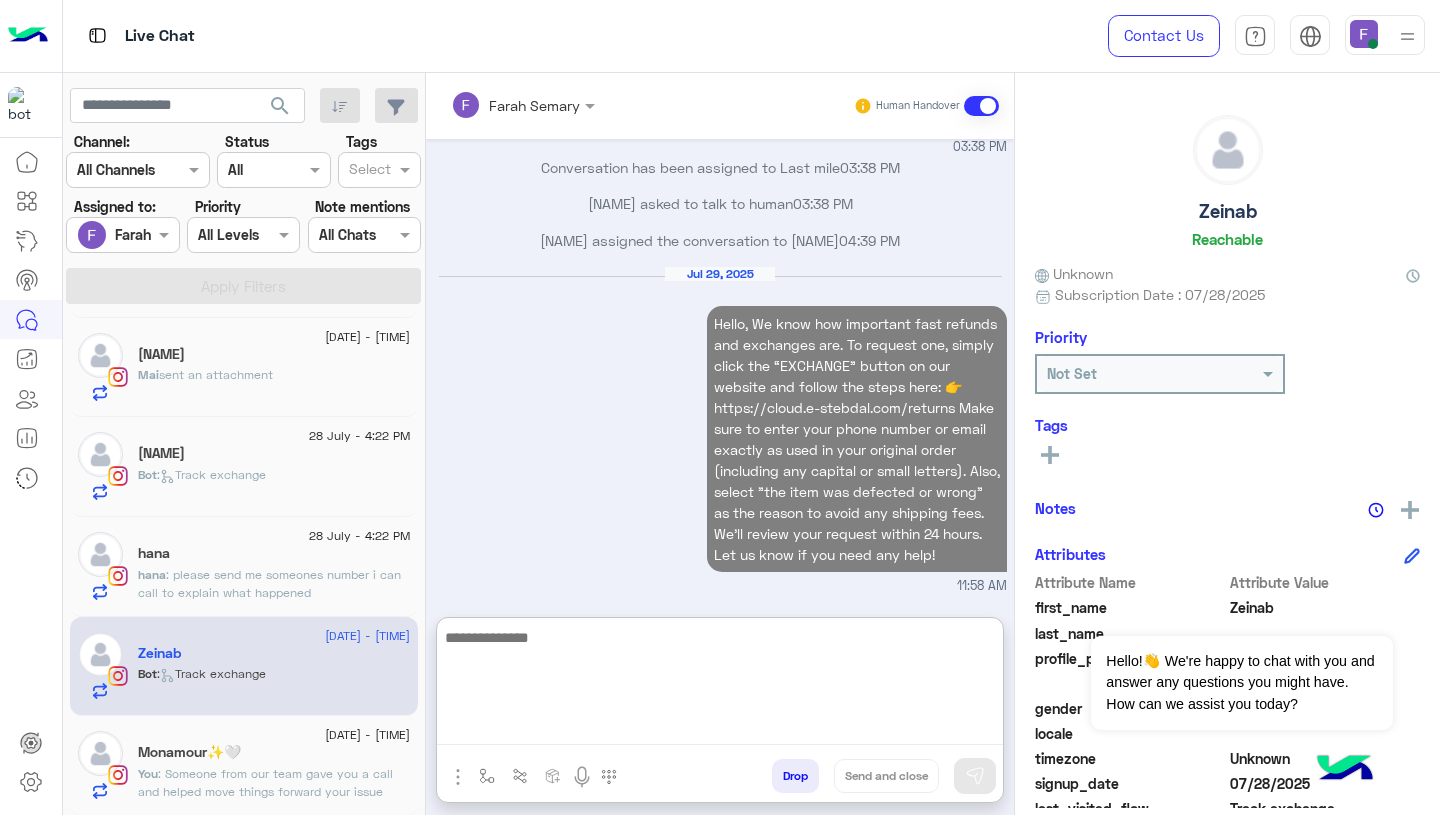 click on ": please send me someones number i can call to explain what happened" 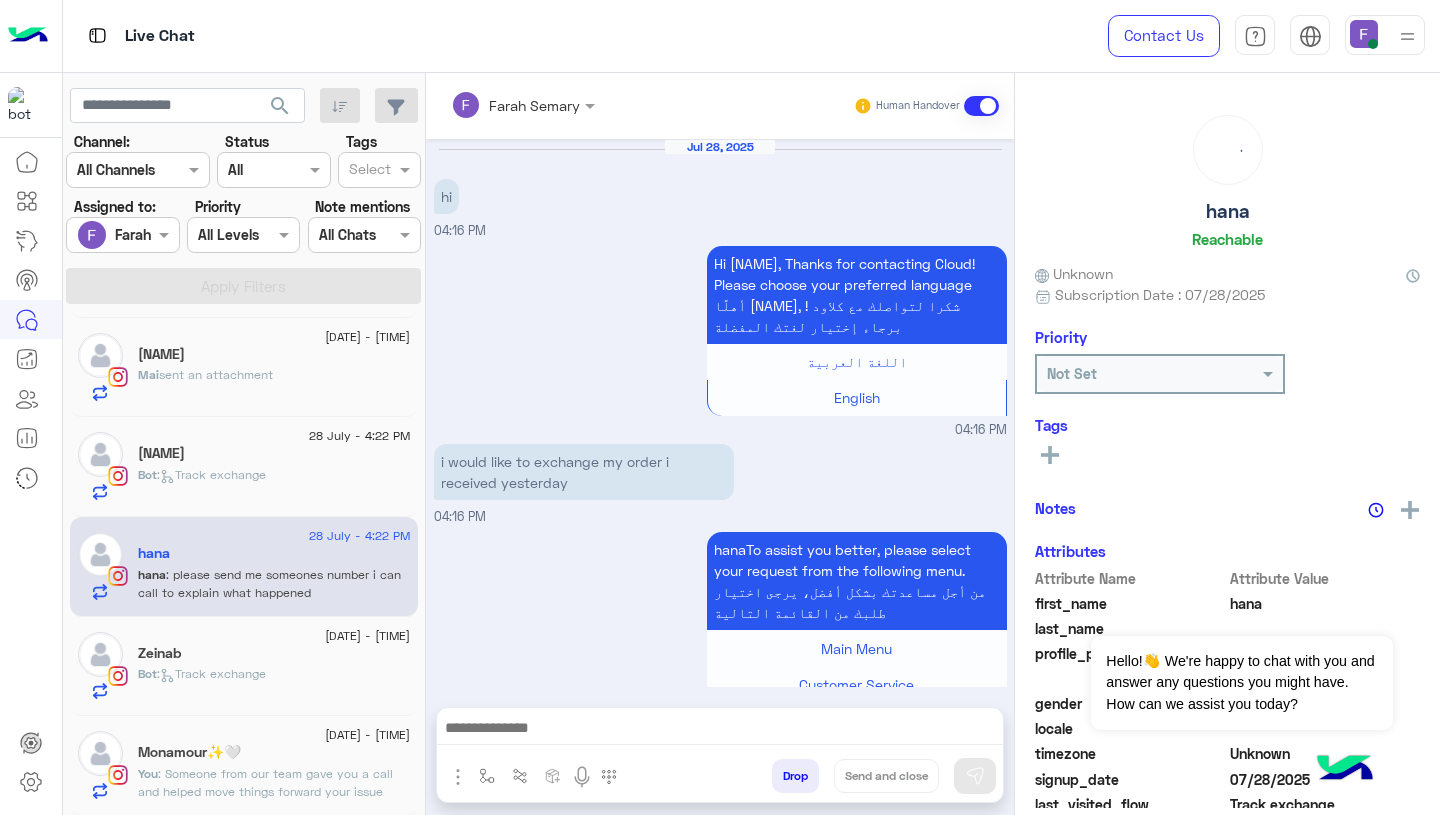 scroll, scrollTop: 1873, scrollLeft: 0, axis: vertical 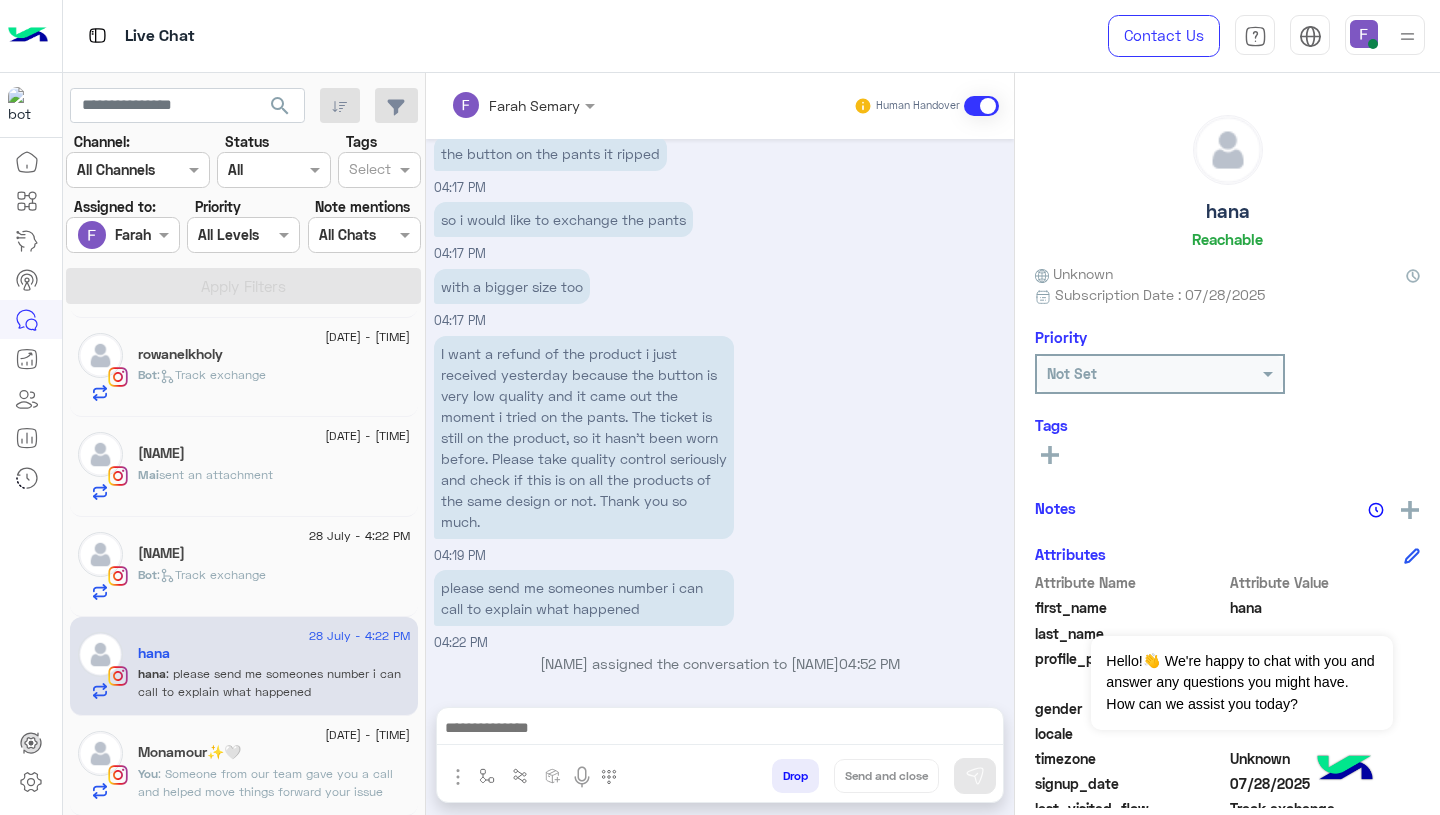 click on "Bot :   Track exchange" 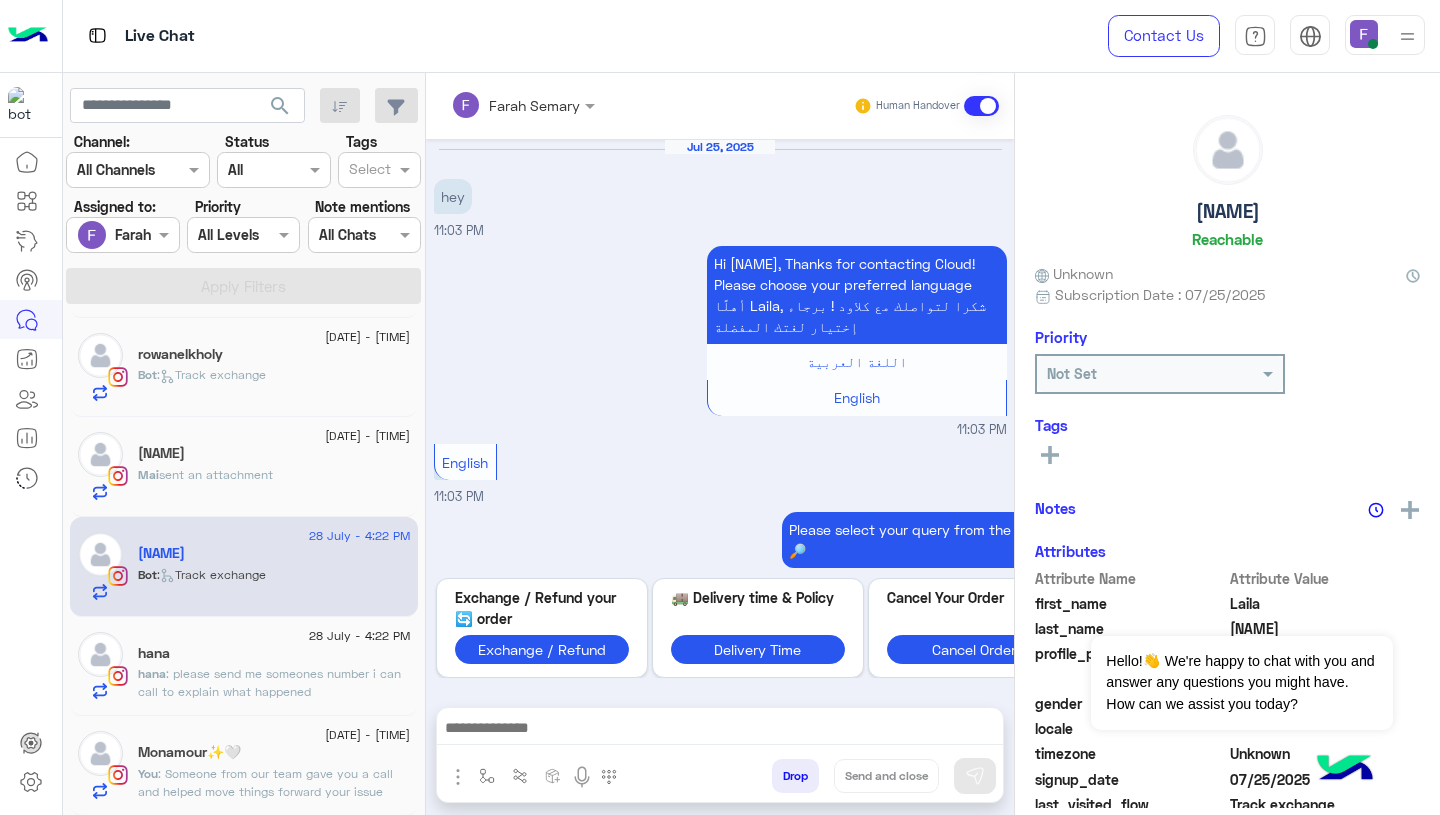 scroll, scrollTop: 2042, scrollLeft: 0, axis: vertical 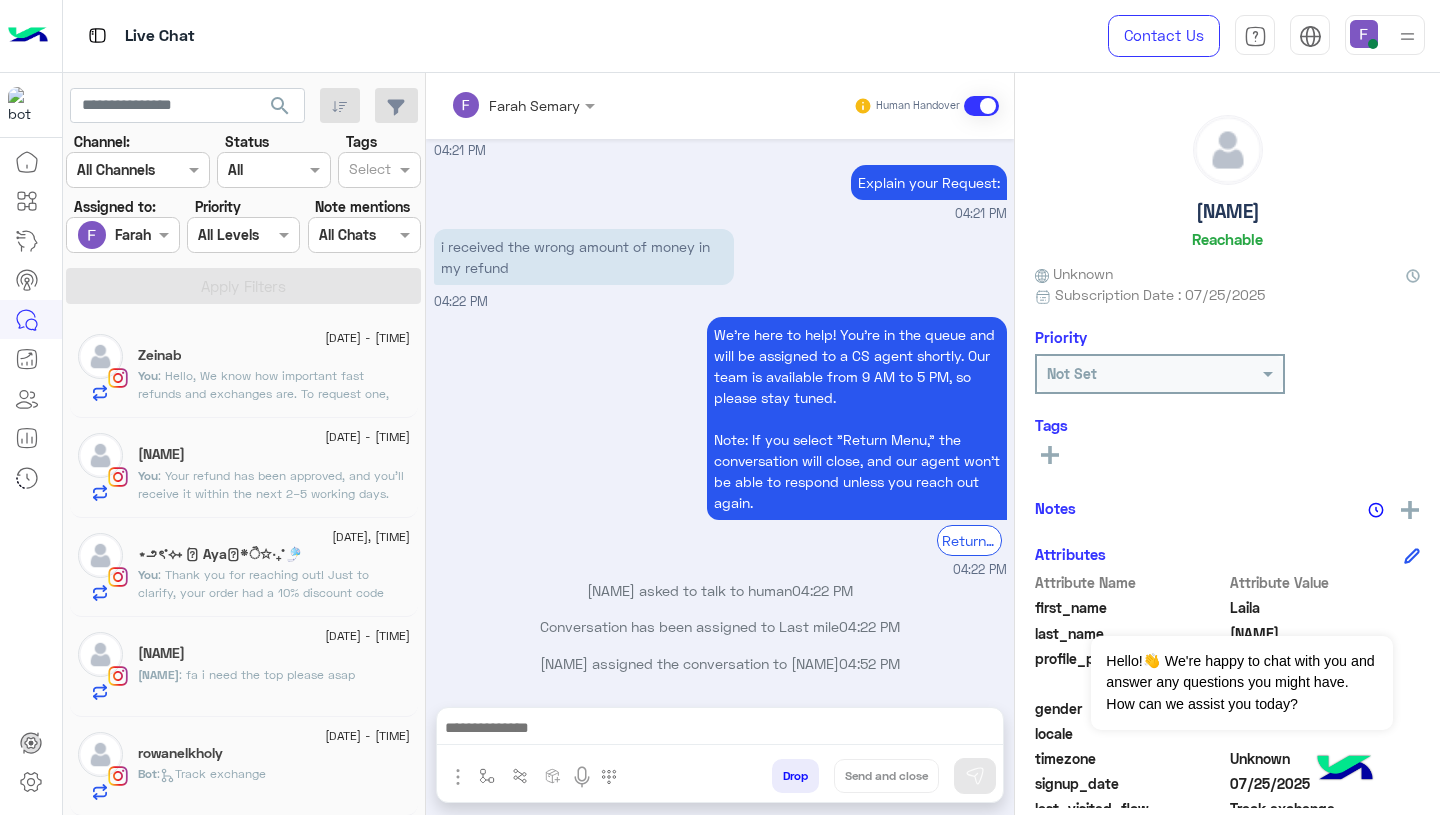click on "⋆౨ৎ˚⟡˖ ࣪🫧 Aya𓏲*ੈ✩‧₊˚🎐" 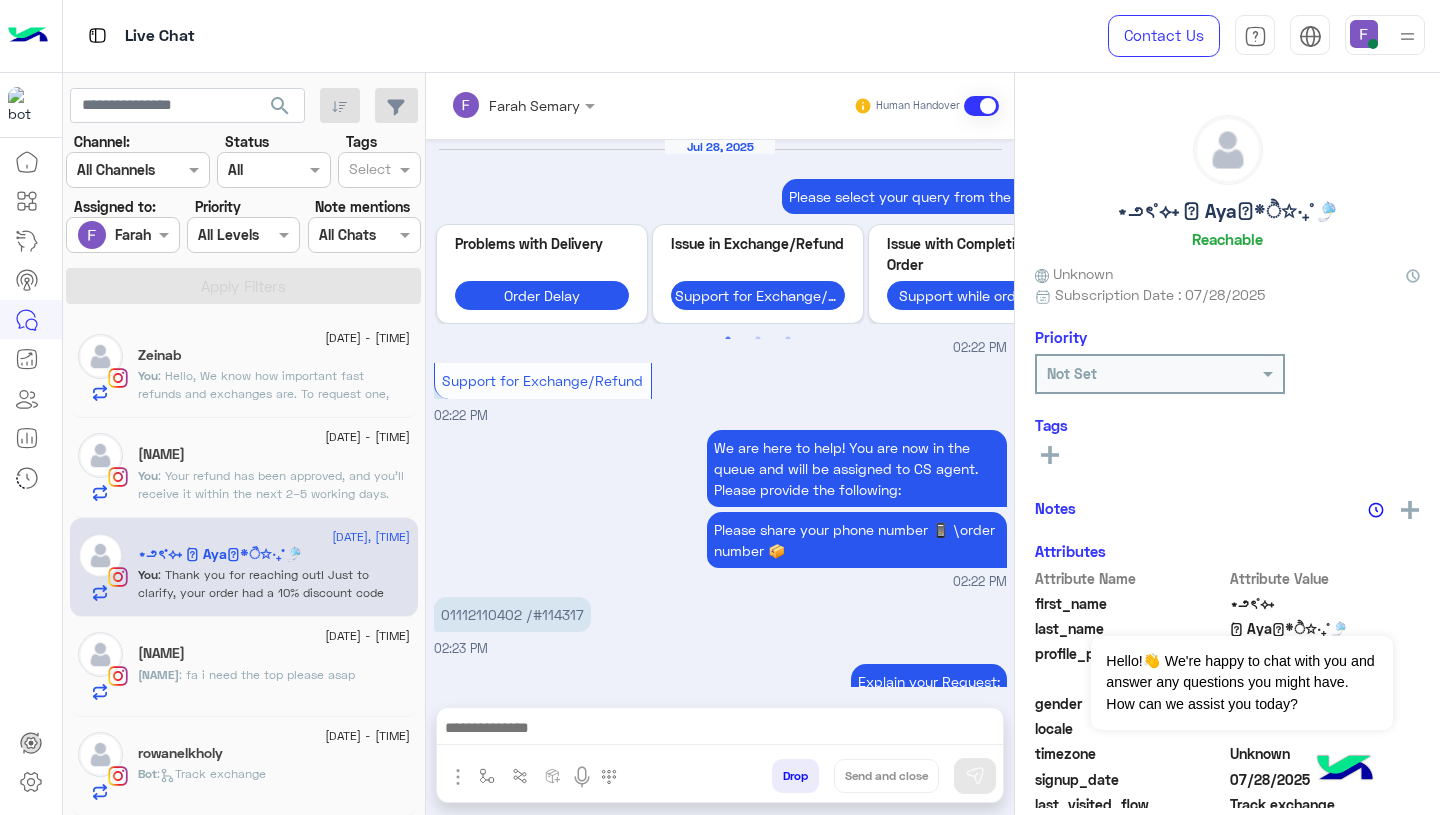scroll, scrollTop: 1784, scrollLeft: 0, axis: vertical 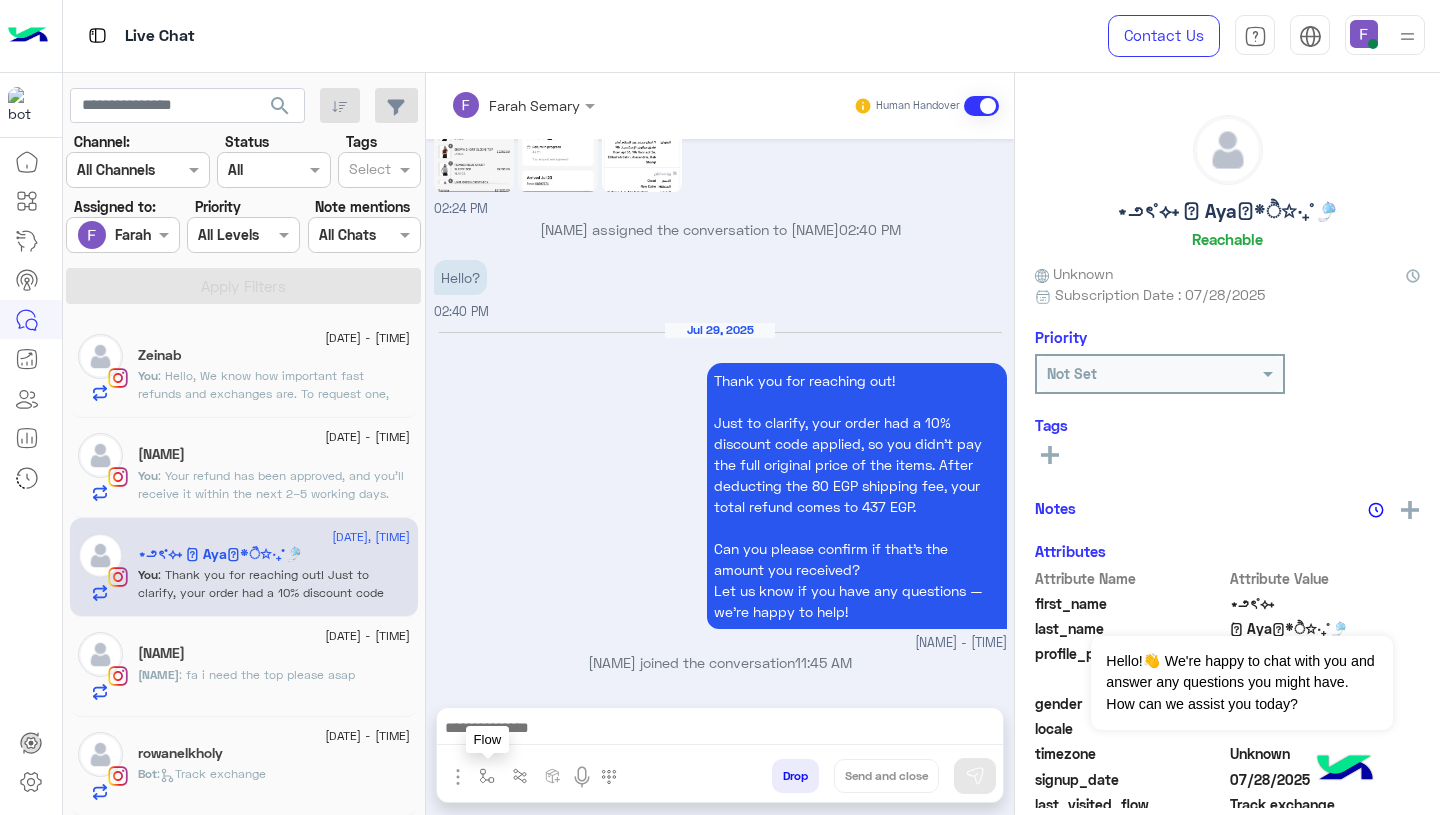 click at bounding box center (487, 776) 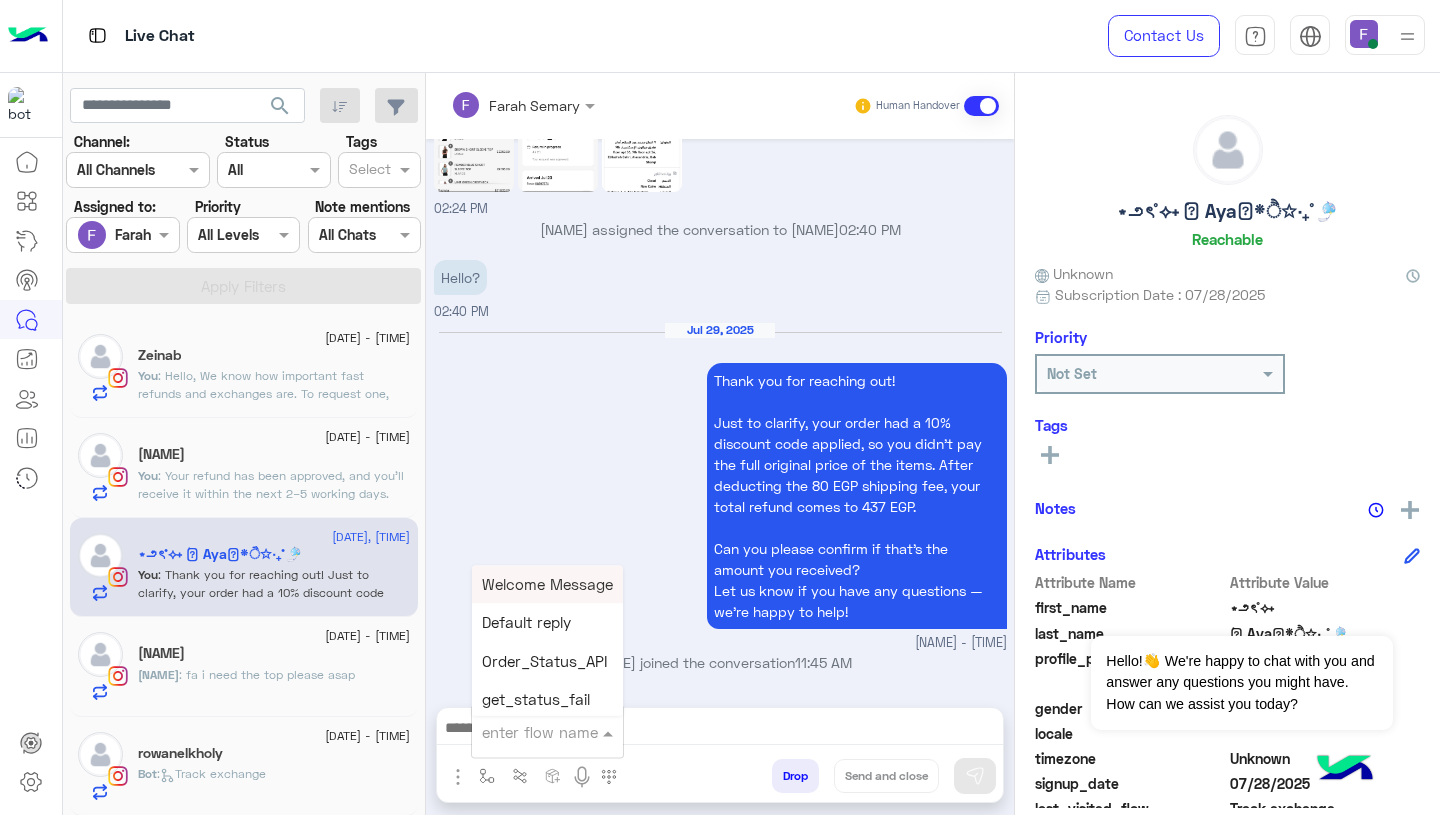 click at bounding box center [523, 732] 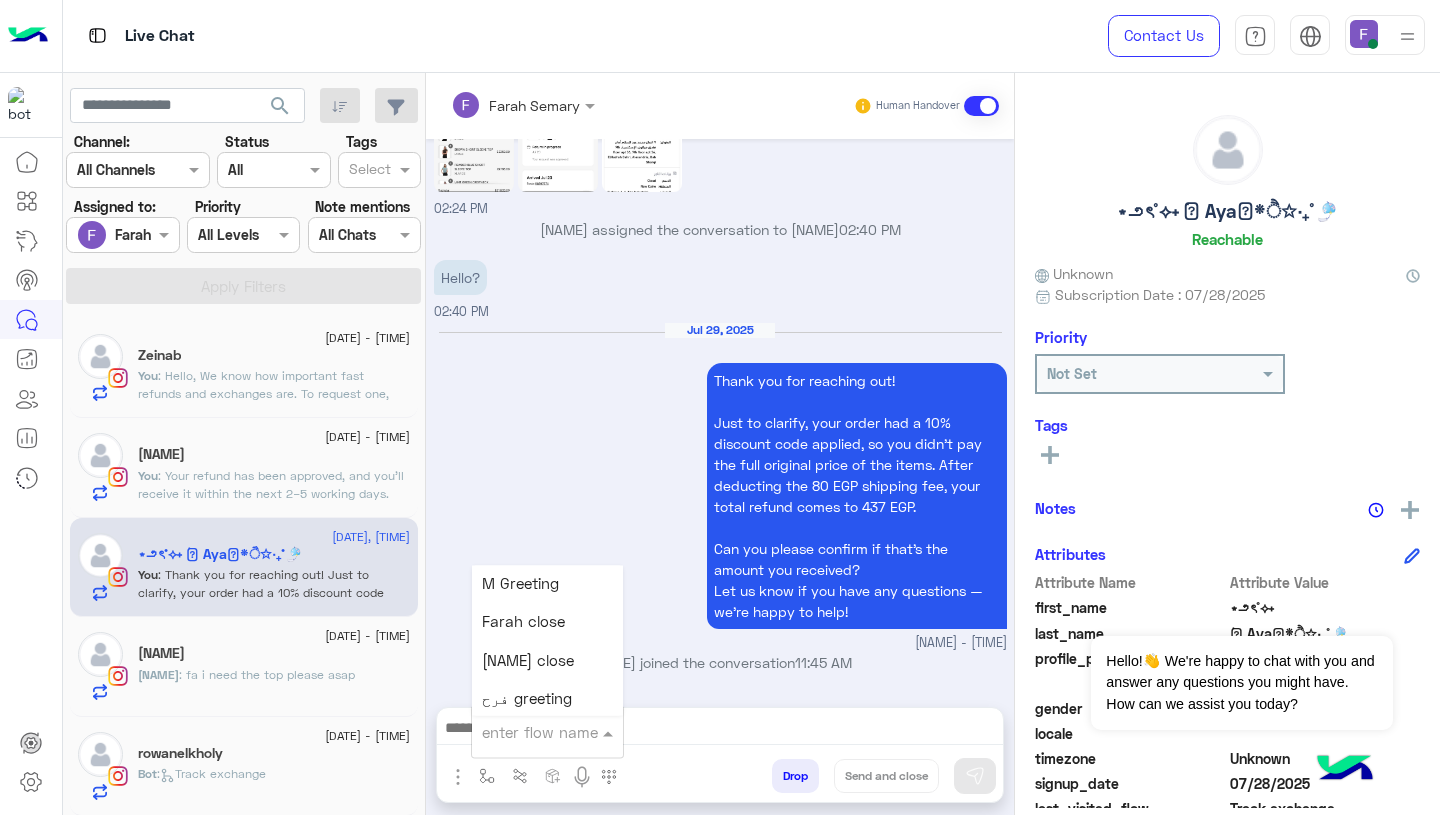 scroll, scrollTop: 2531, scrollLeft: 0, axis: vertical 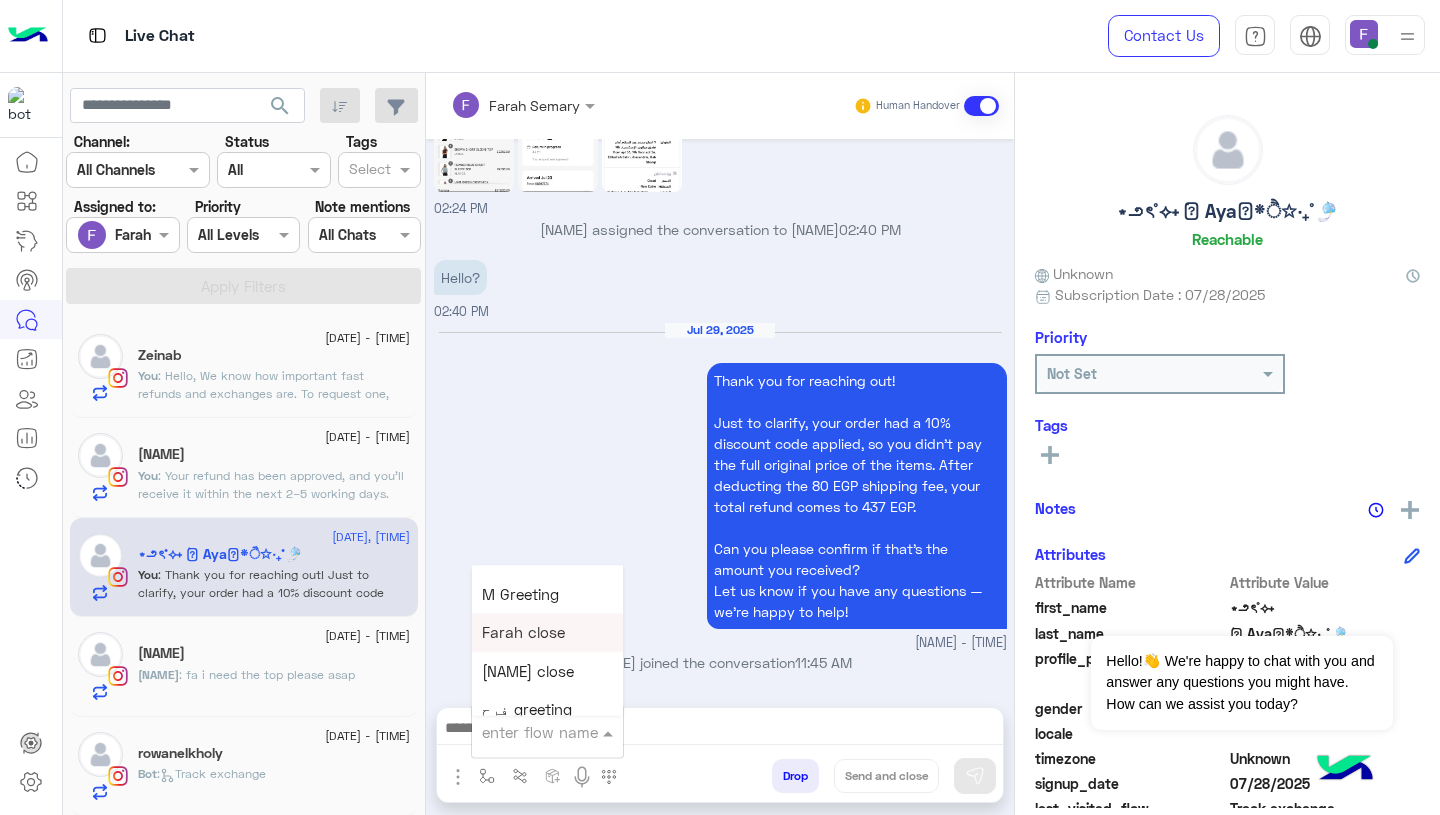 click on "Farah close" at bounding box center [523, 633] 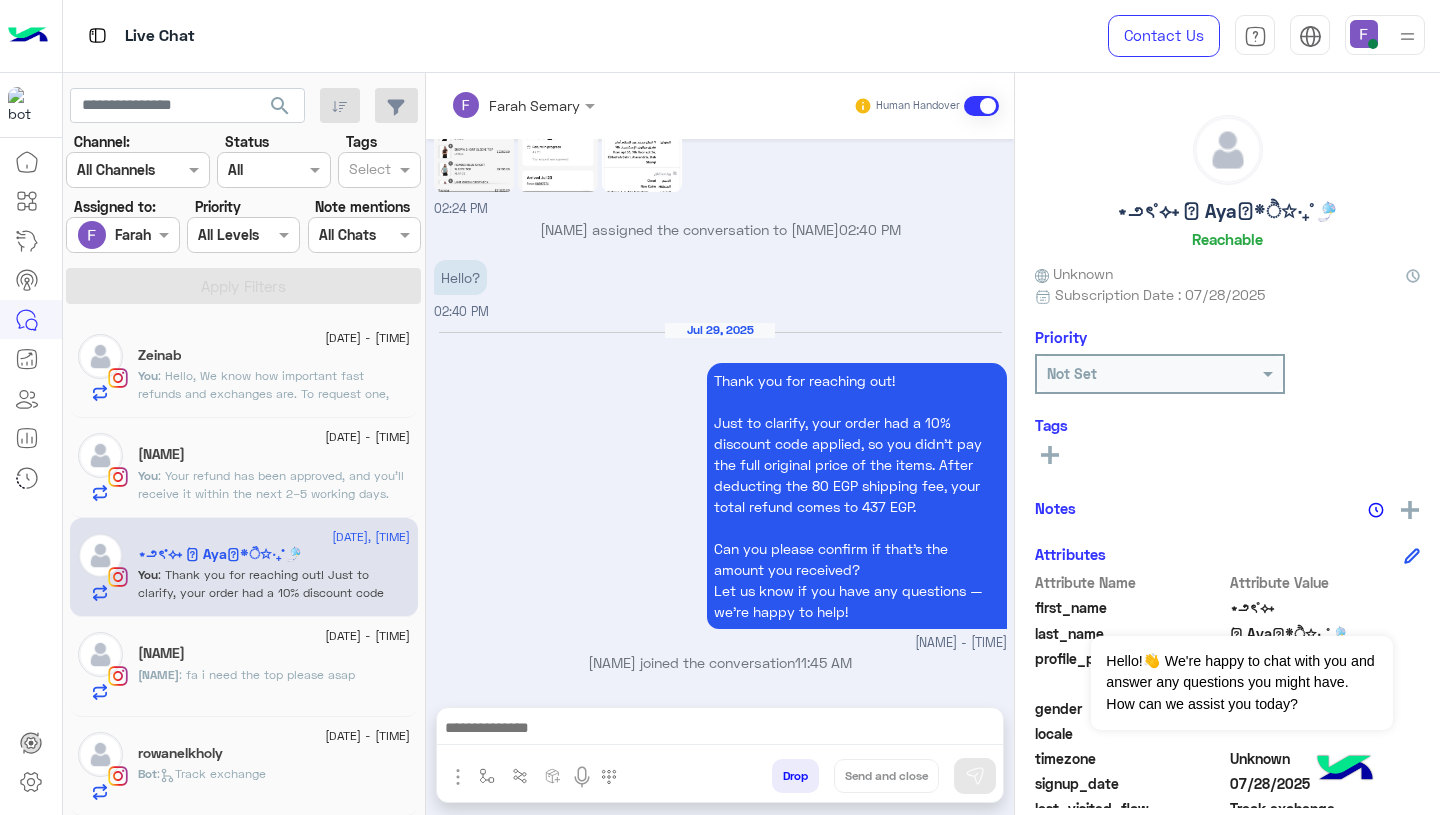 type on "**********" 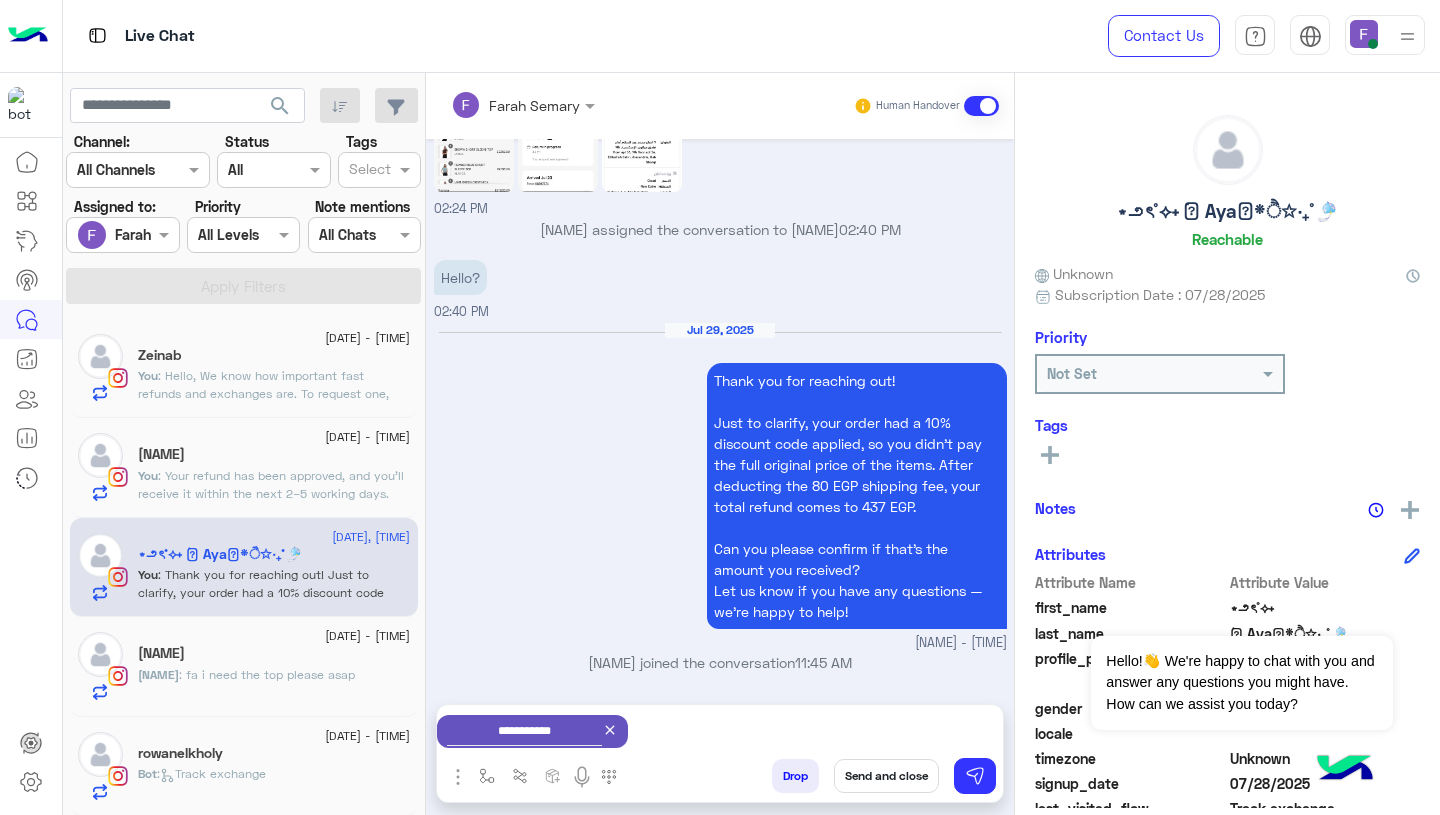 click on "Send and close" at bounding box center [886, 776] 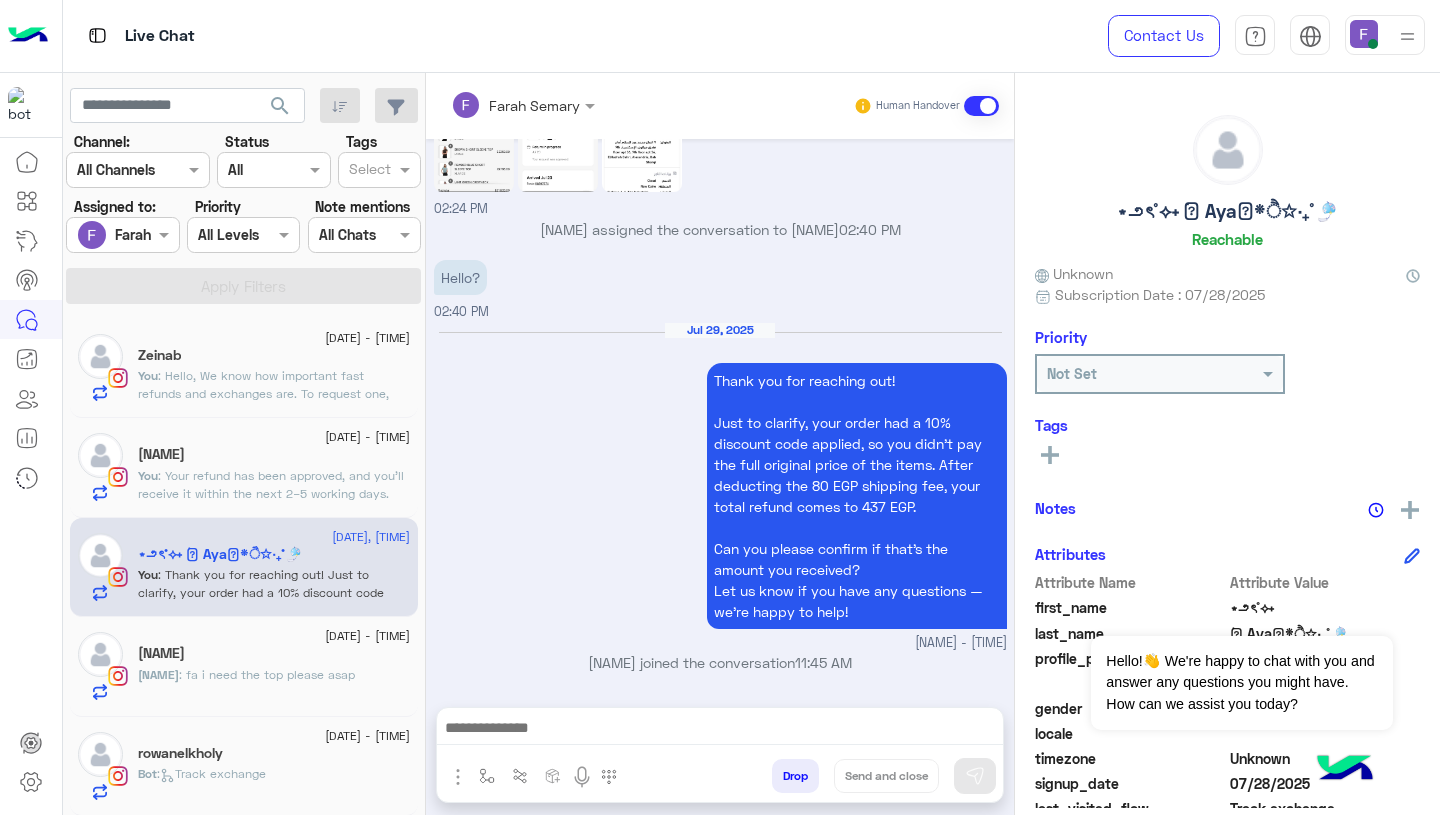 scroll, scrollTop: 1820, scrollLeft: 0, axis: vertical 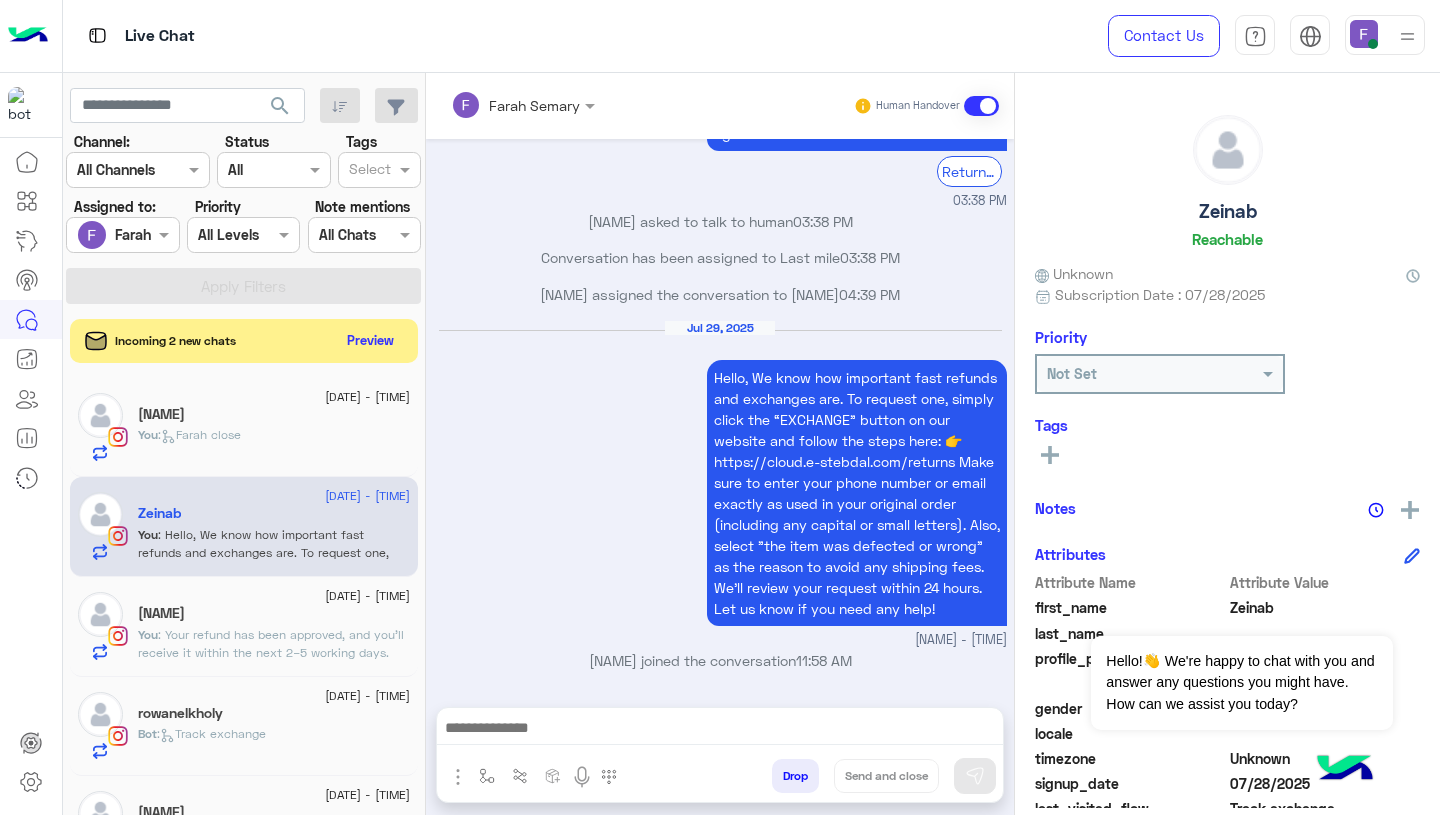click on "[NAME]" 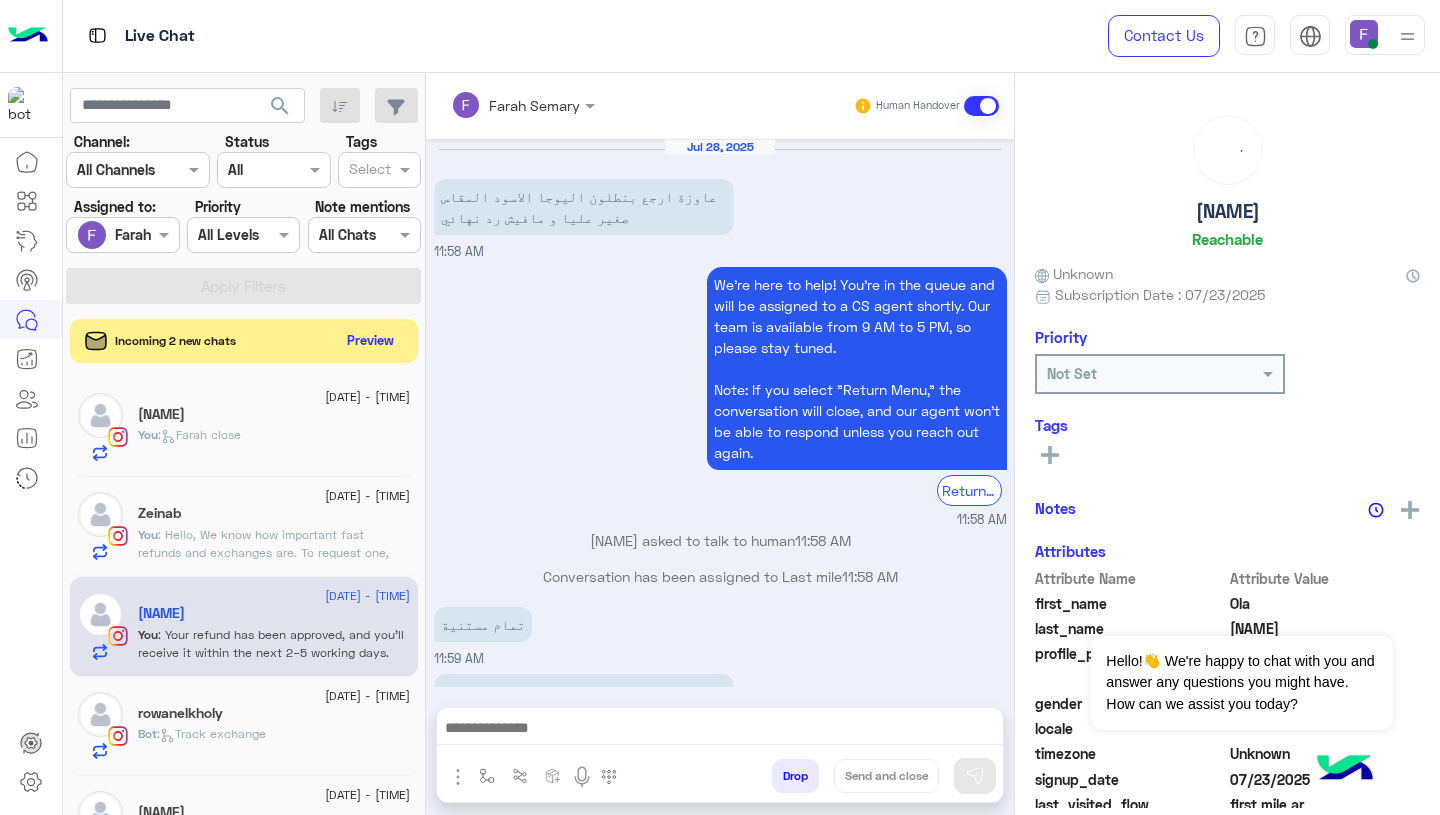 scroll, scrollTop: 1857, scrollLeft: 0, axis: vertical 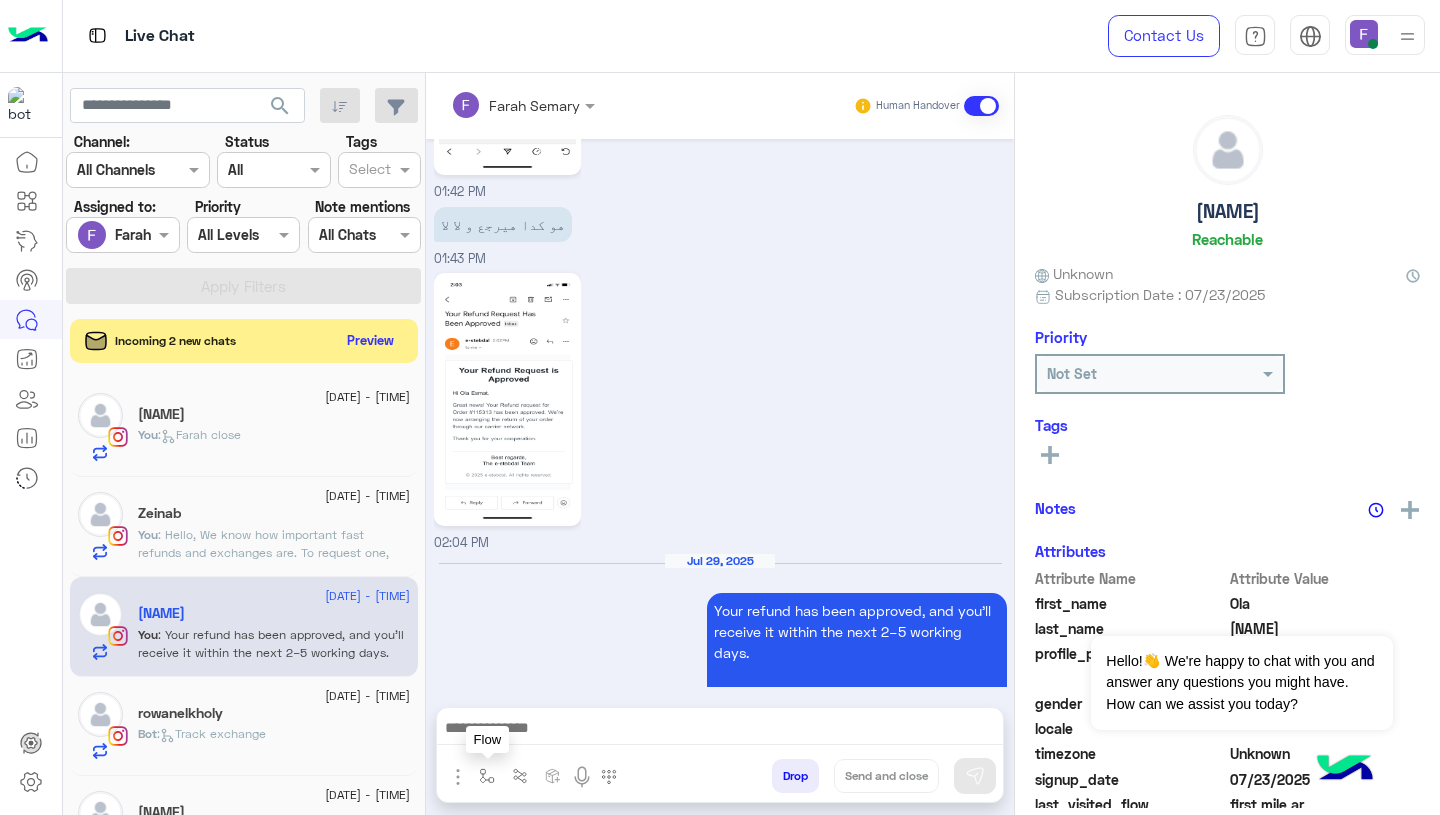 click at bounding box center (487, 776) 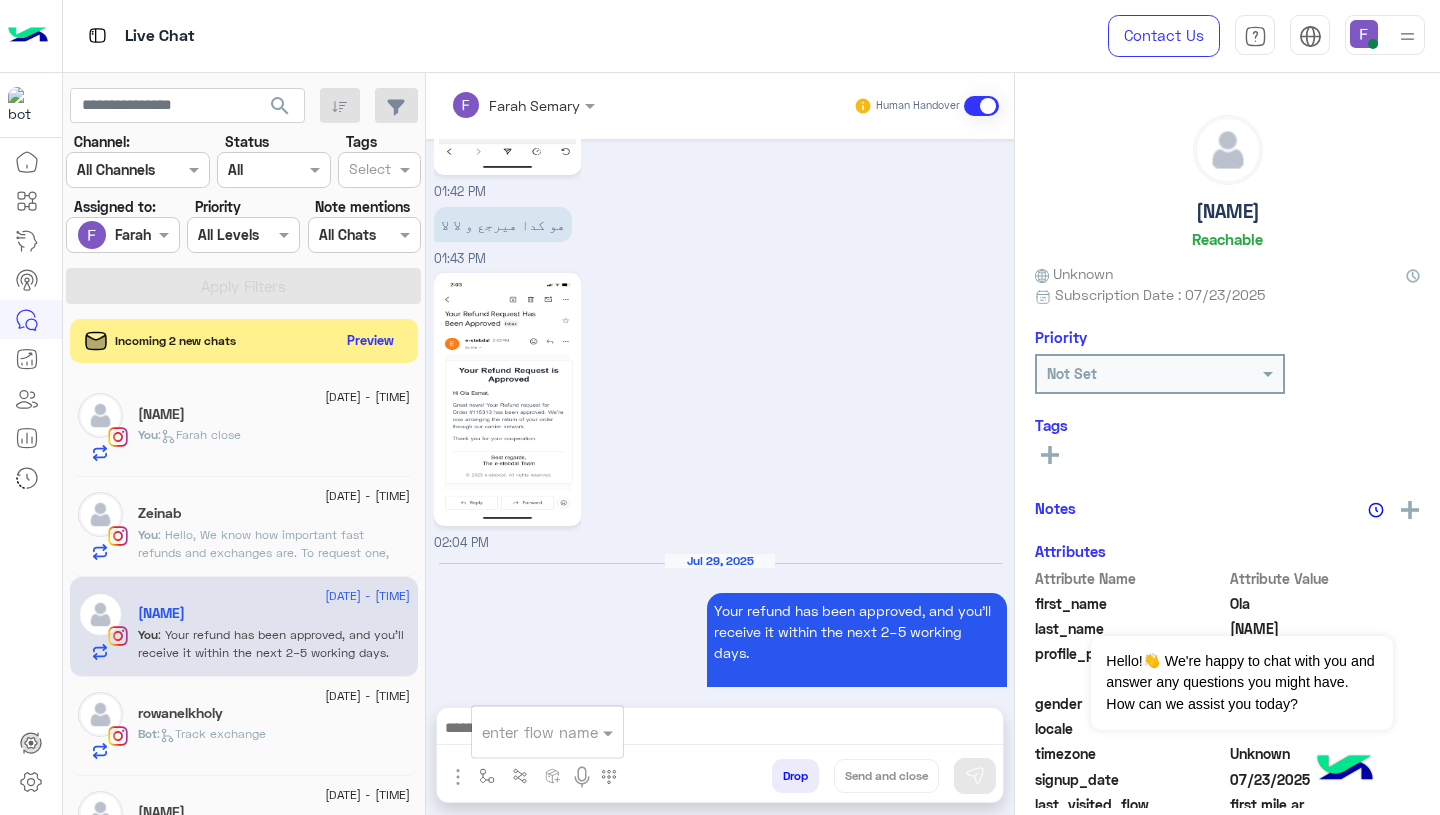 click at bounding box center [523, 732] 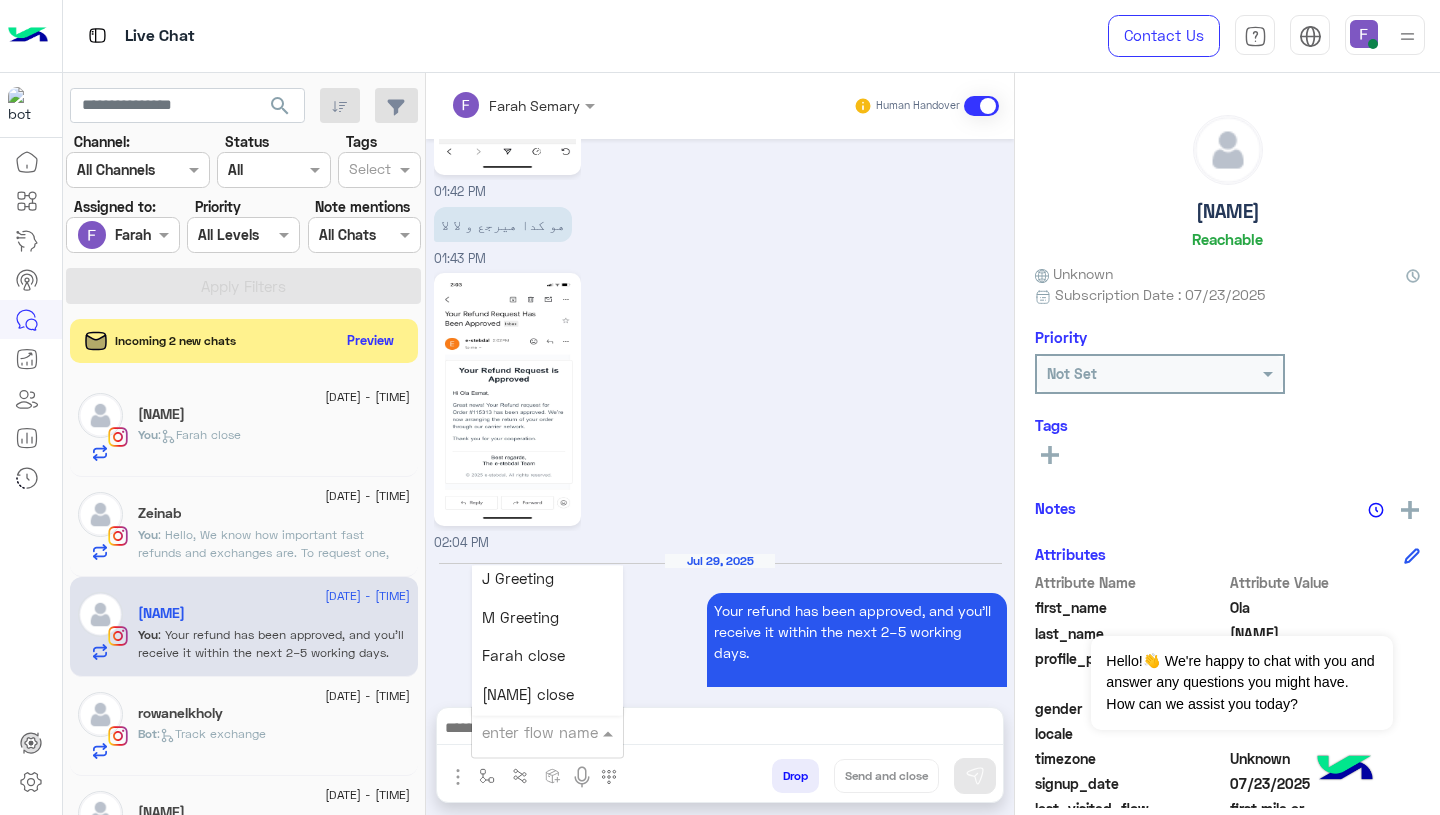 scroll, scrollTop: 2507, scrollLeft: 0, axis: vertical 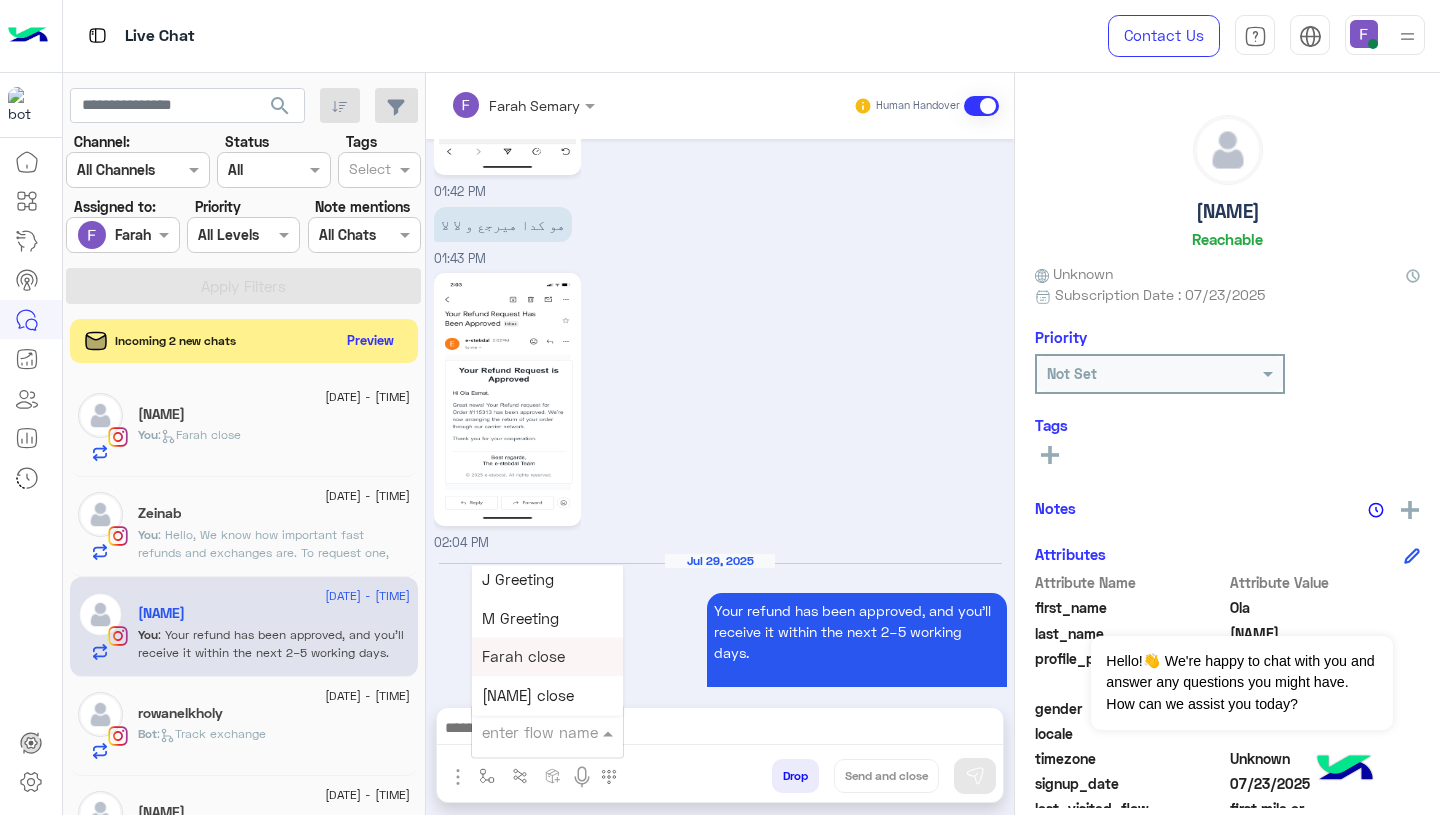 click on "Farah close" at bounding box center [523, 657] 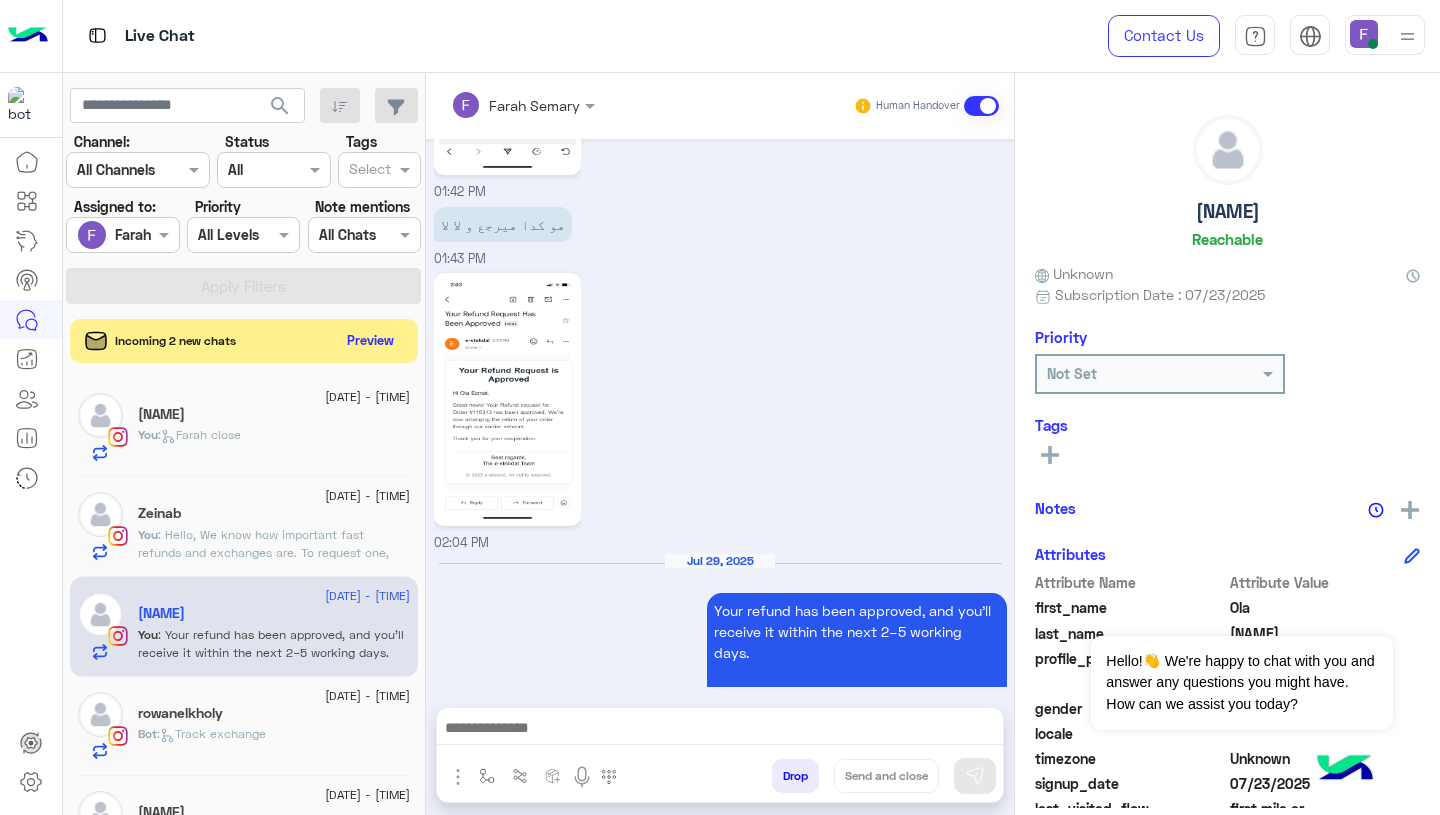 type on "**********" 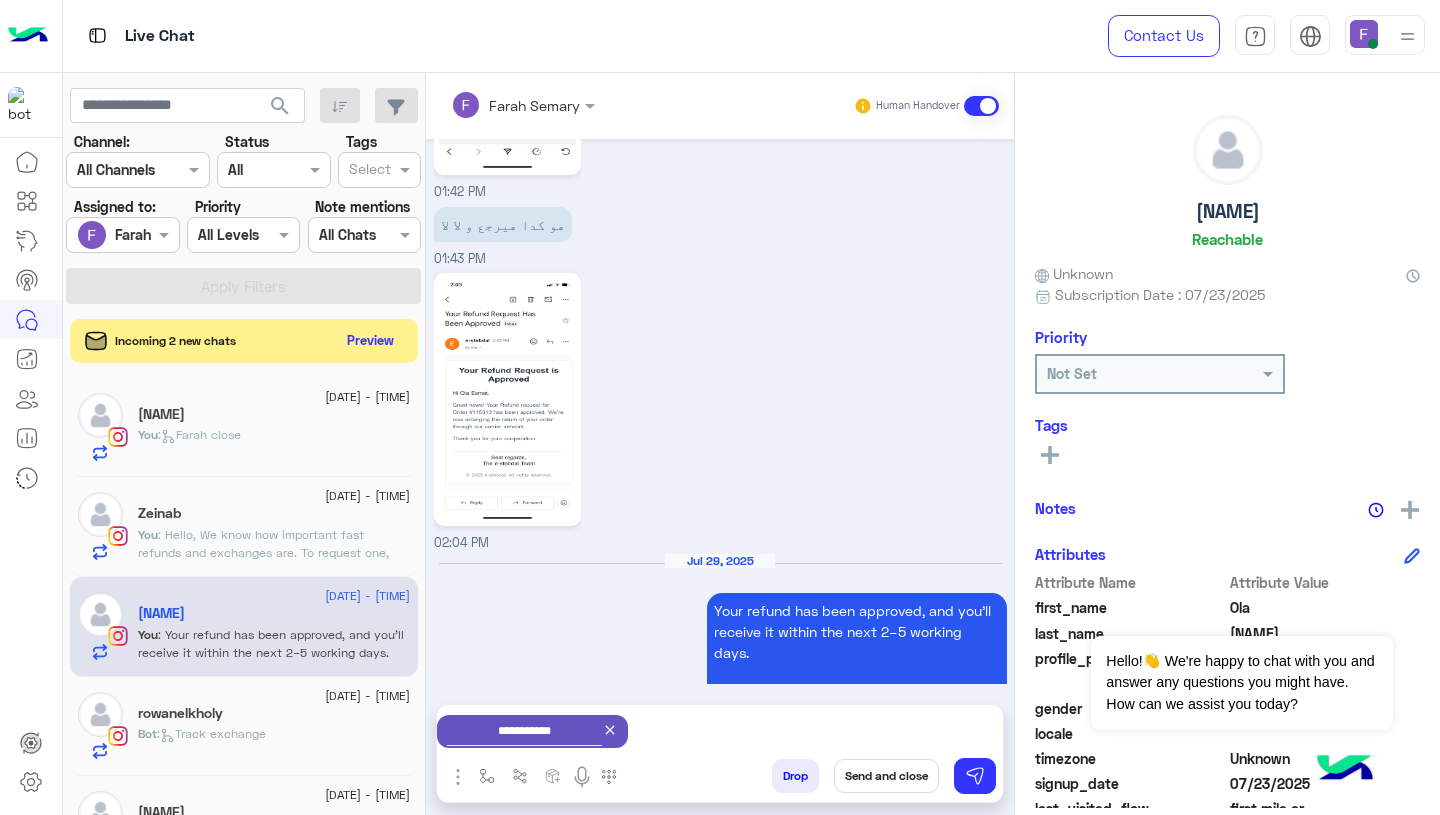 click on "Send and close" at bounding box center [886, 776] 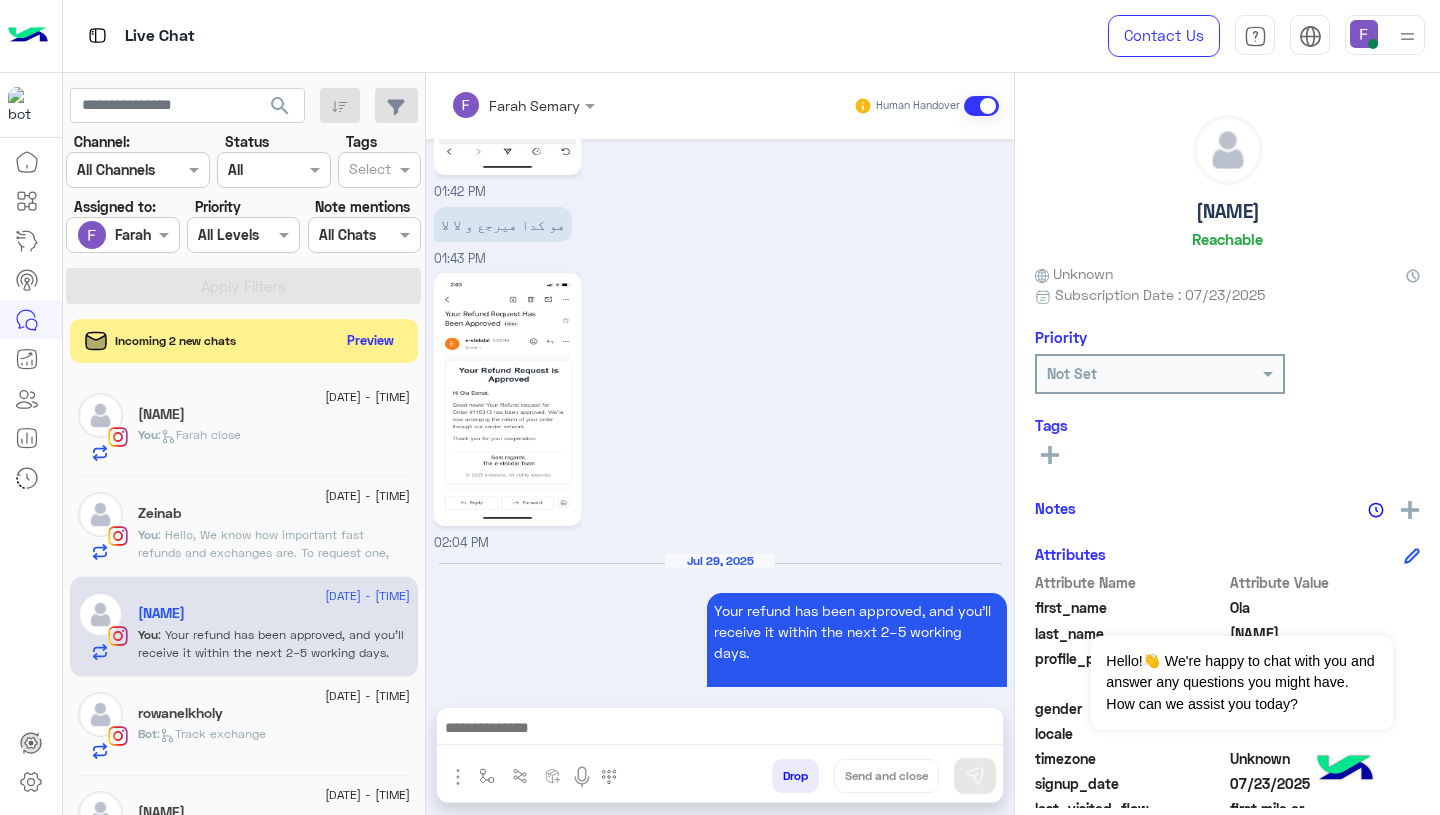 scroll, scrollTop: 1893, scrollLeft: 0, axis: vertical 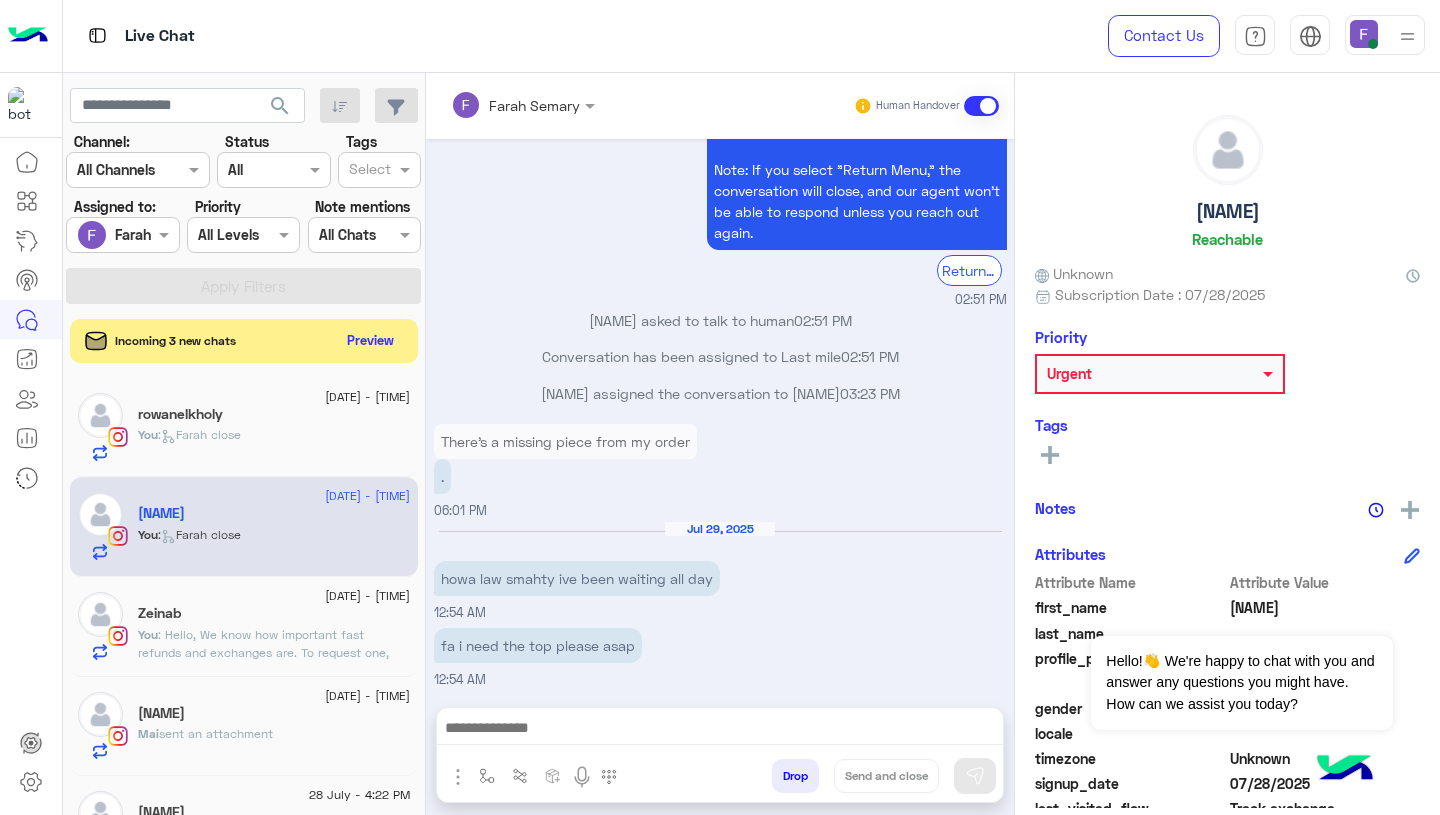 click on "You  :   Farah close" 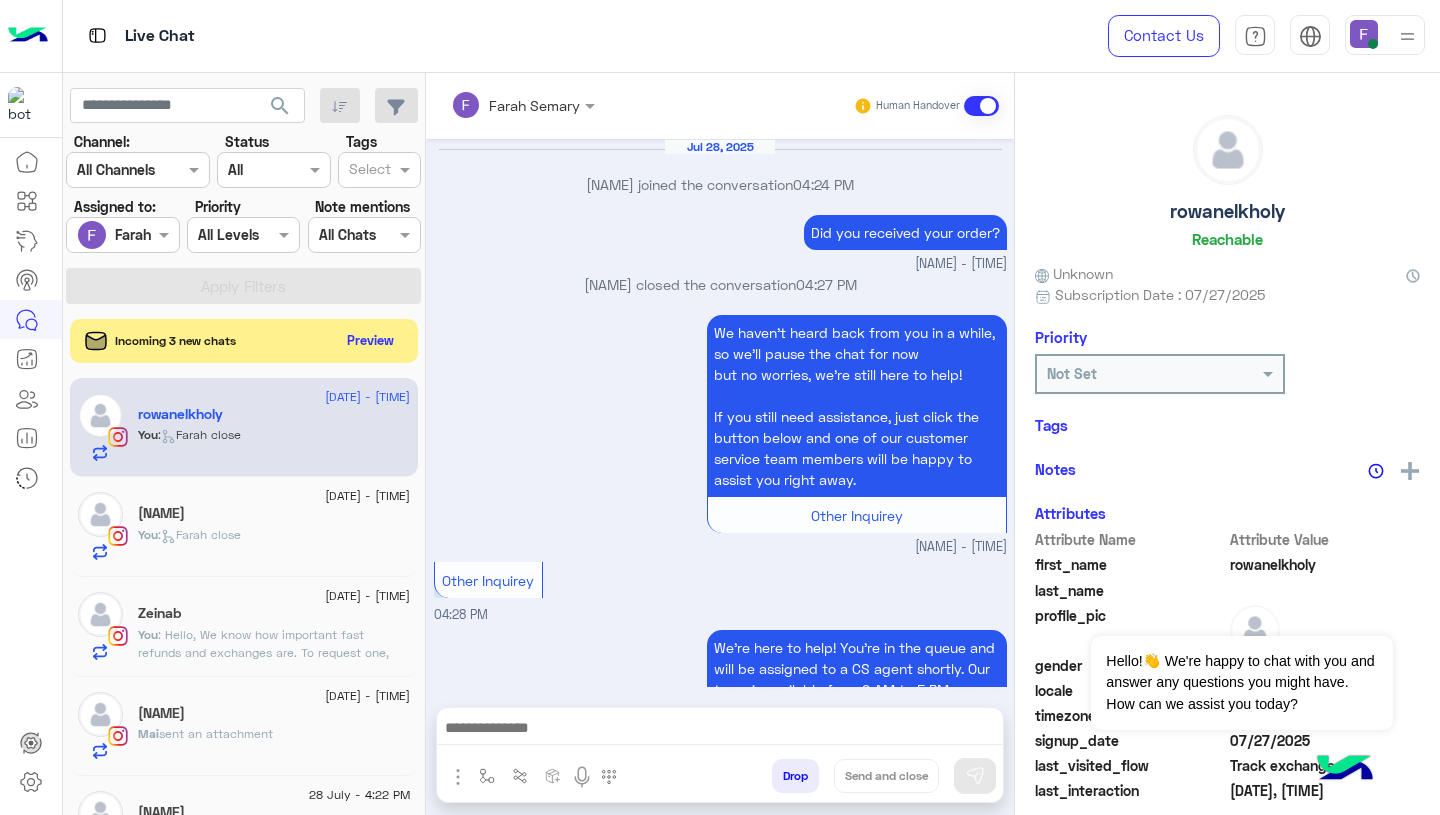 scroll, scrollTop: 1395, scrollLeft: 0, axis: vertical 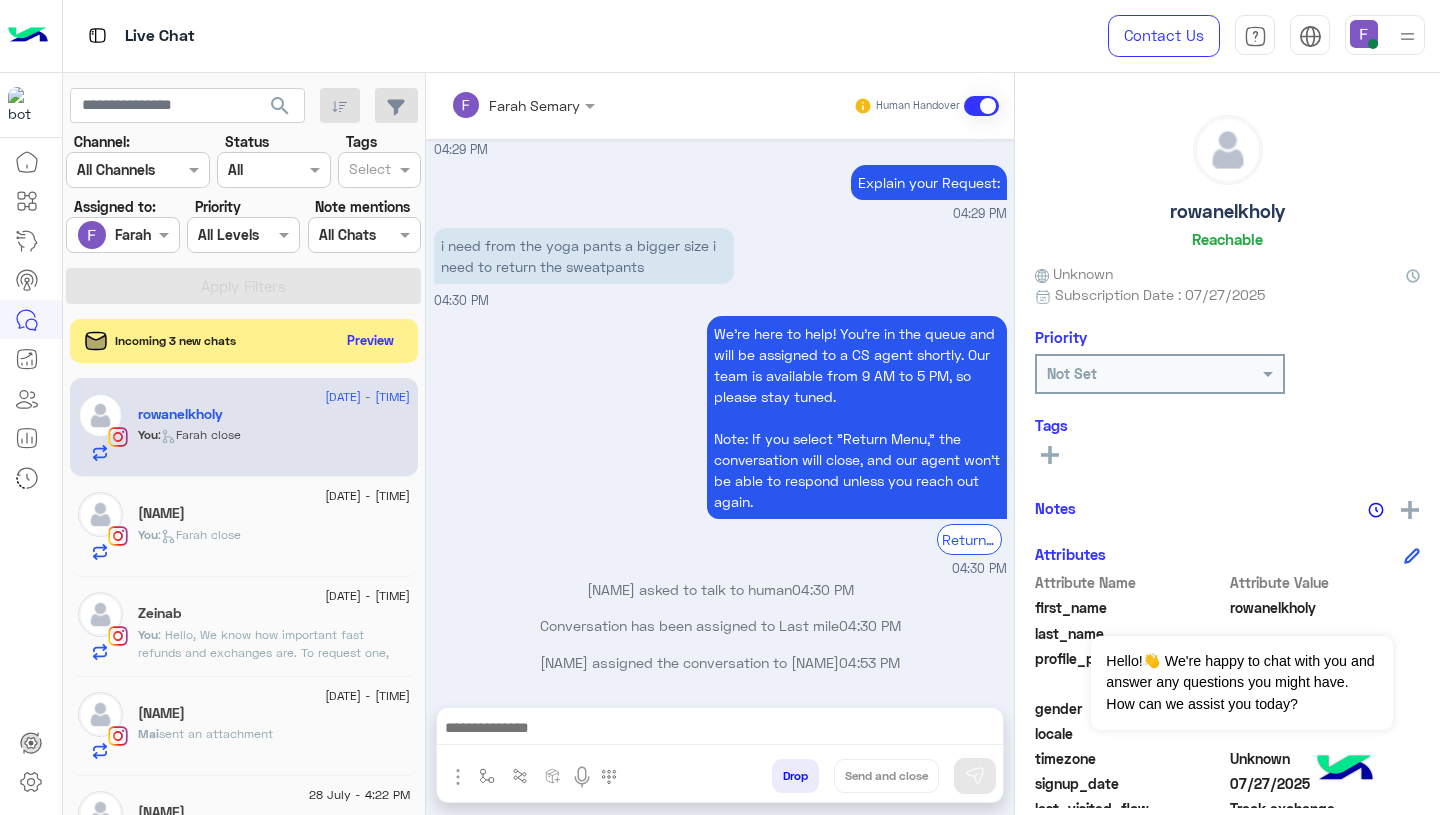 click at bounding box center [720, 733] 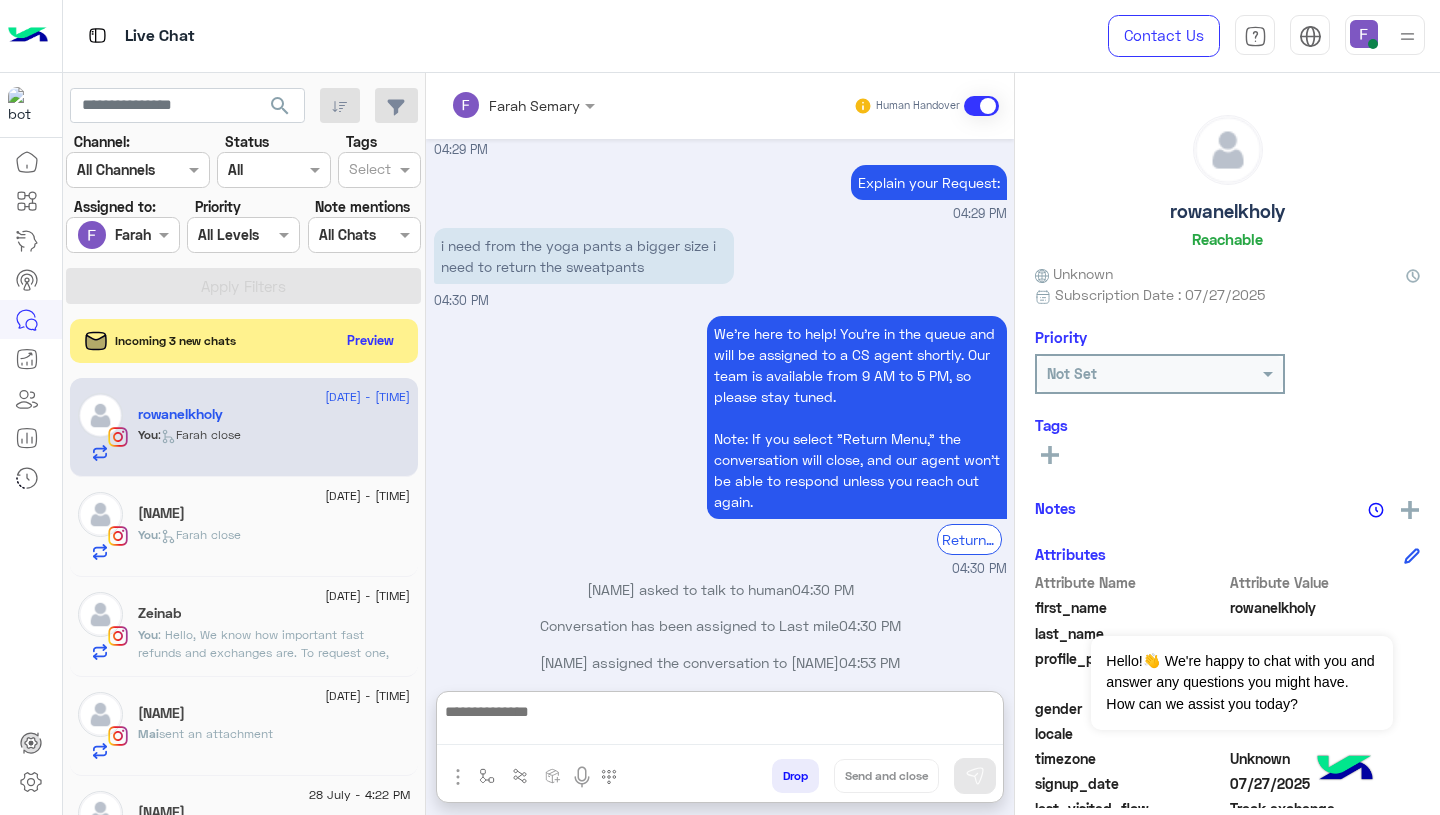 click at bounding box center (720, 722) 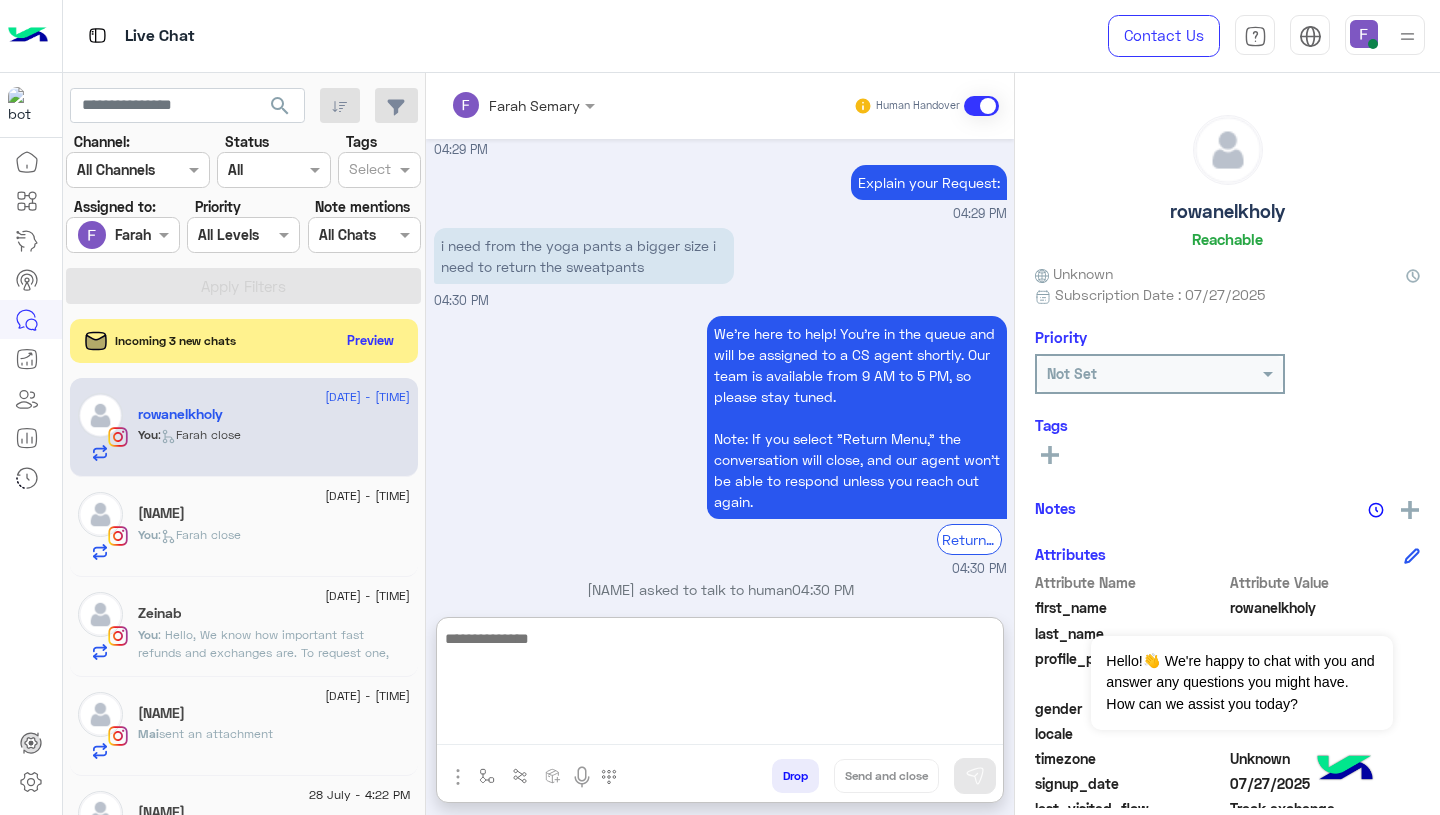 paste on "**********" 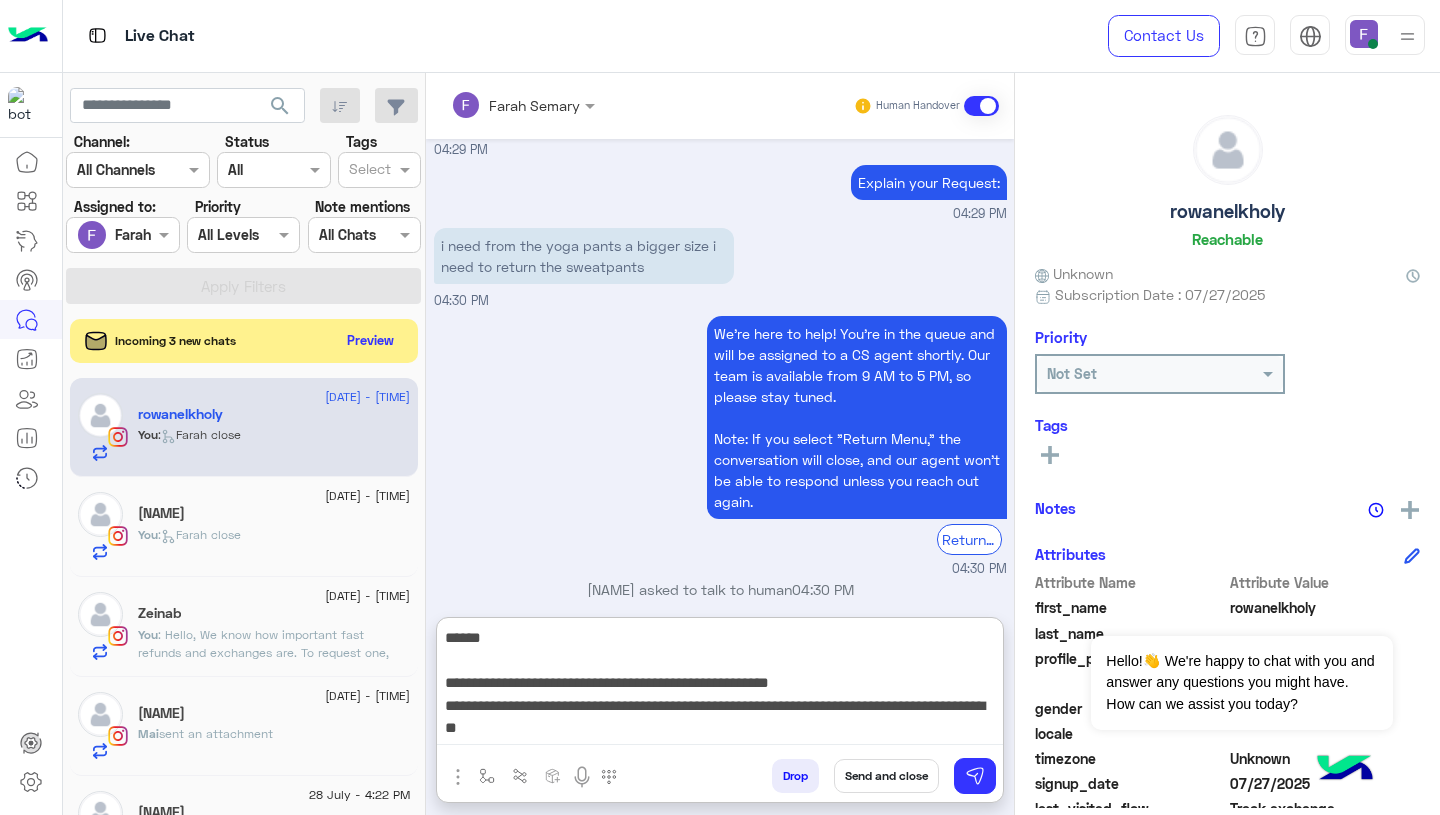 scroll, scrollTop: 173, scrollLeft: 0, axis: vertical 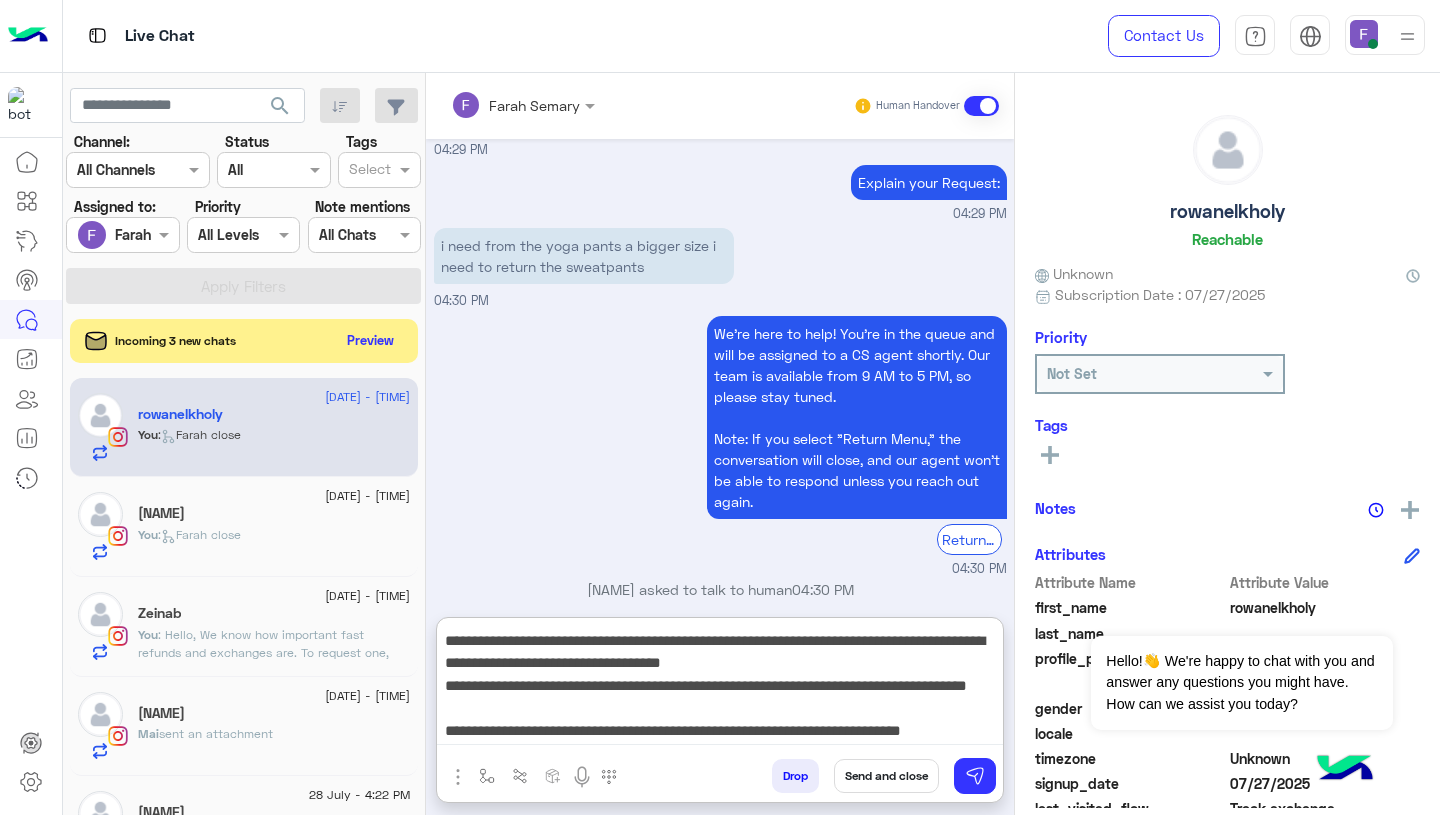 type 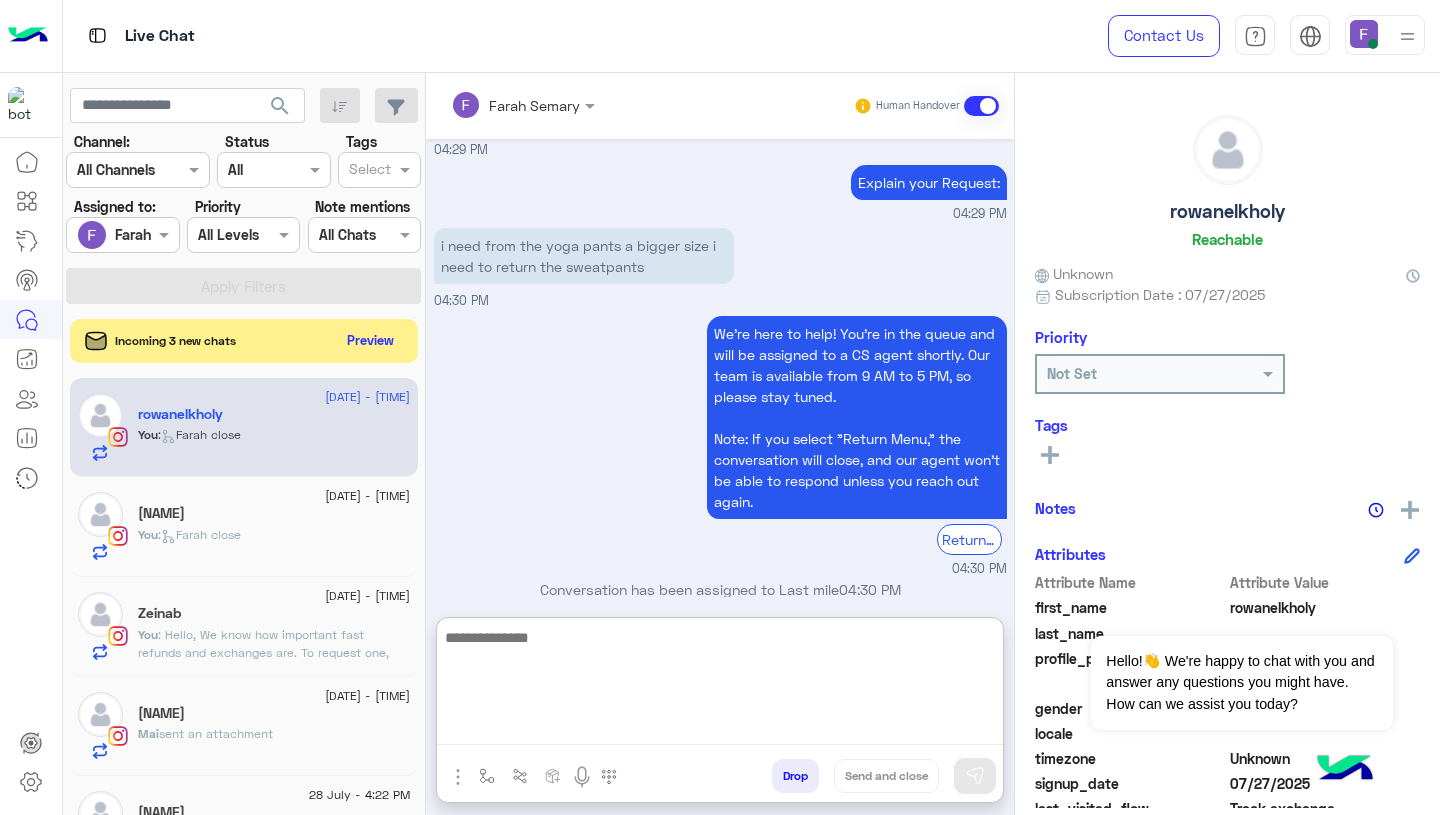 scroll, scrollTop: 0, scrollLeft: 0, axis: both 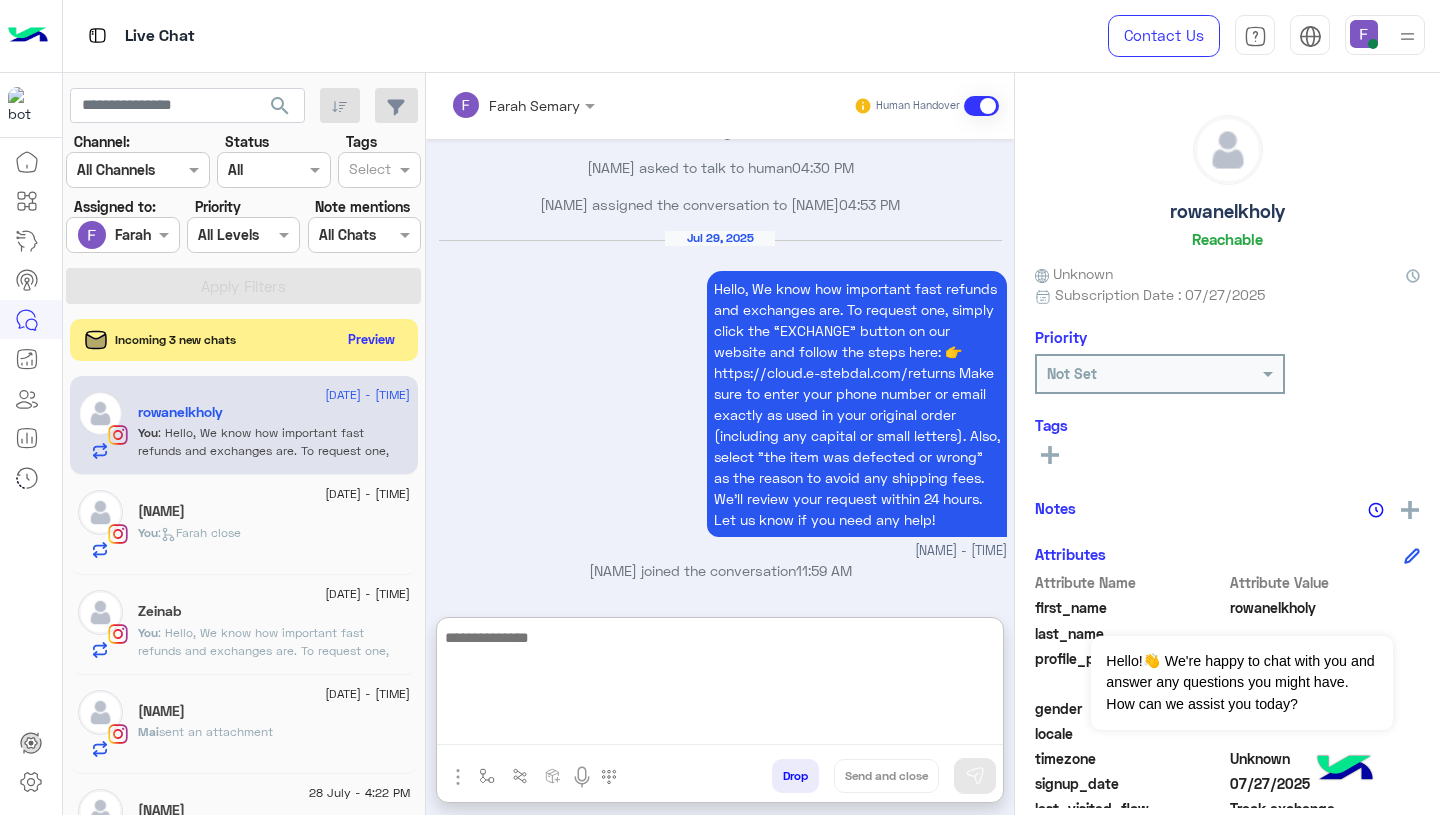 click on "Preview" 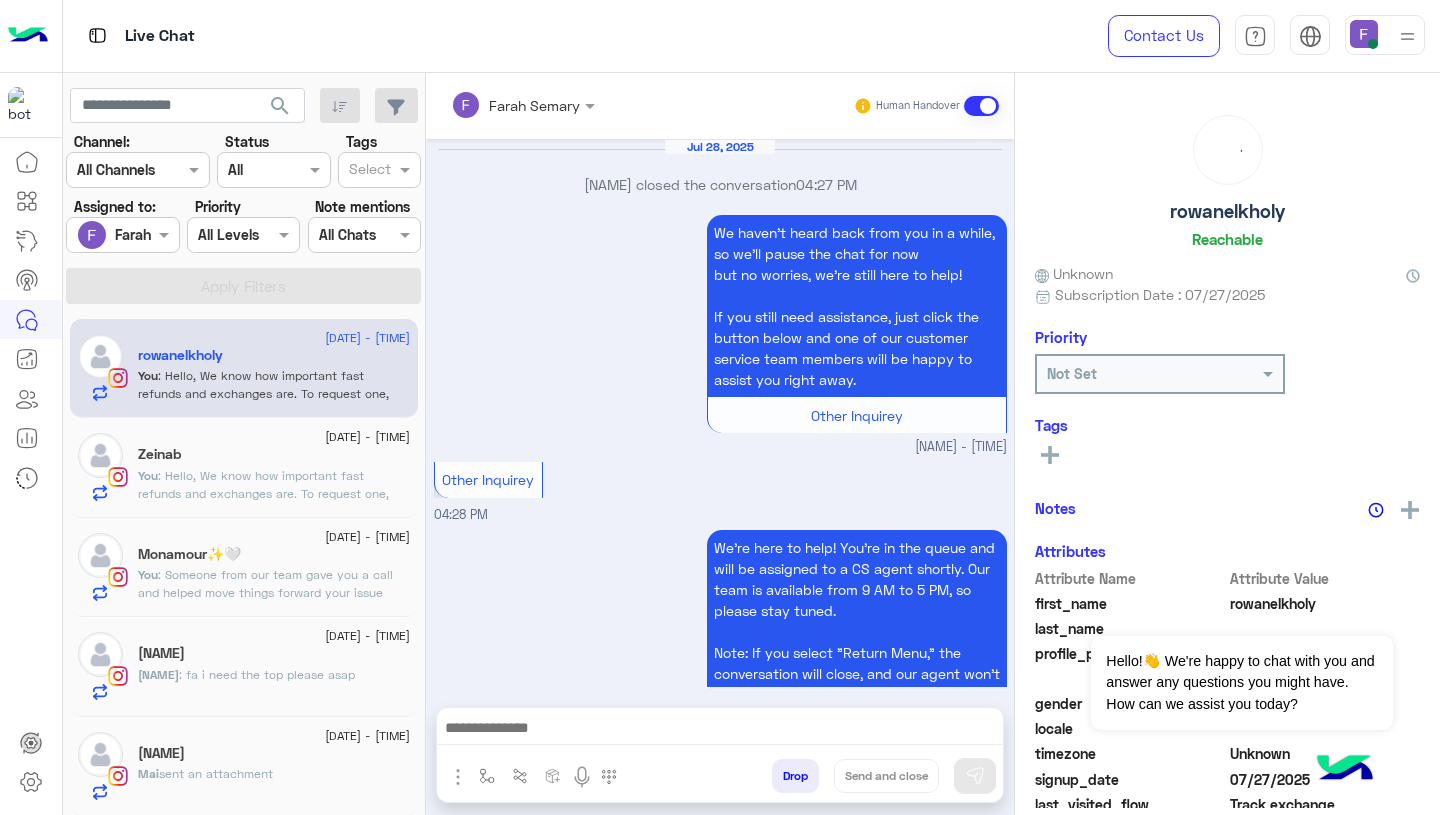 scroll, scrollTop: 1683, scrollLeft: 0, axis: vertical 